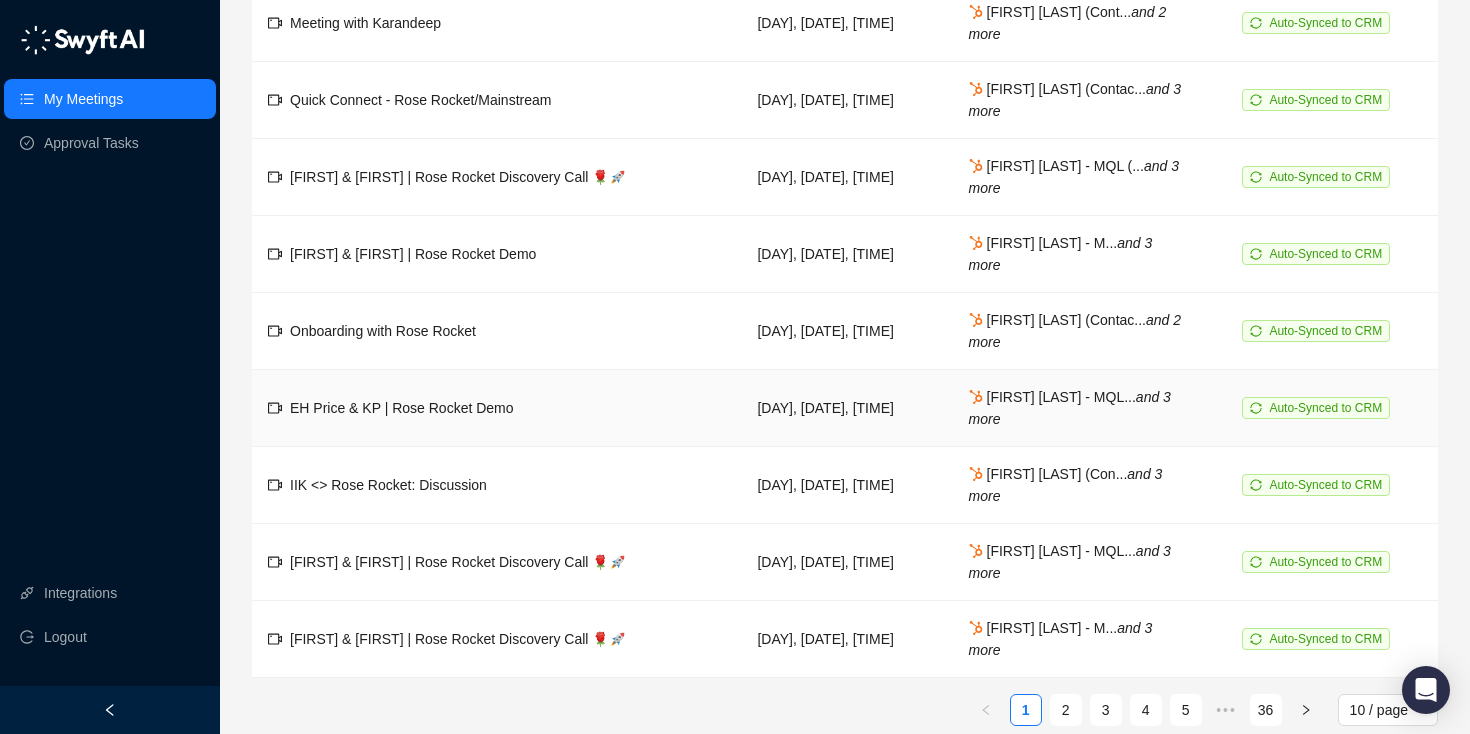 scroll, scrollTop: 271, scrollLeft: 0, axis: vertical 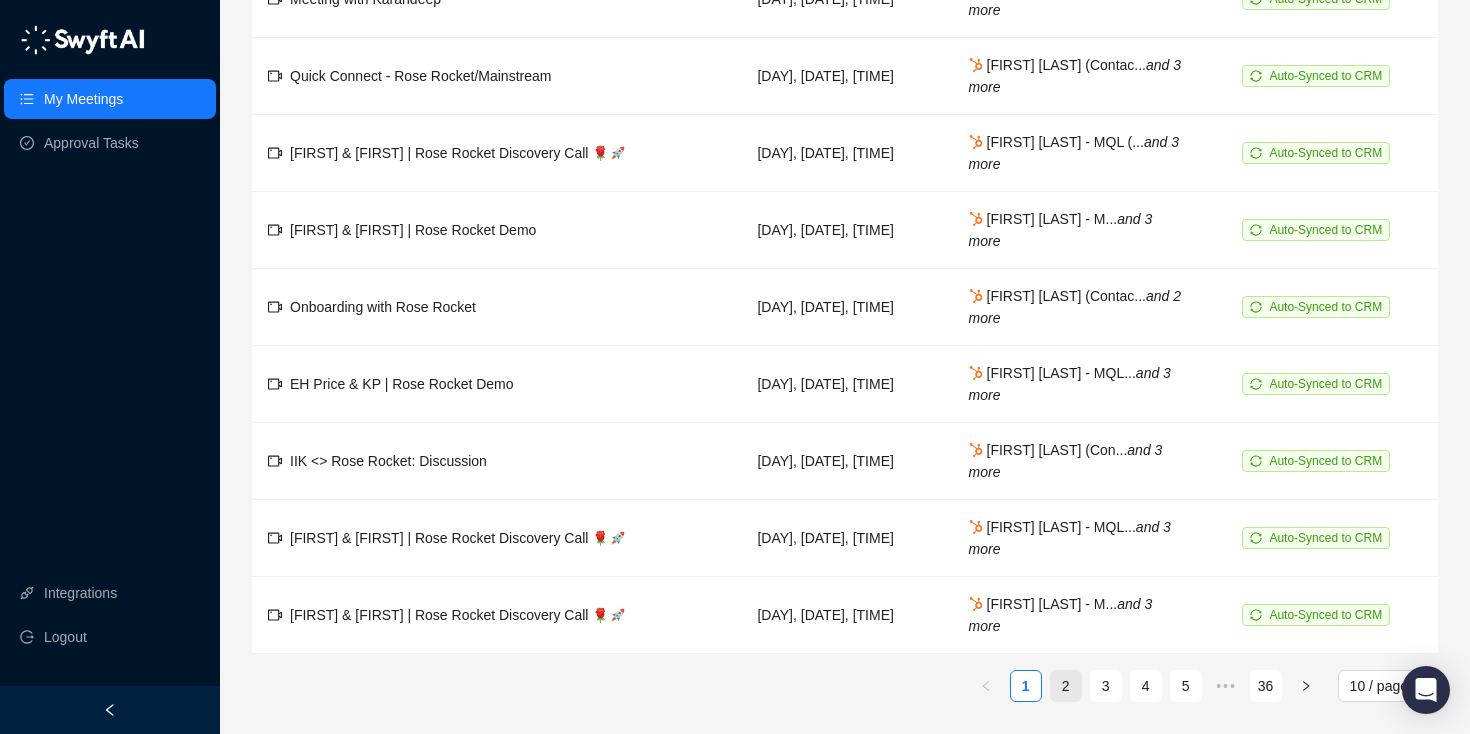 click on "2" at bounding box center [1066, 686] 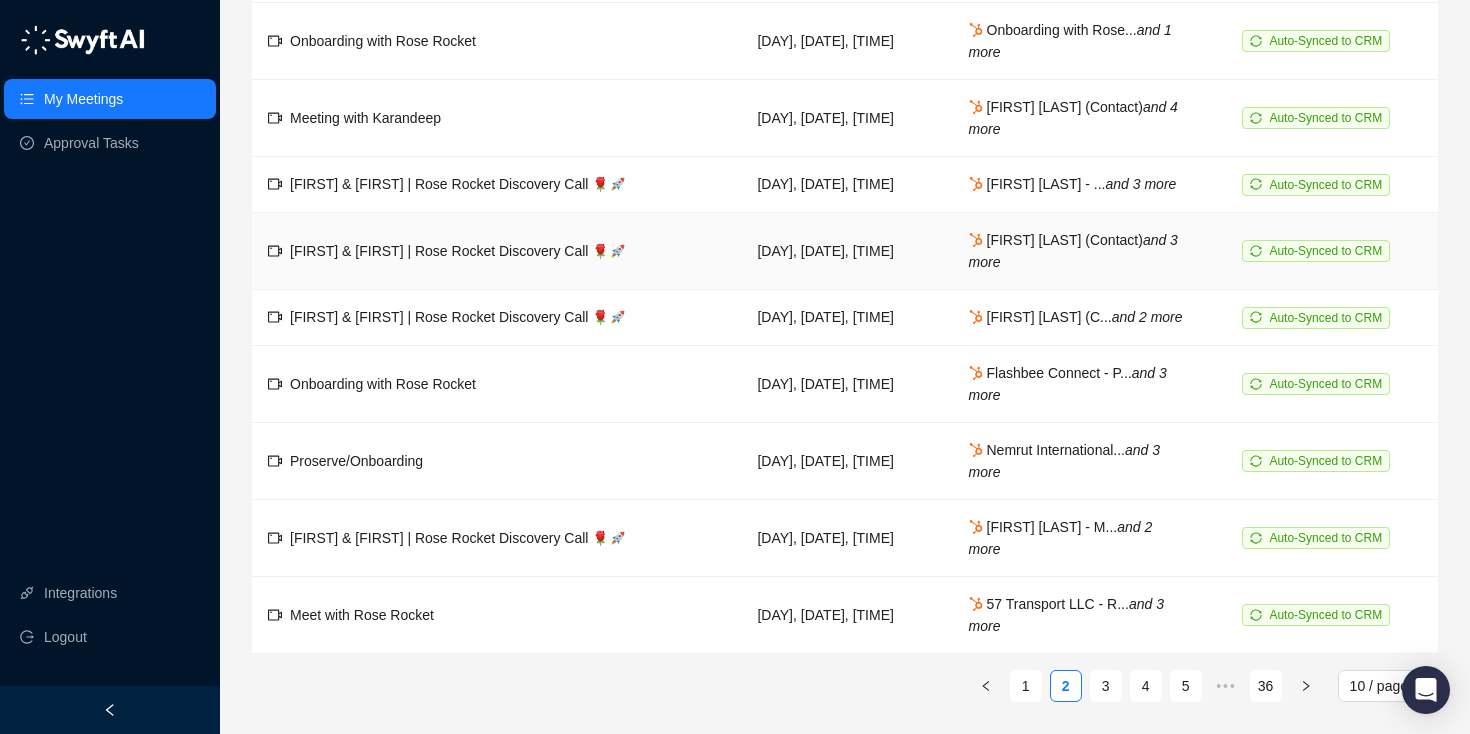 scroll, scrollTop: 0, scrollLeft: 0, axis: both 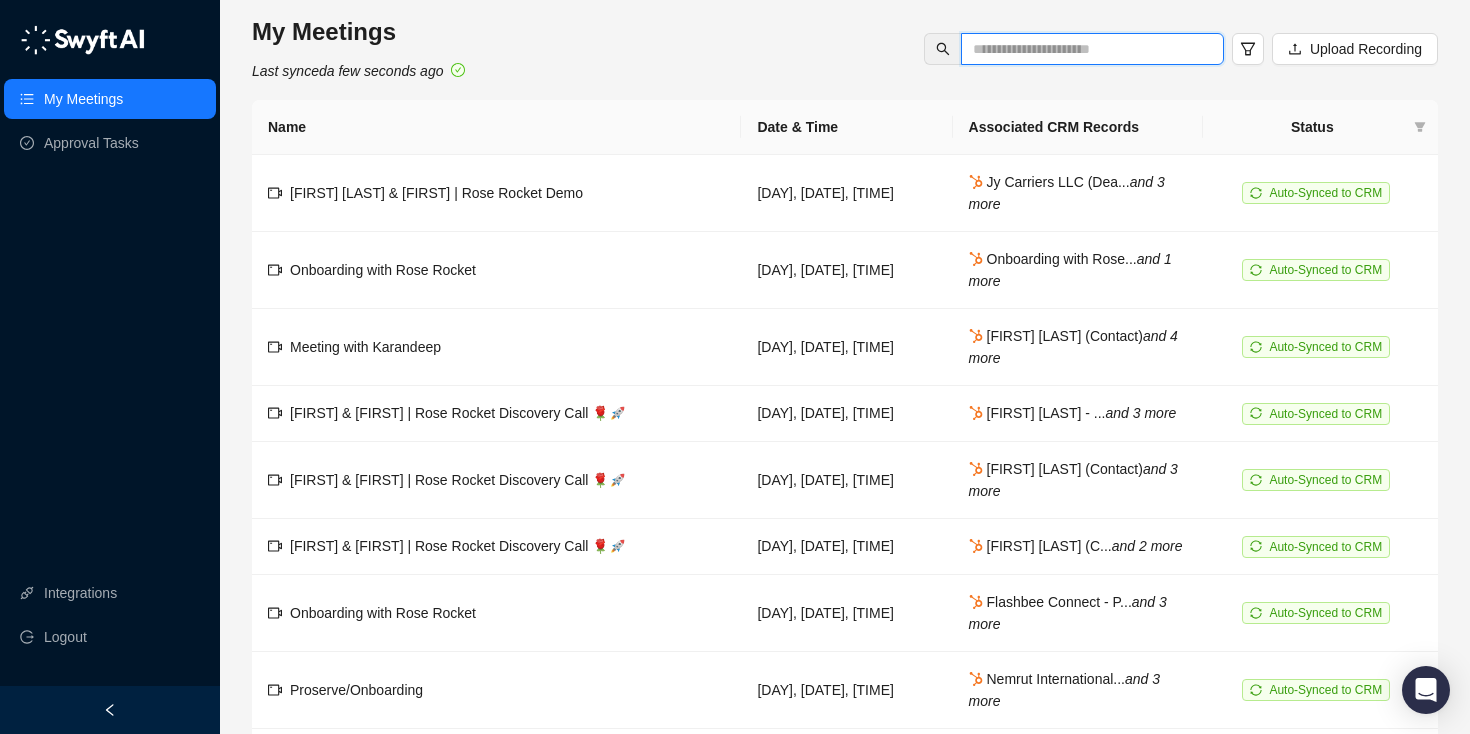 click at bounding box center (1084, 49) 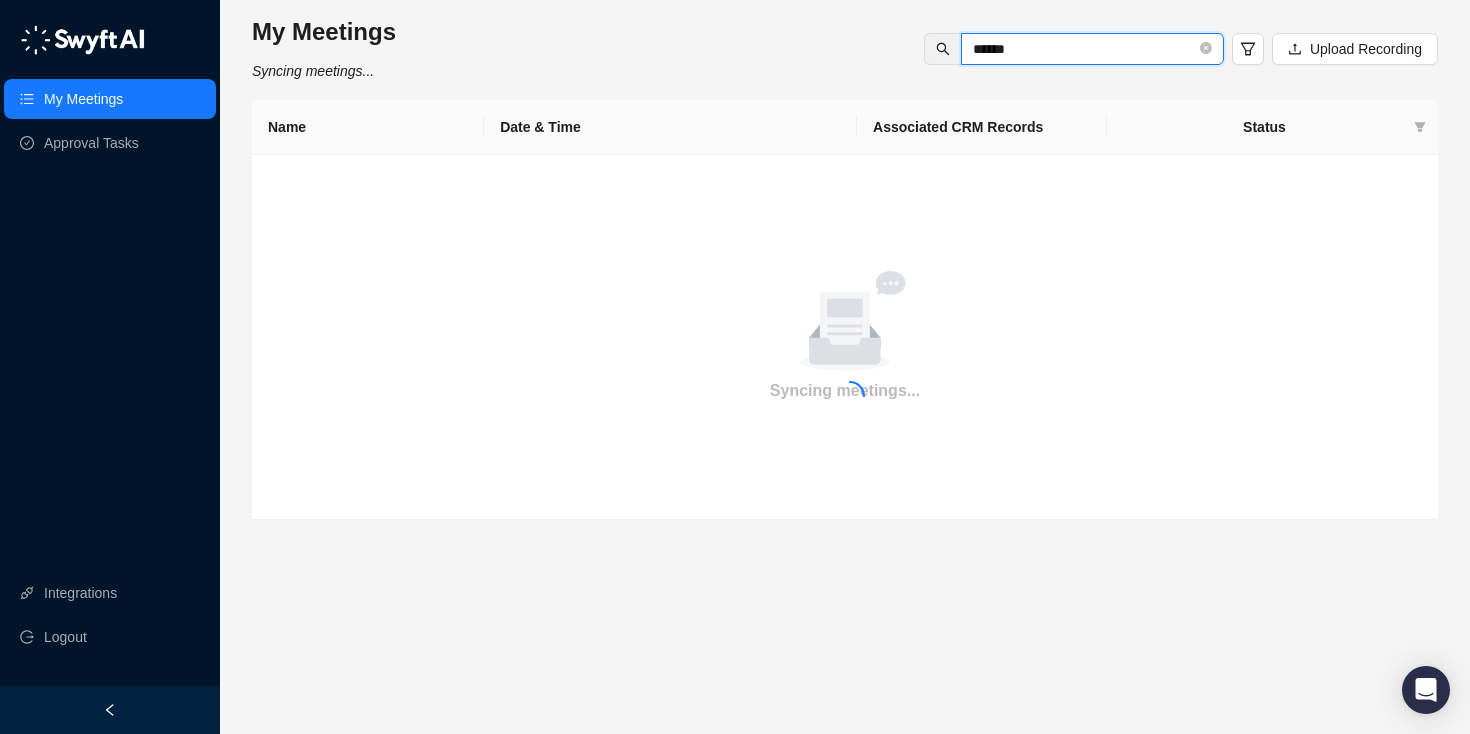 click on "******" at bounding box center [1084, 49] 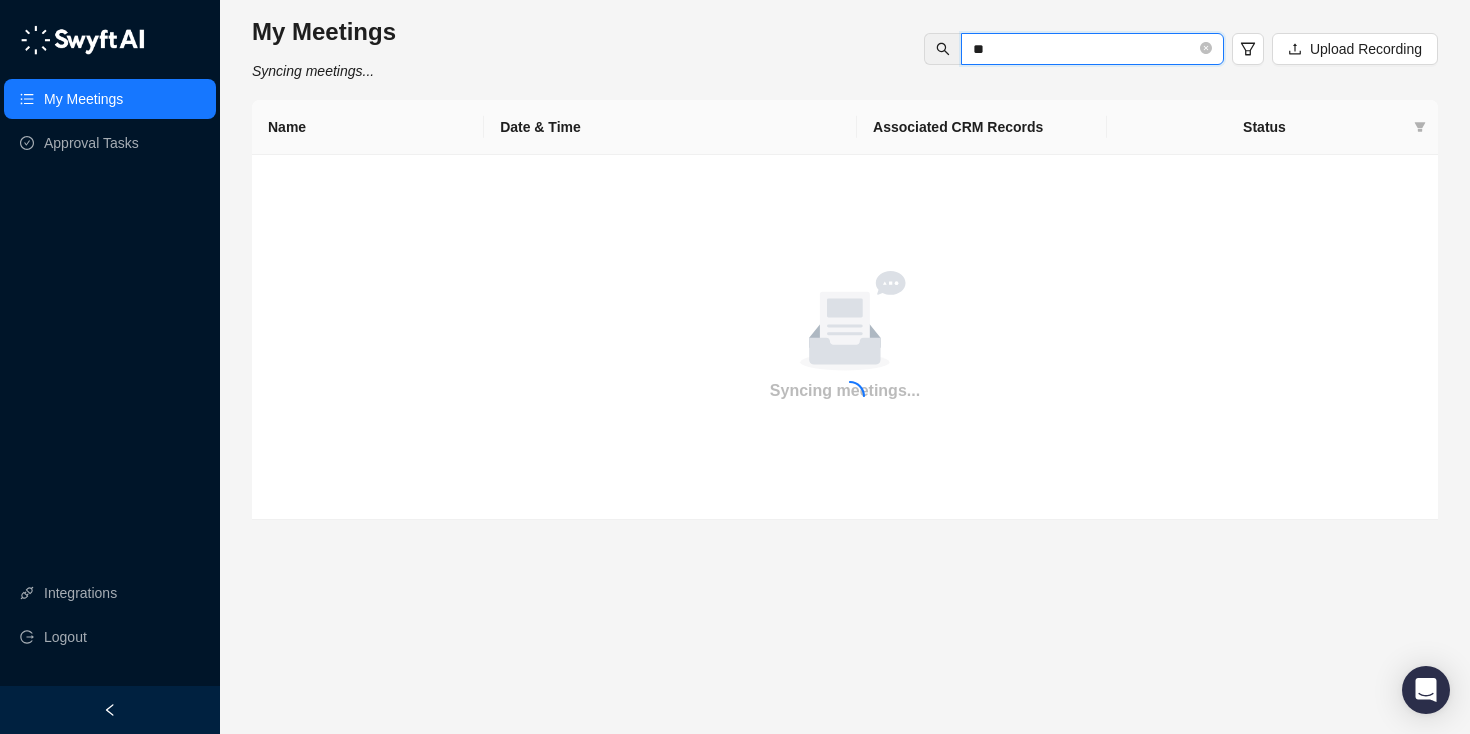 type on "*" 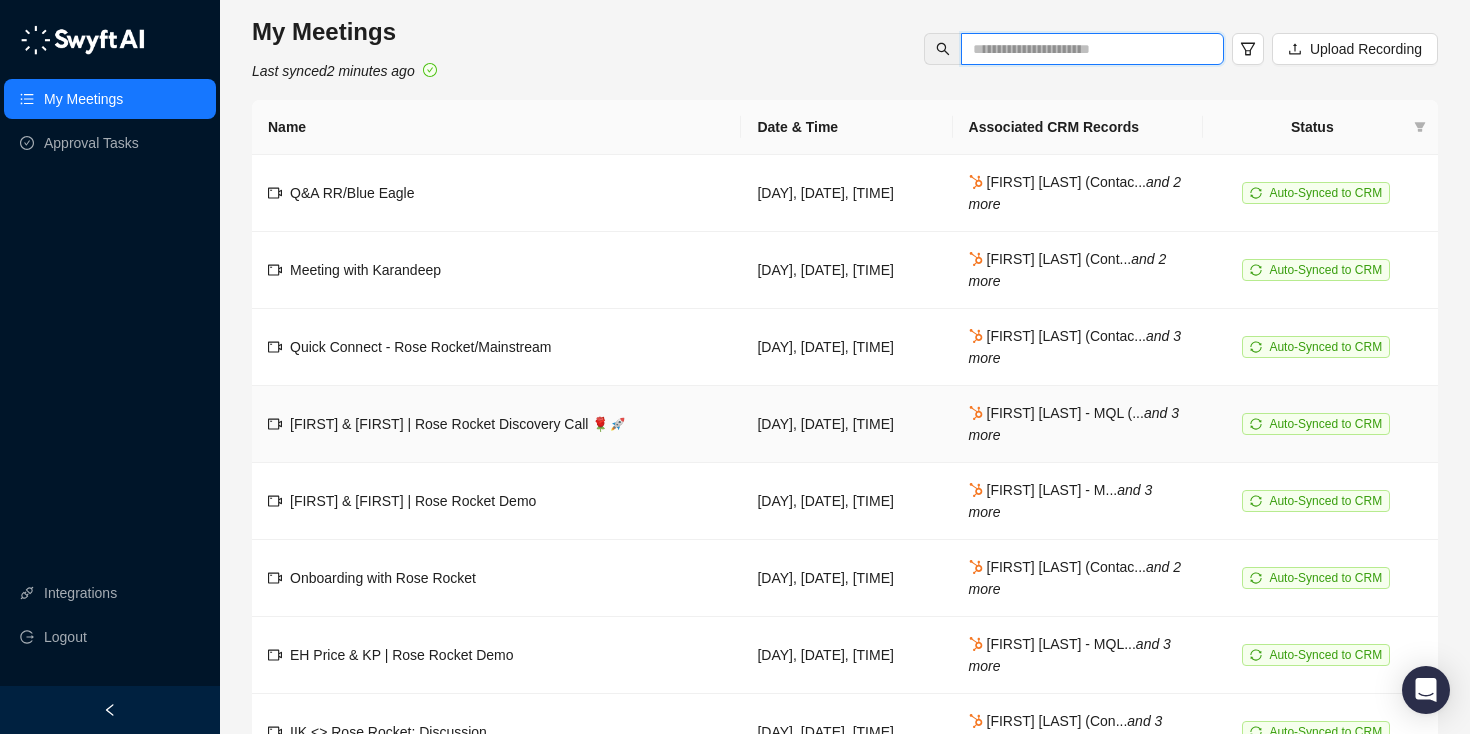 scroll, scrollTop: 71, scrollLeft: 0, axis: vertical 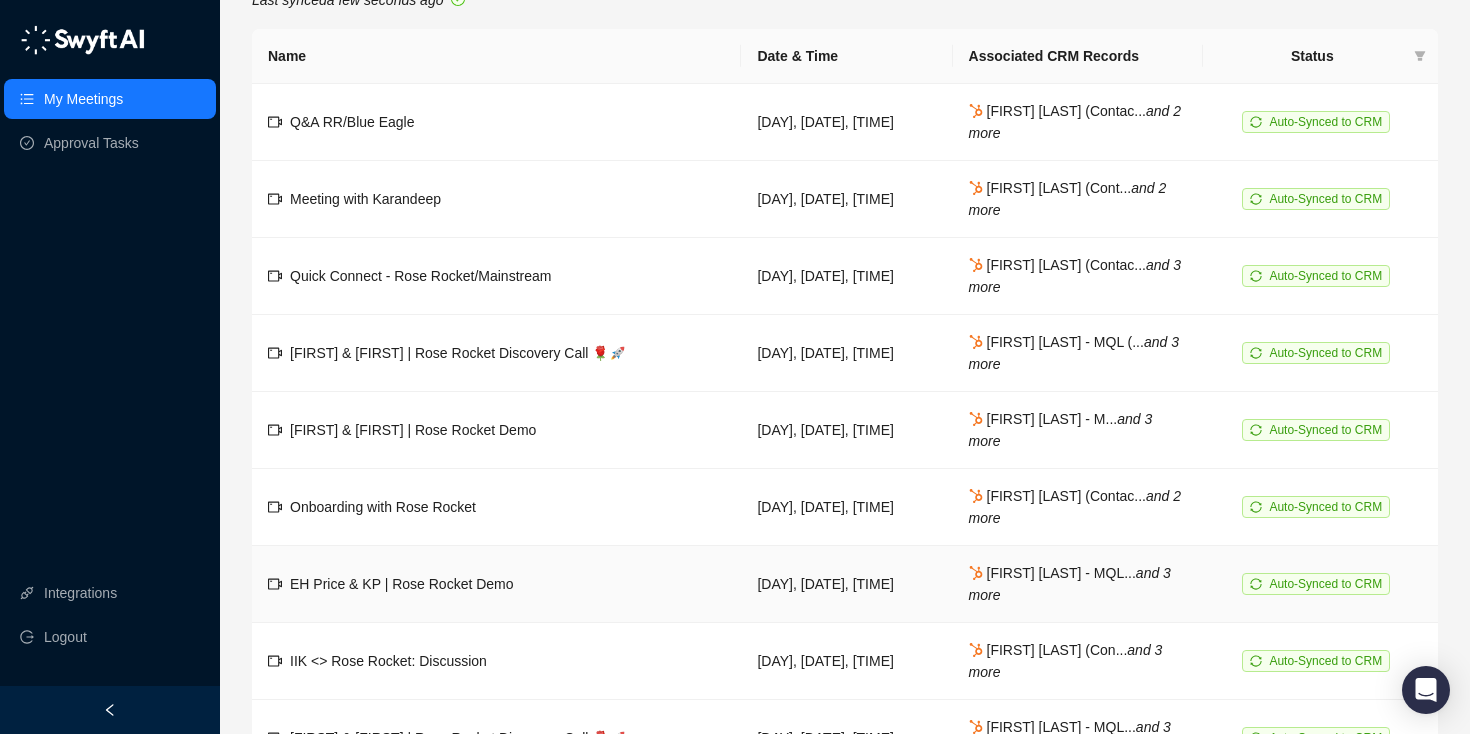 type 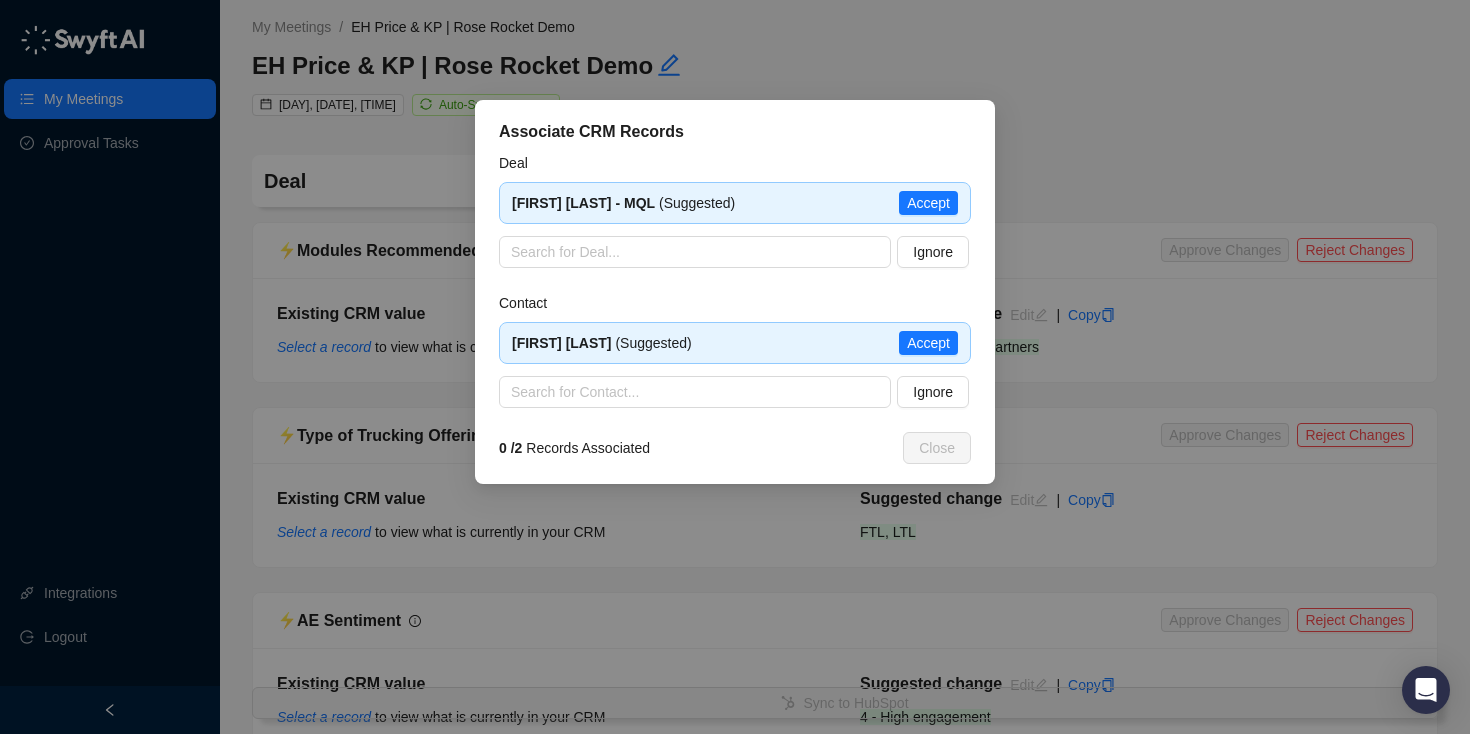 click on "[FIRST] [LAST] - MQL   (Suggested) Accept" at bounding box center [735, 203] 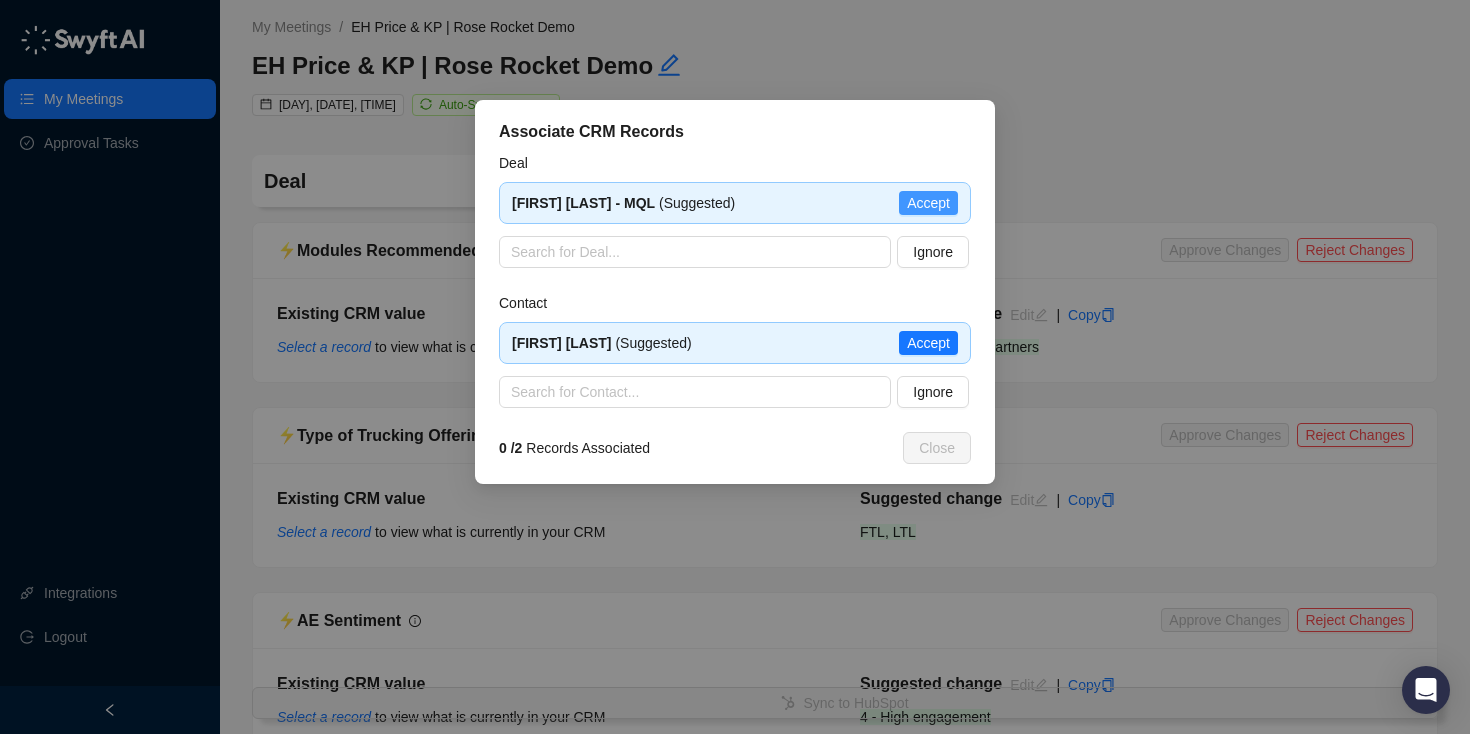 click on "Accept" at bounding box center (928, 203) 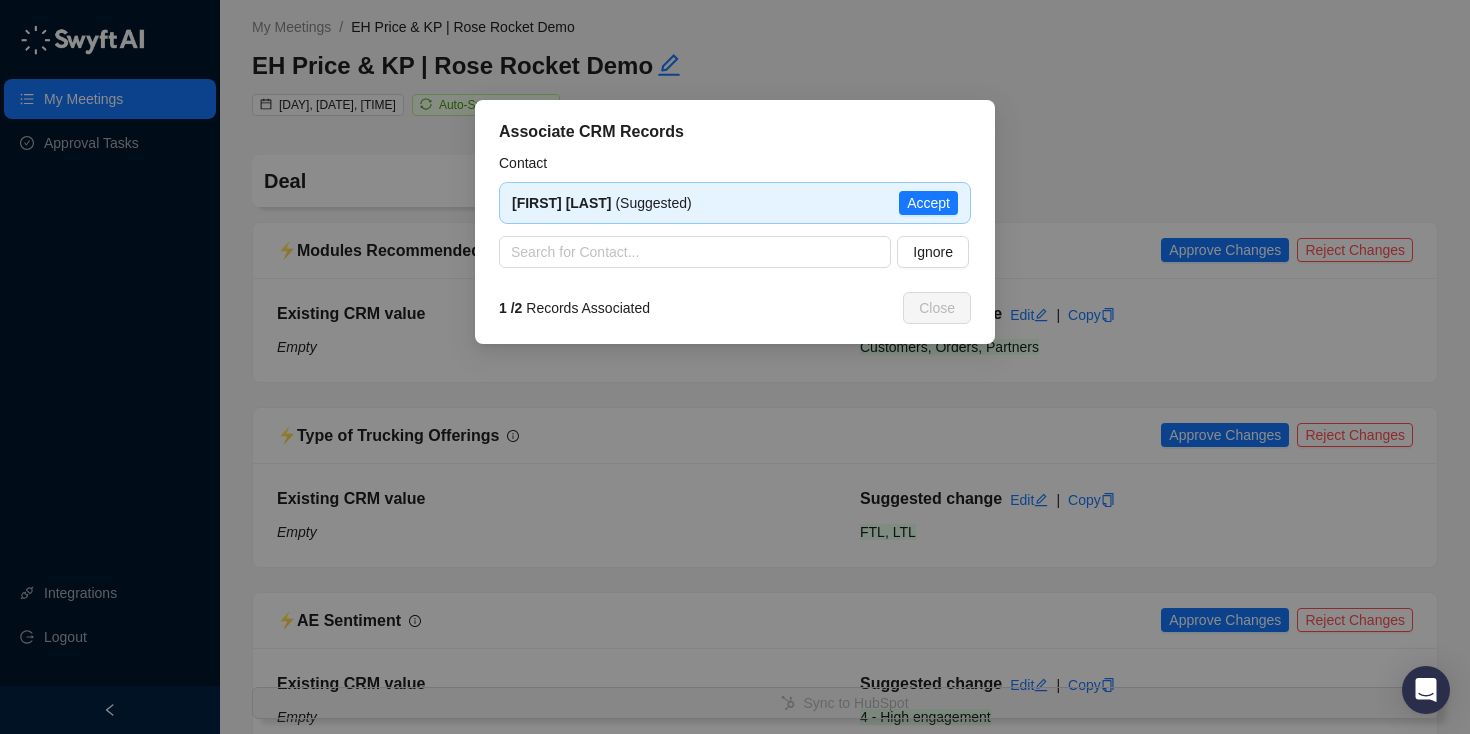 click on "Accept" at bounding box center [928, 203] 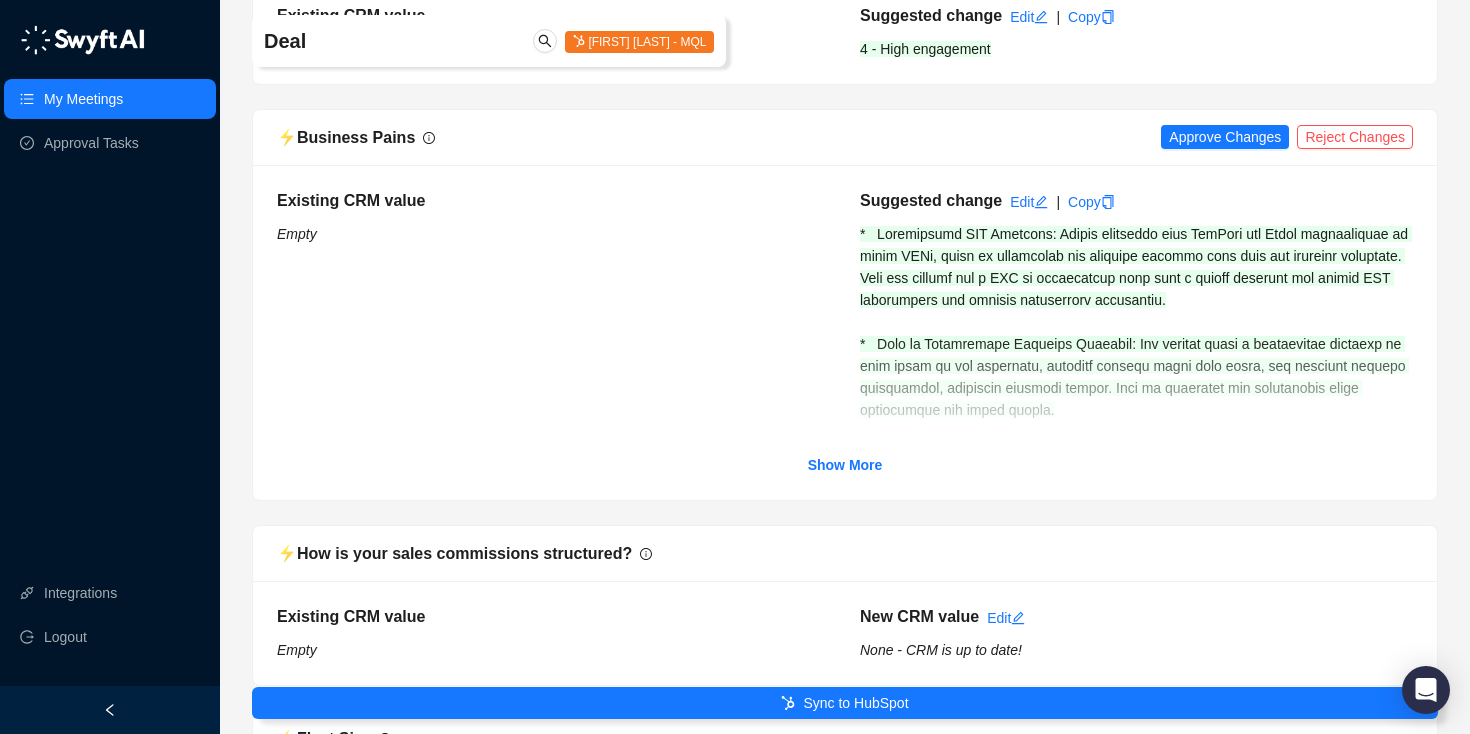 scroll, scrollTop: 675, scrollLeft: 0, axis: vertical 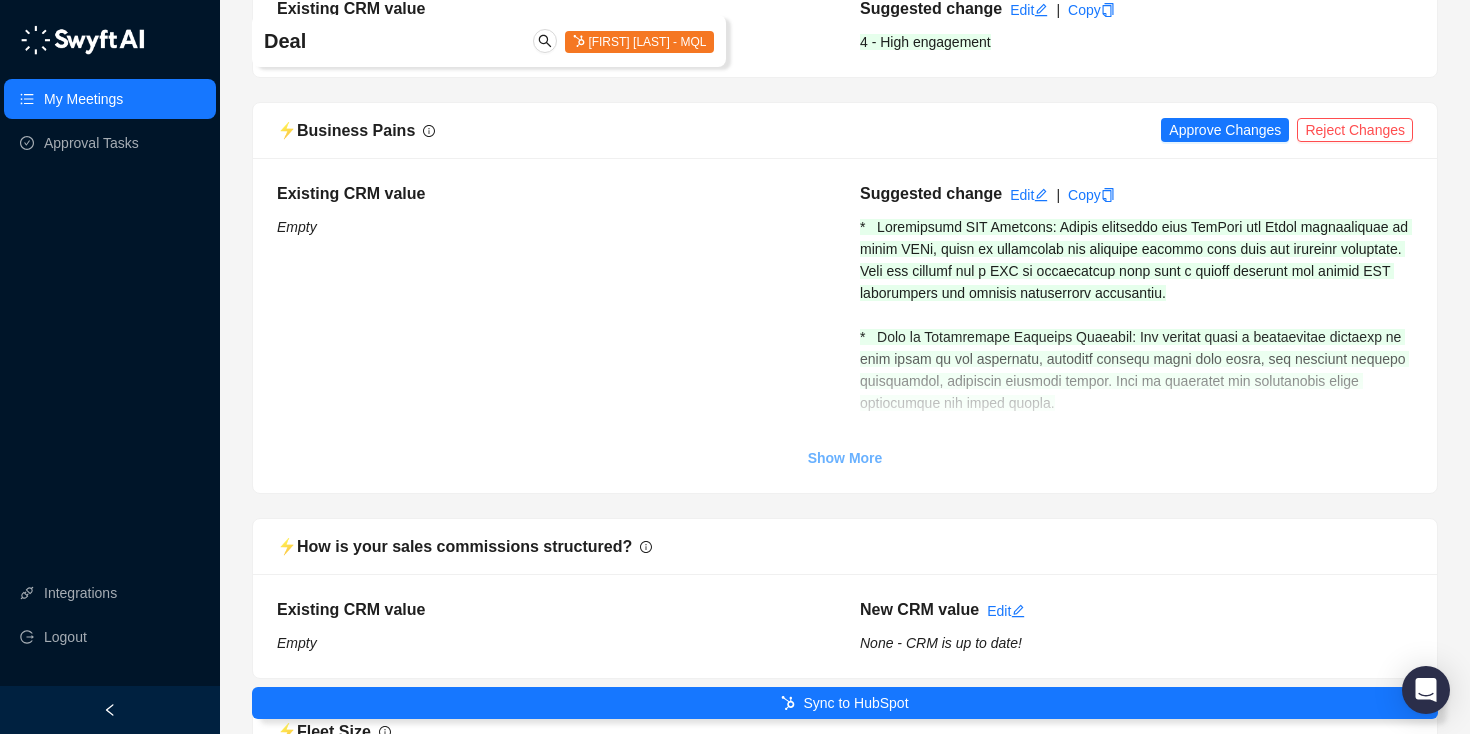 click on "Show More" at bounding box center [845, 458] 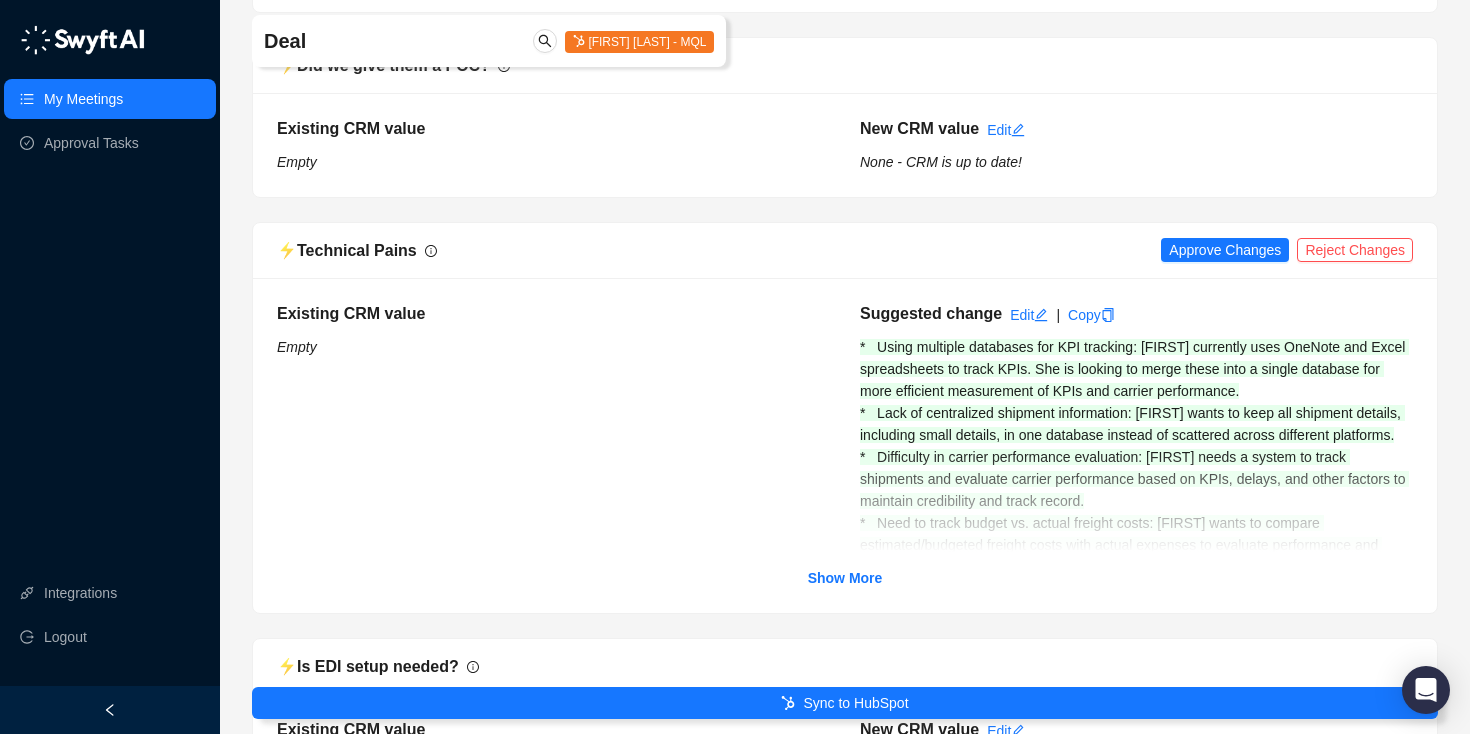 scroll, scrollTop: 3266, scrollLeft: 0, axis: vertical 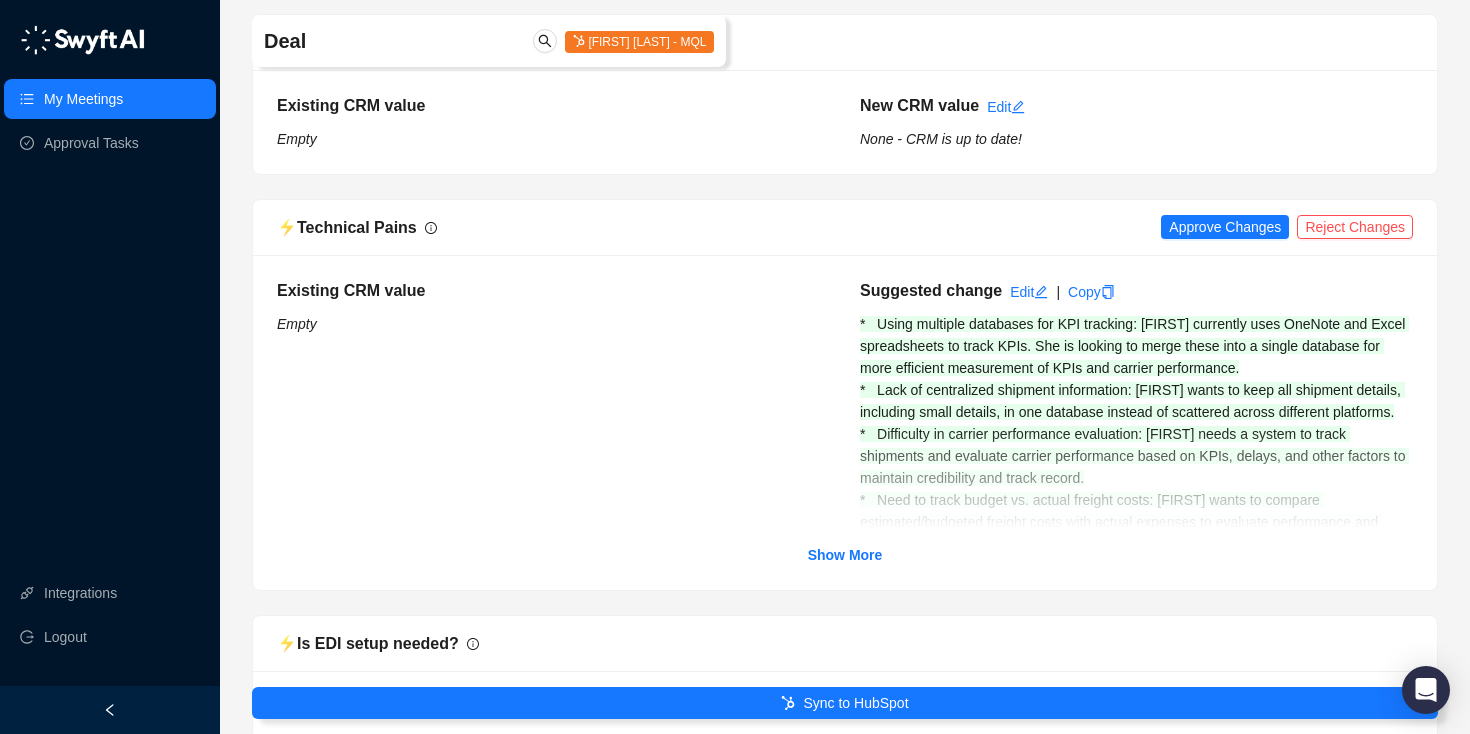 click at bounding box center [845, 479] 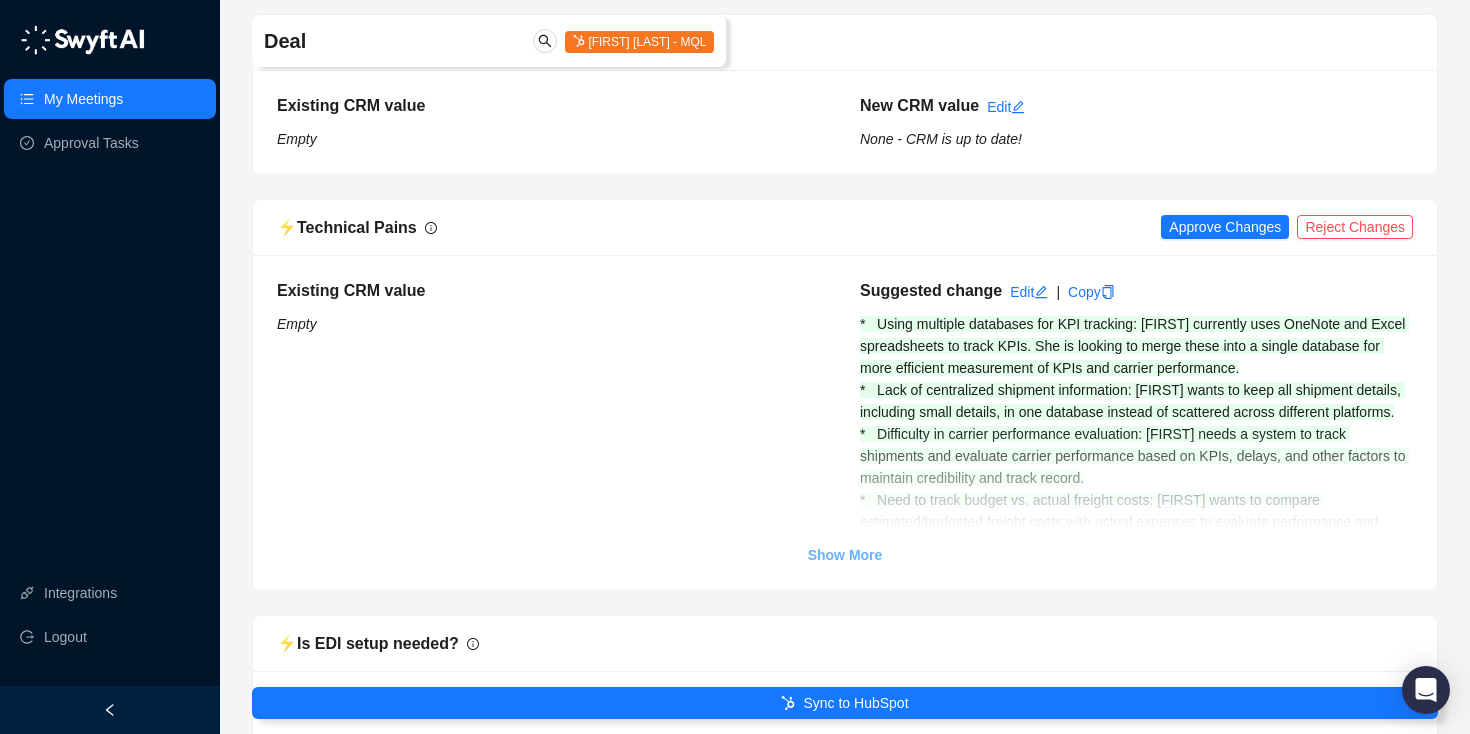 click on "Show More" at bounding box center [845, 555] 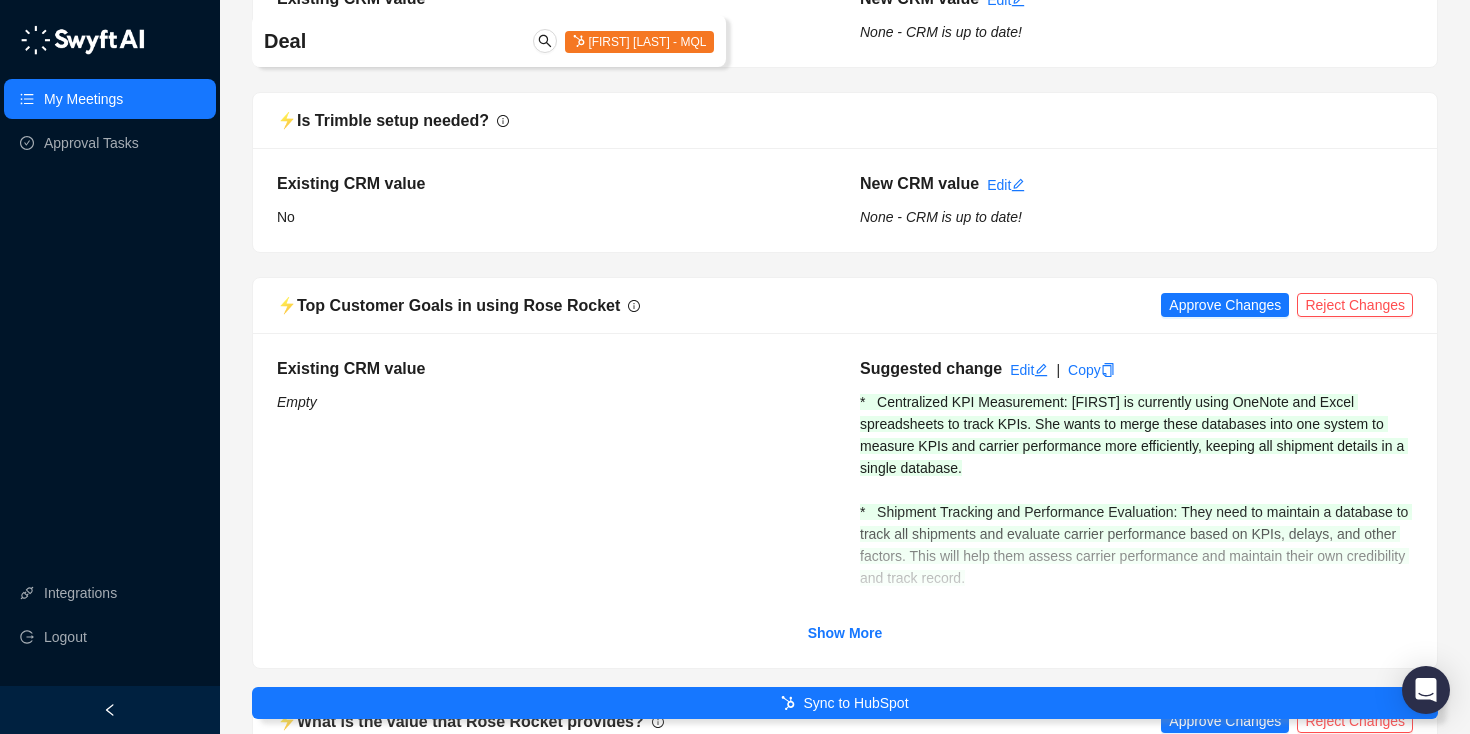 scroll, scrollTop: 4049, scrollLeft: 0, axis: vertical 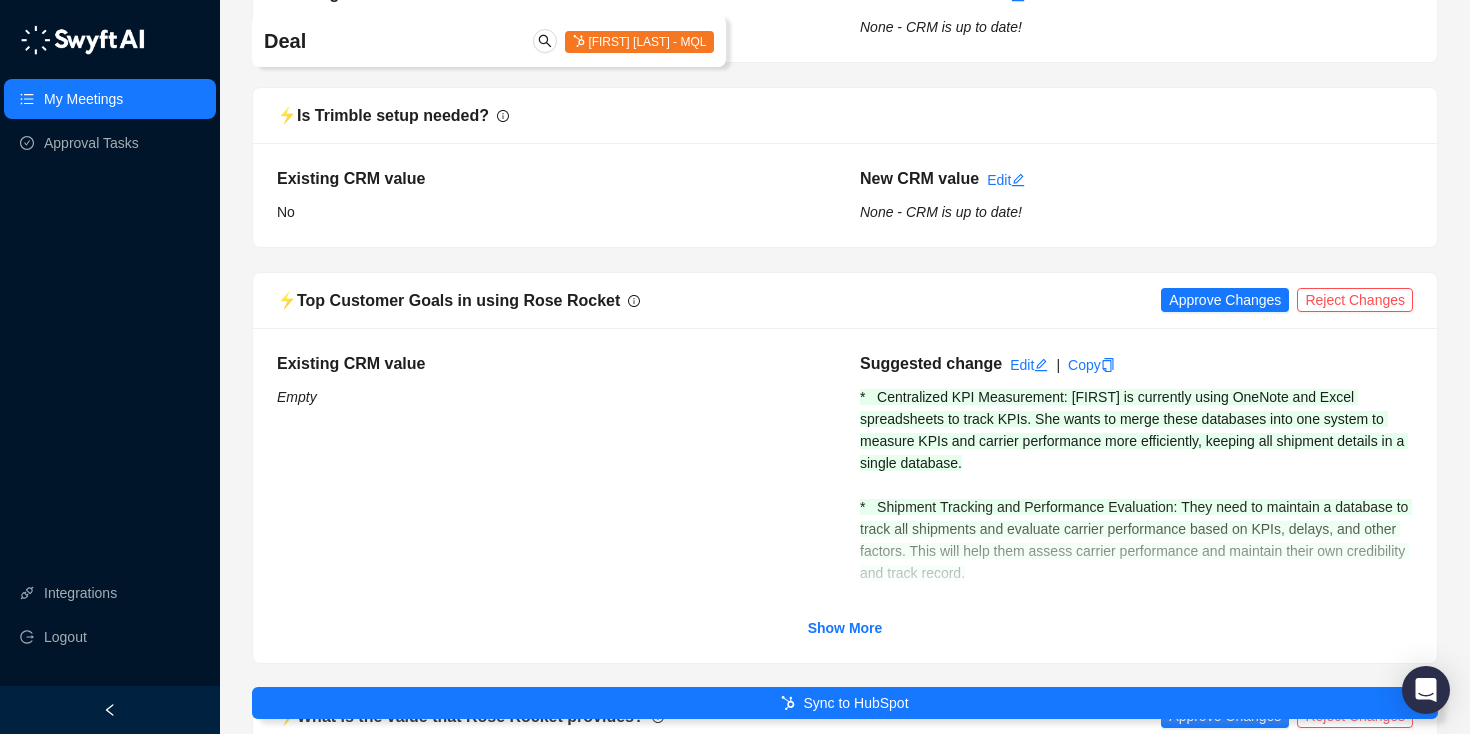 click at bounding box center (845, 552) 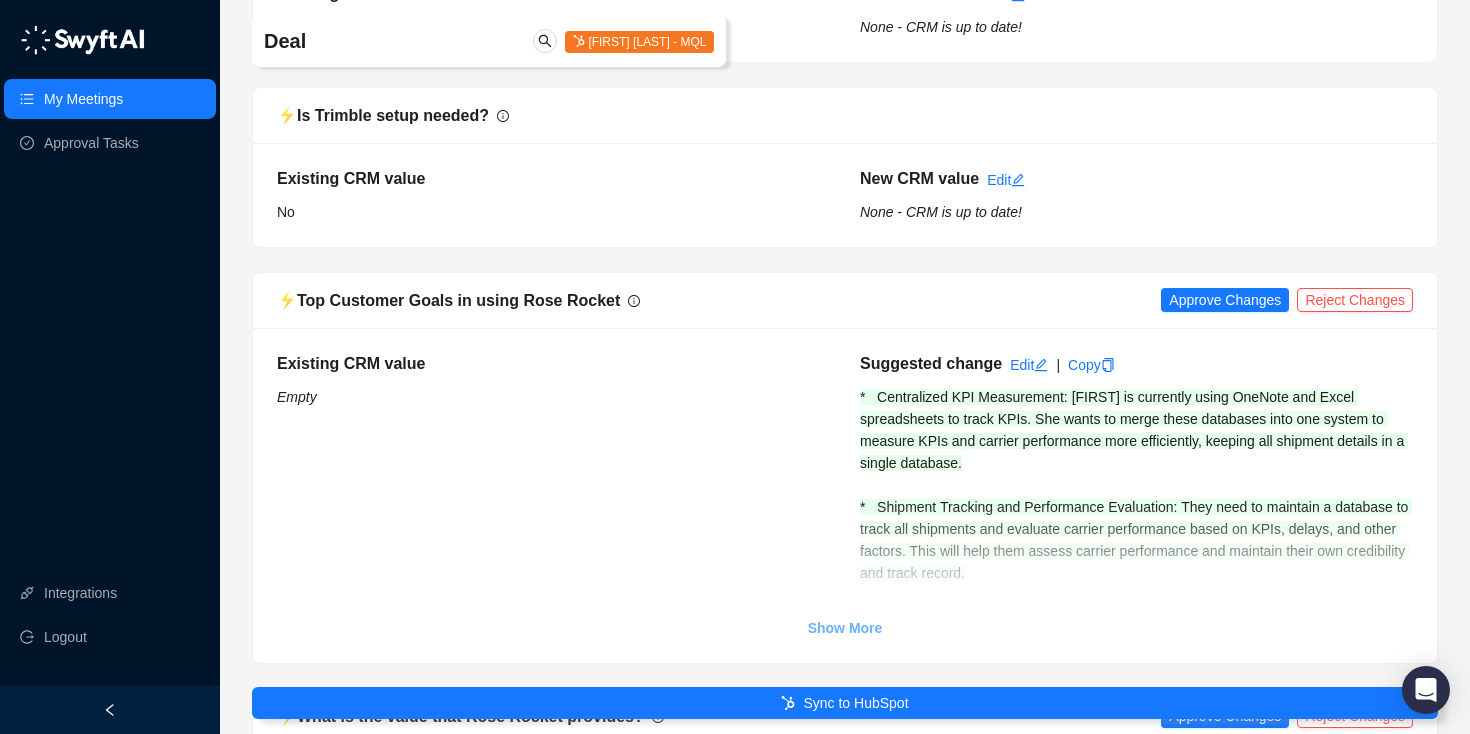 click on "Show More" at bounding box center (845, 628) 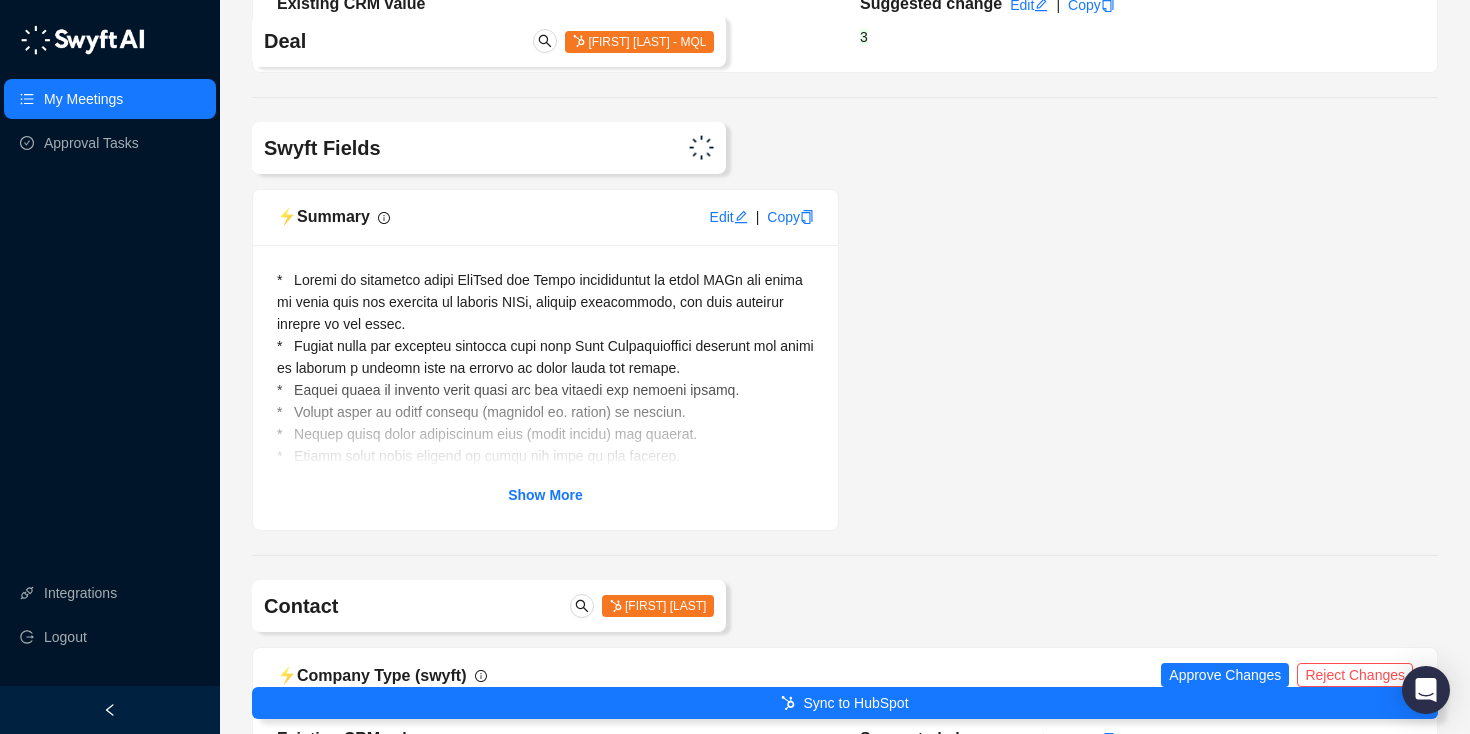 scroll, scrollTop: 7687, scrollLeft: 0, axis: vertical 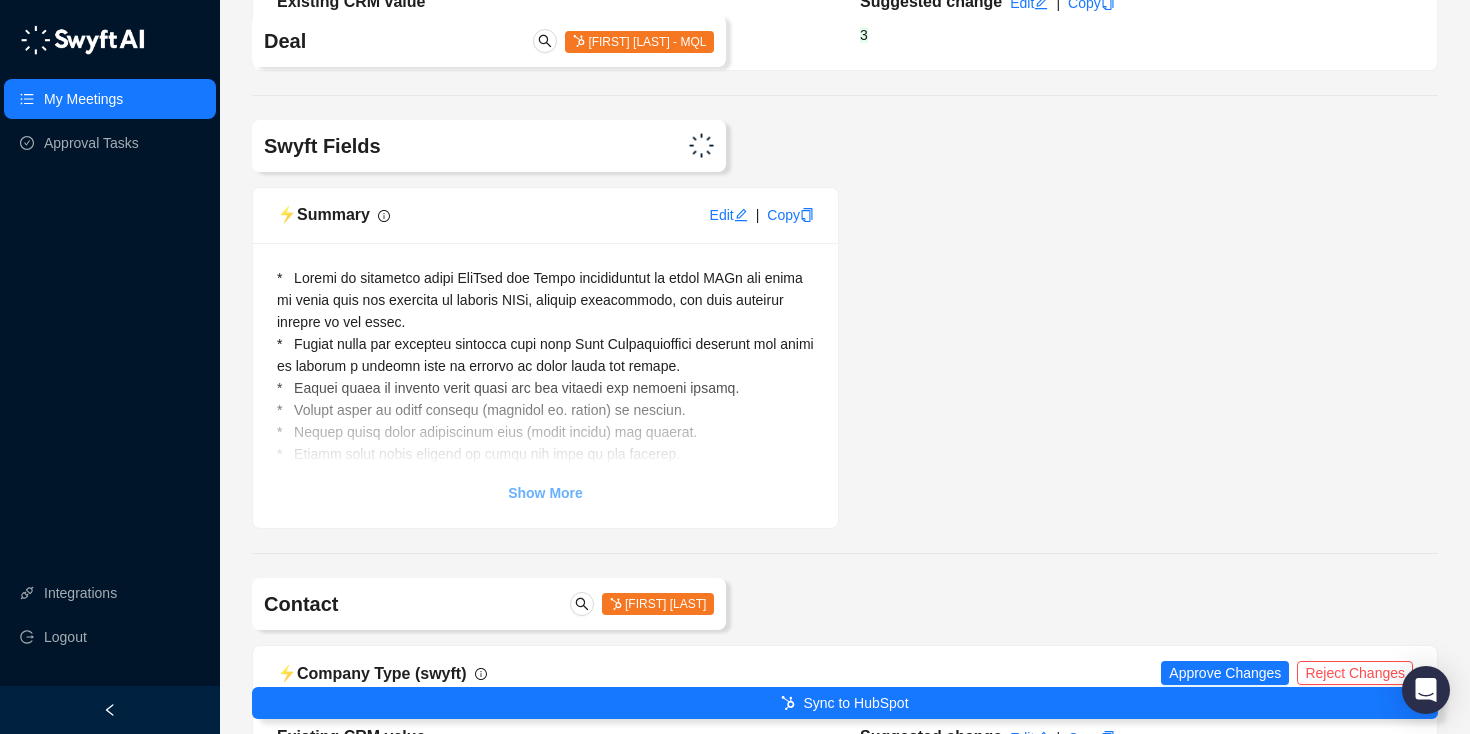 click on "Show More" at bounding box center (545, 493) 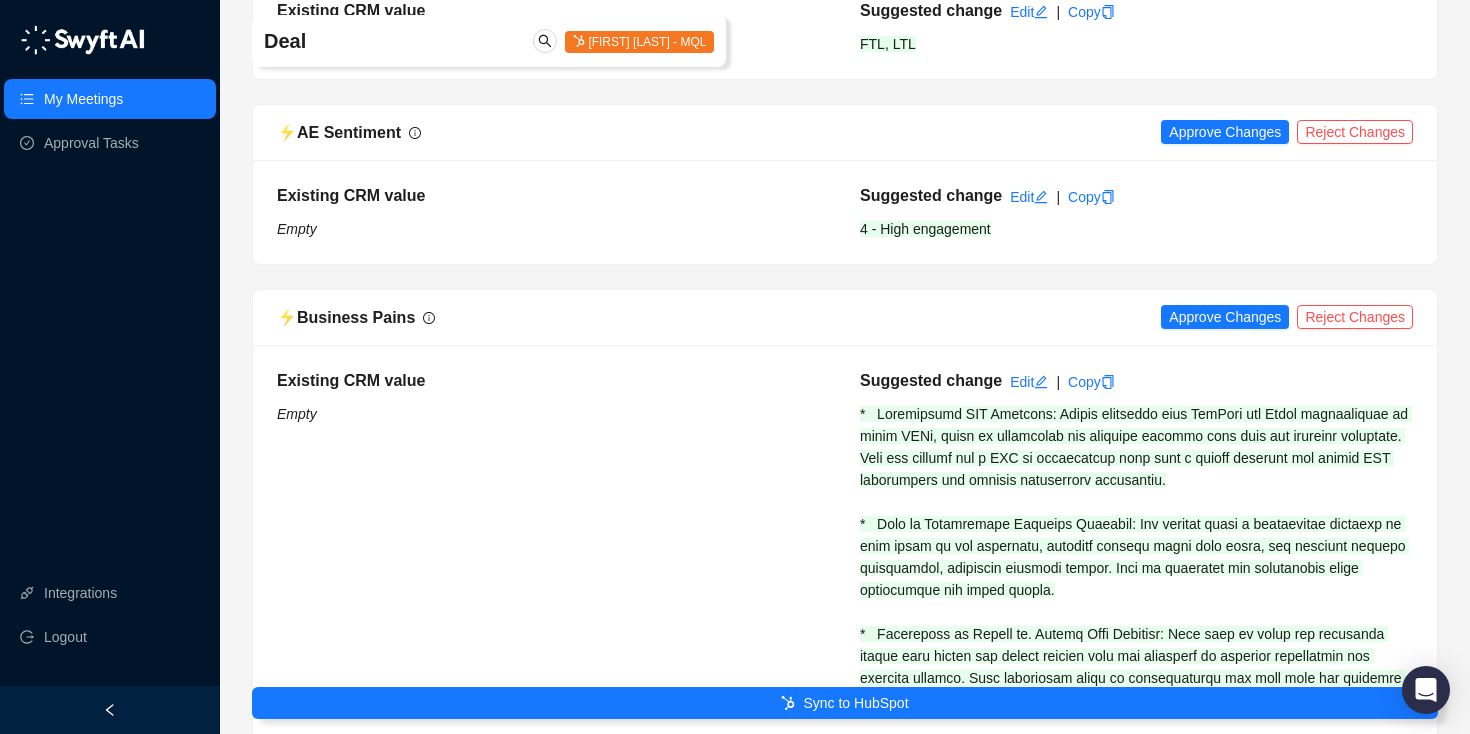 scroll, scrollTop: 0, scrollLeft: 0, axis: both 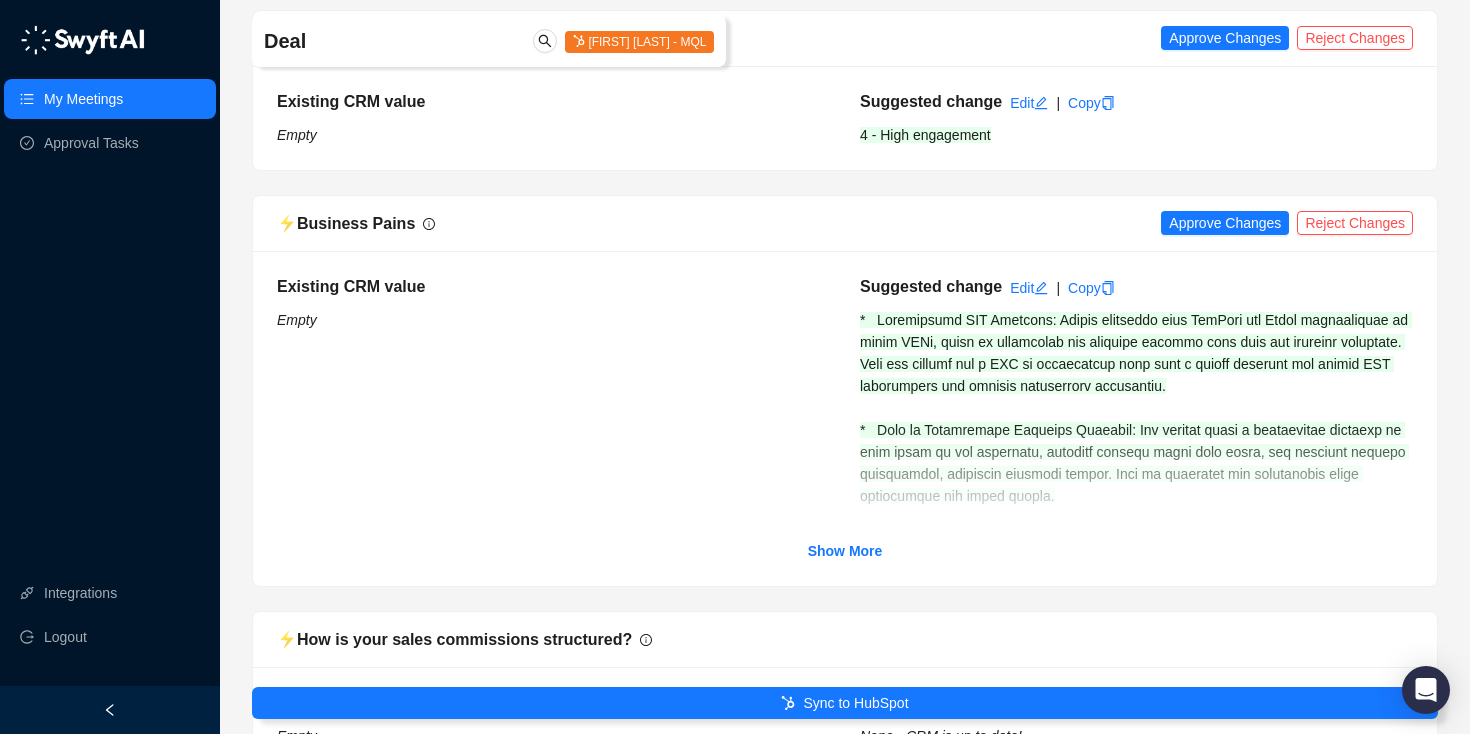 click on "Existing CRM value Empty Suggested change Edit  | Copy  Show More" at bounding box center (845, 418) 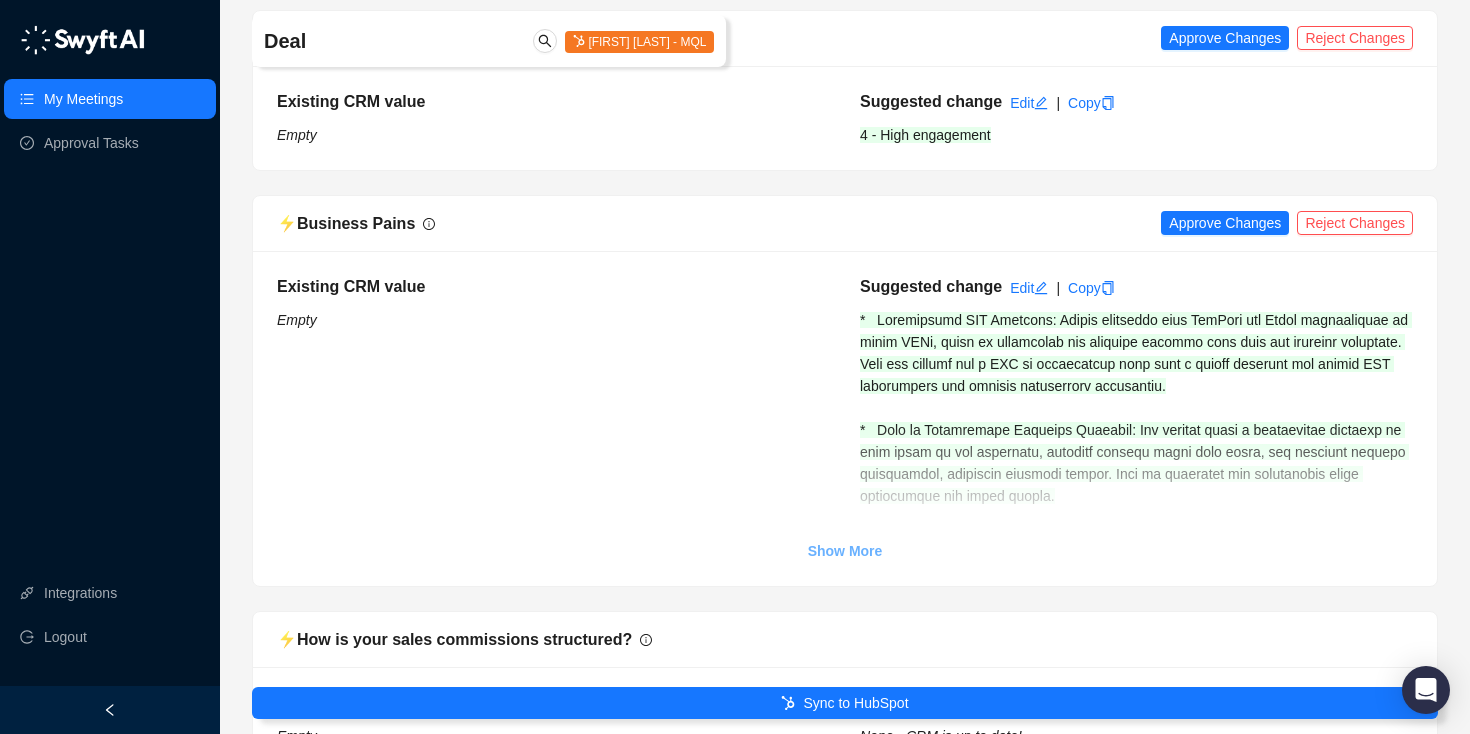 click on "Show More" at bounding box center (845, 551) 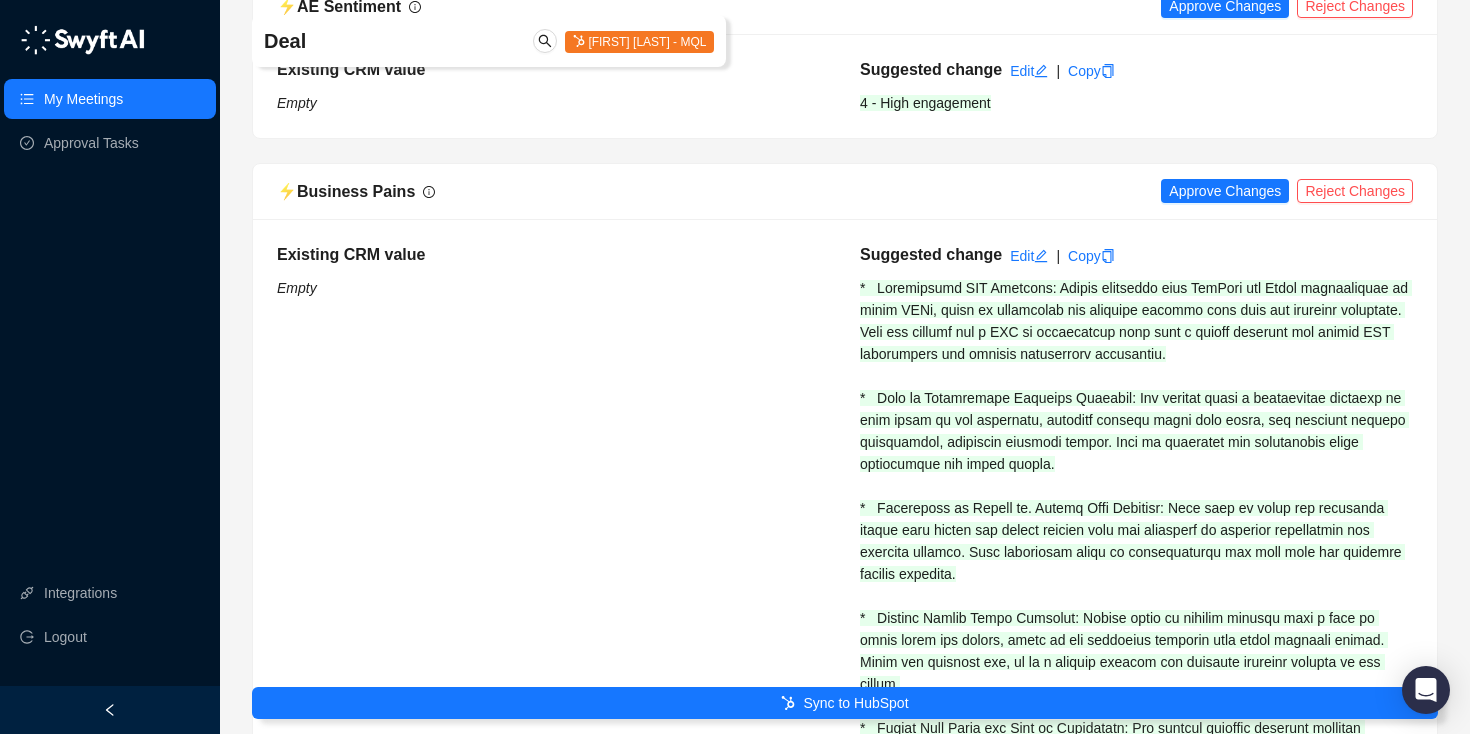 scroll, scrollTop: 613, scrollLeft: 0, axis: vertical 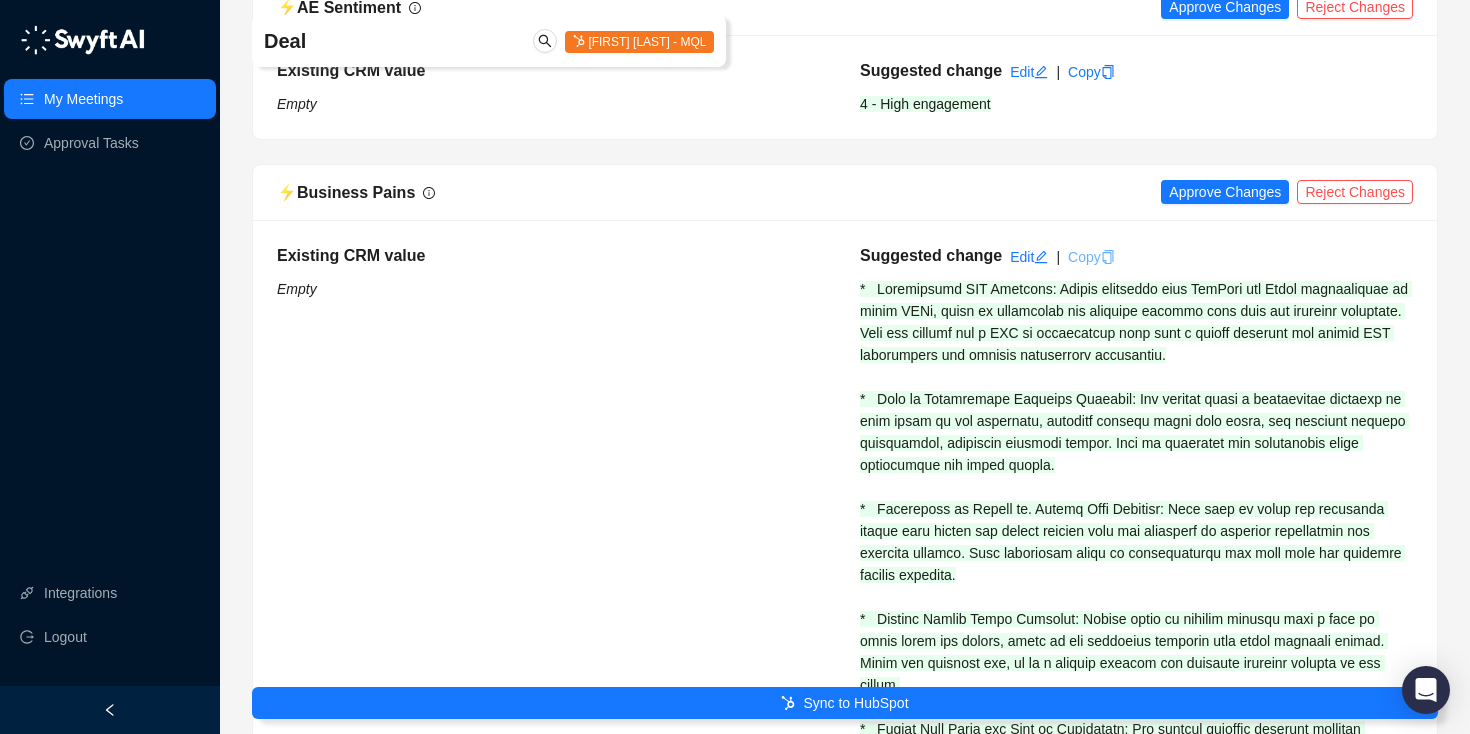 click on "Copy" at bounding box center [1091, 257] 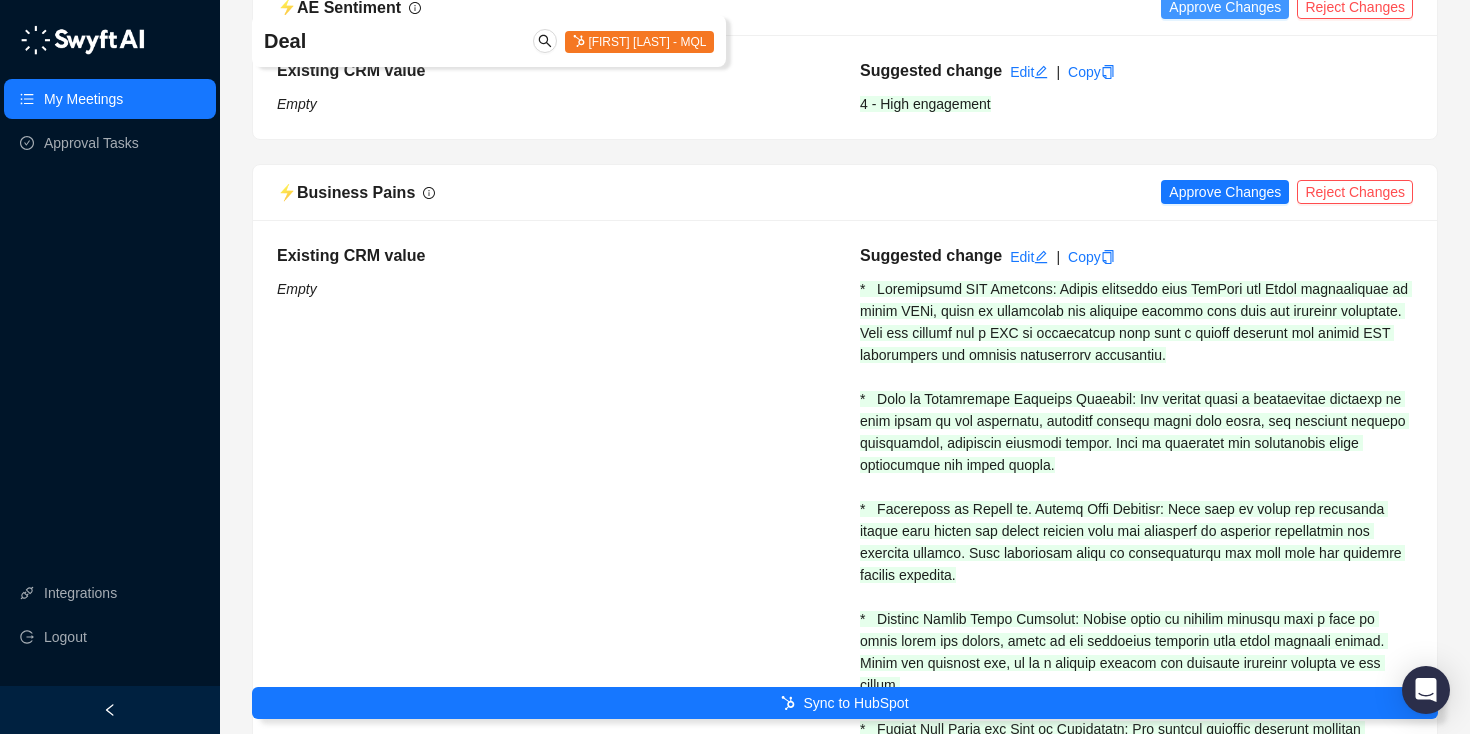 type 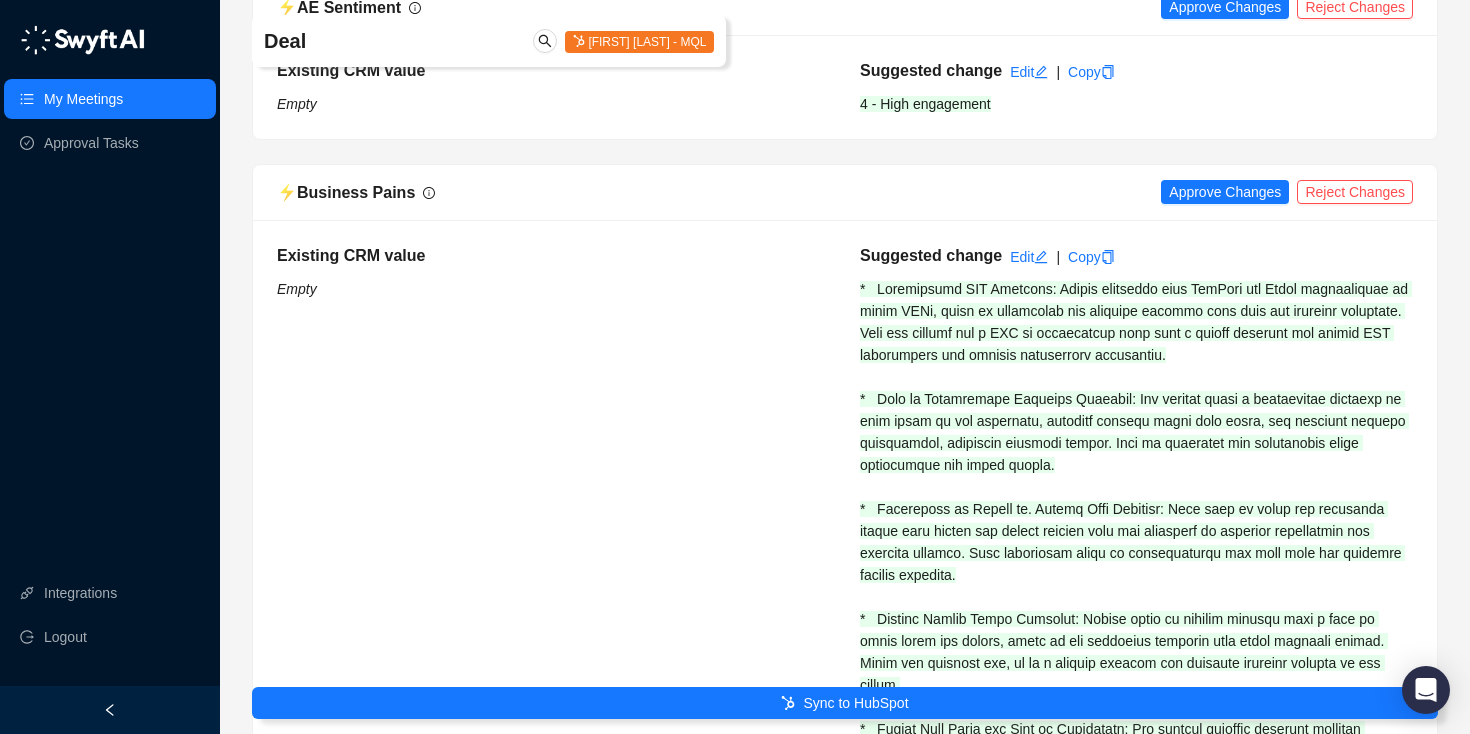 click on "My Meetings" at bounding box center (83, 99) 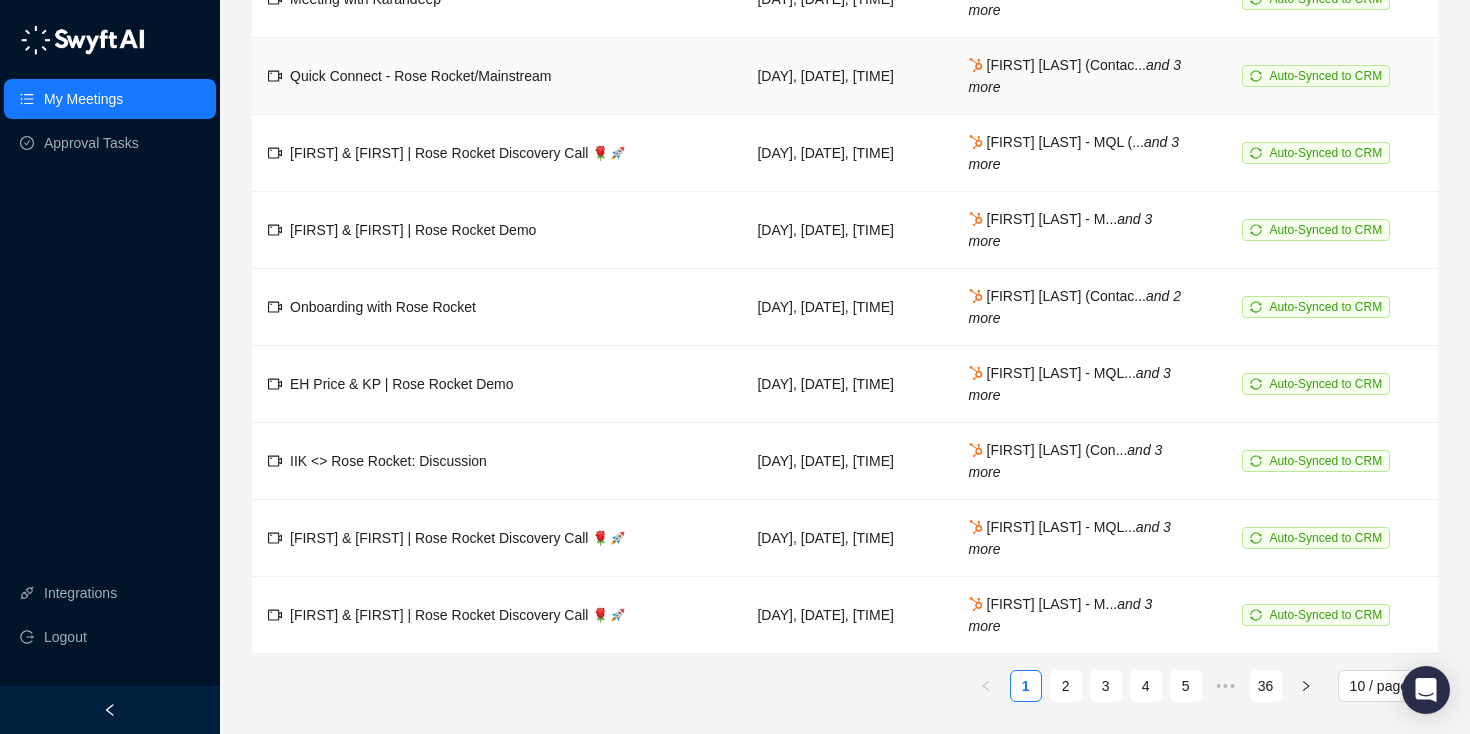 scroll, scrollTop: 0, scrollLeft: 0, axis: both 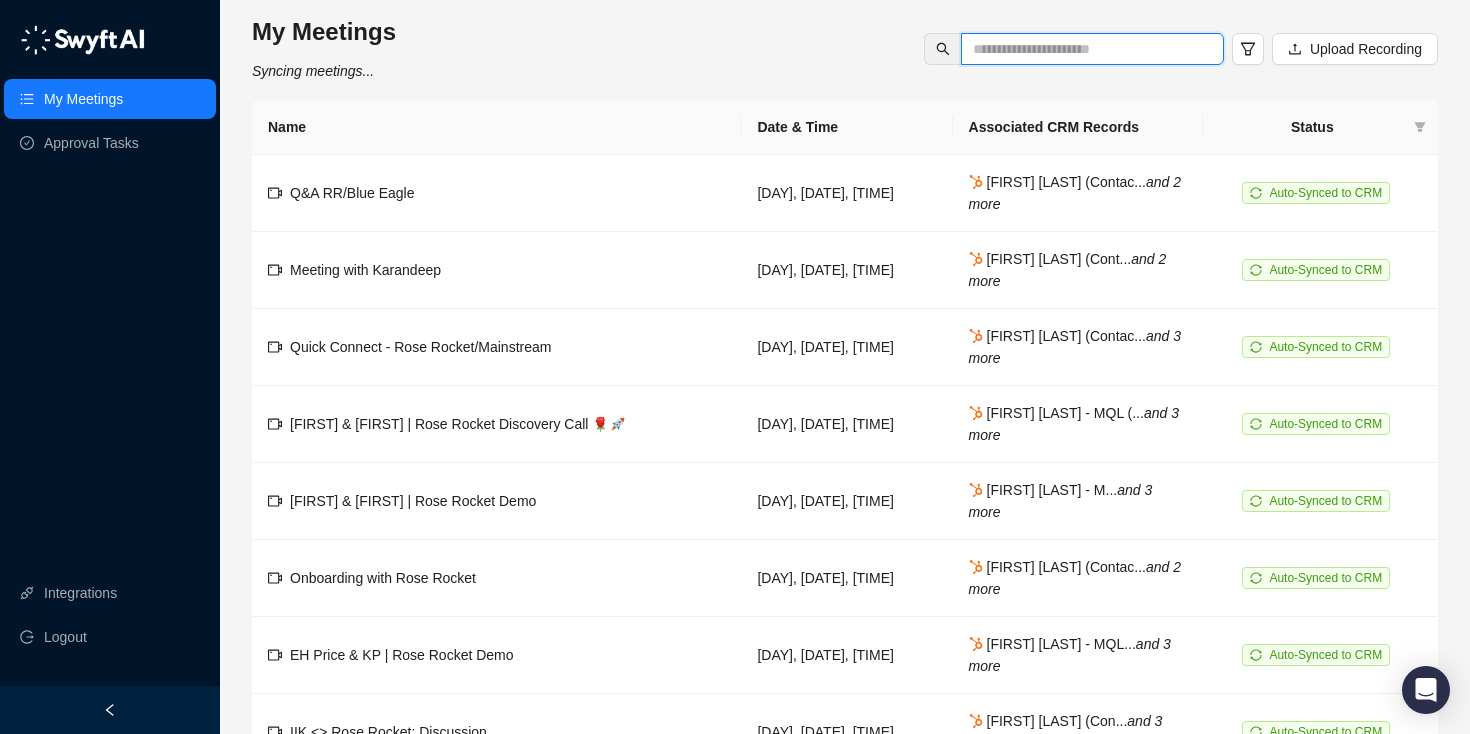 click at bounding box center (1084, 49) 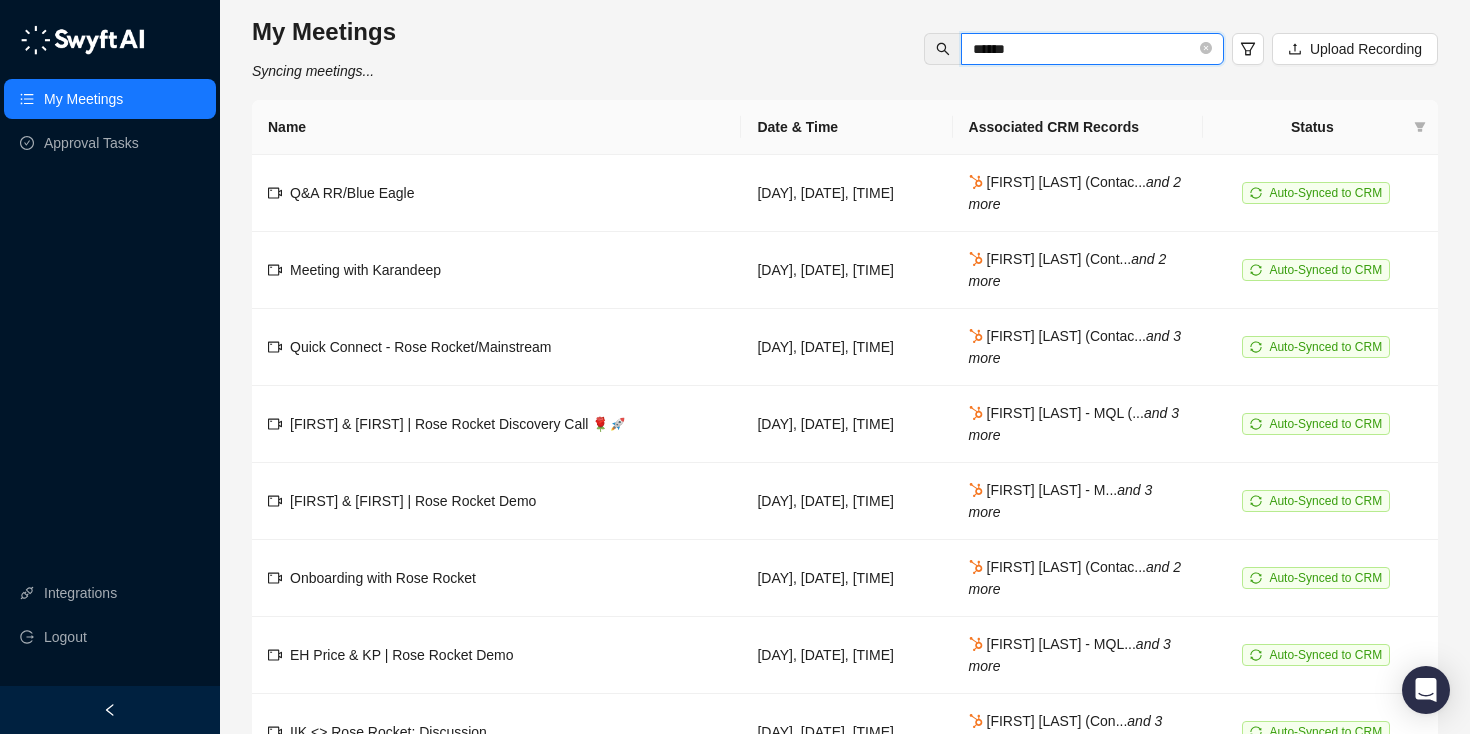 type on "******" 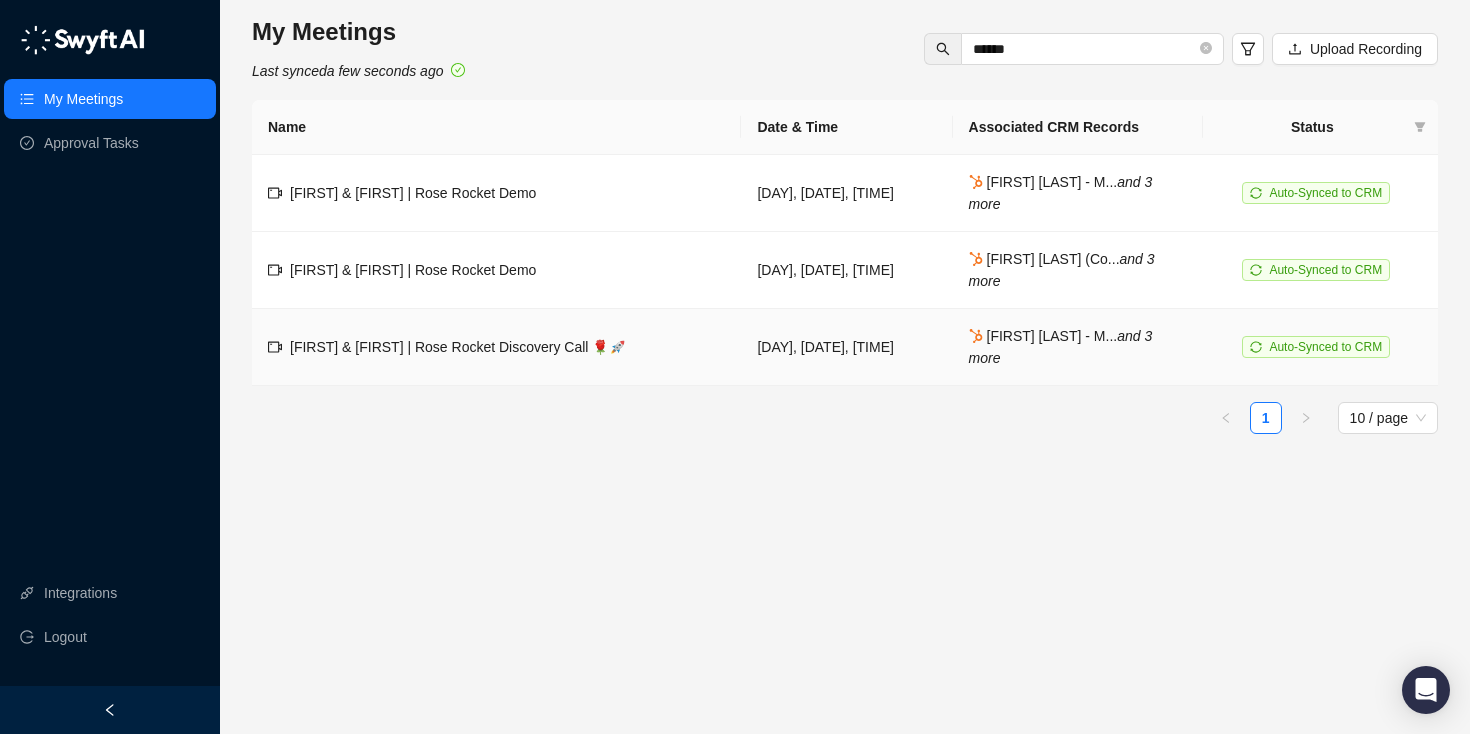 click on "[FIRST] & [FIRST] | Rose Rocket Discovery Call 🌹🚀" at bounding box center [458, 347] 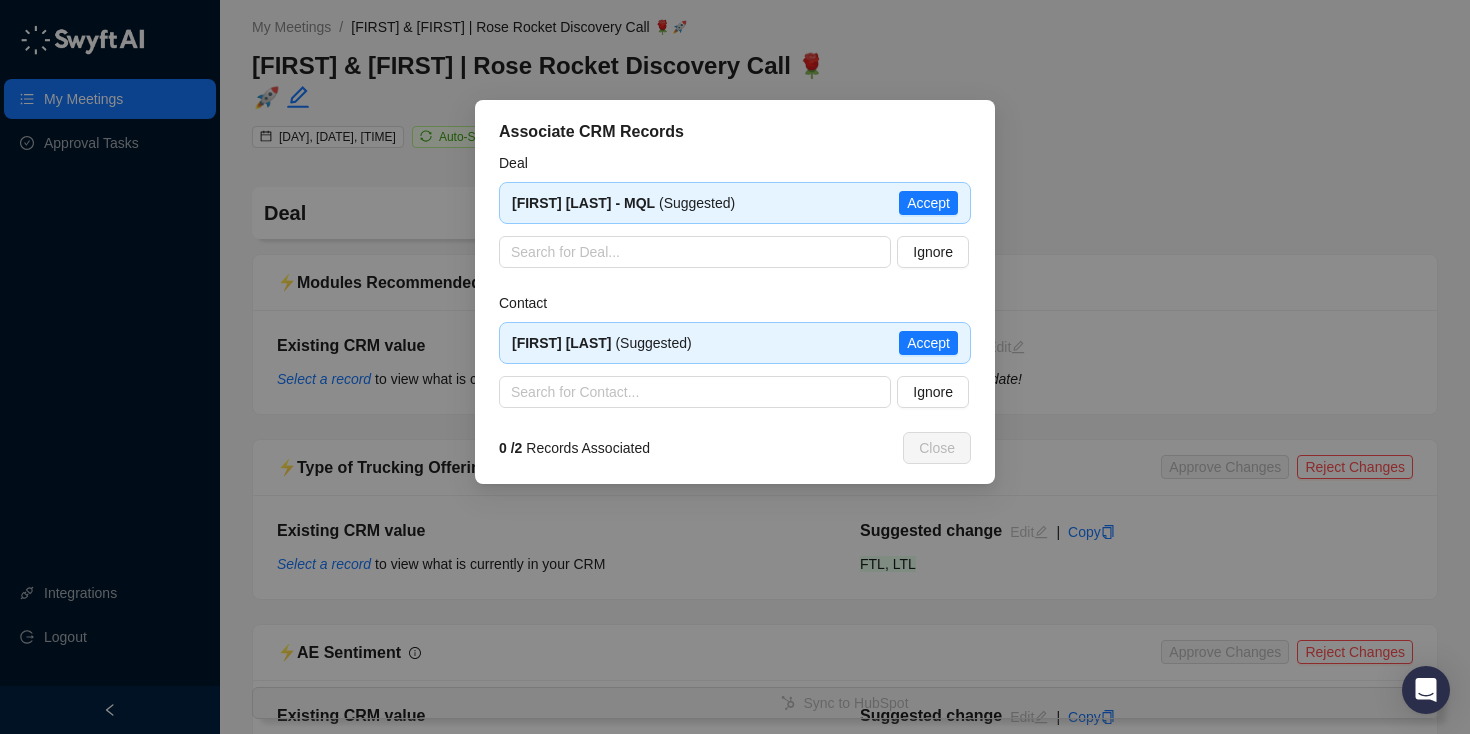 click on "[FIRST] [LAST] - MQL   (Suggested) Accept" at bounding box center [735, 203] 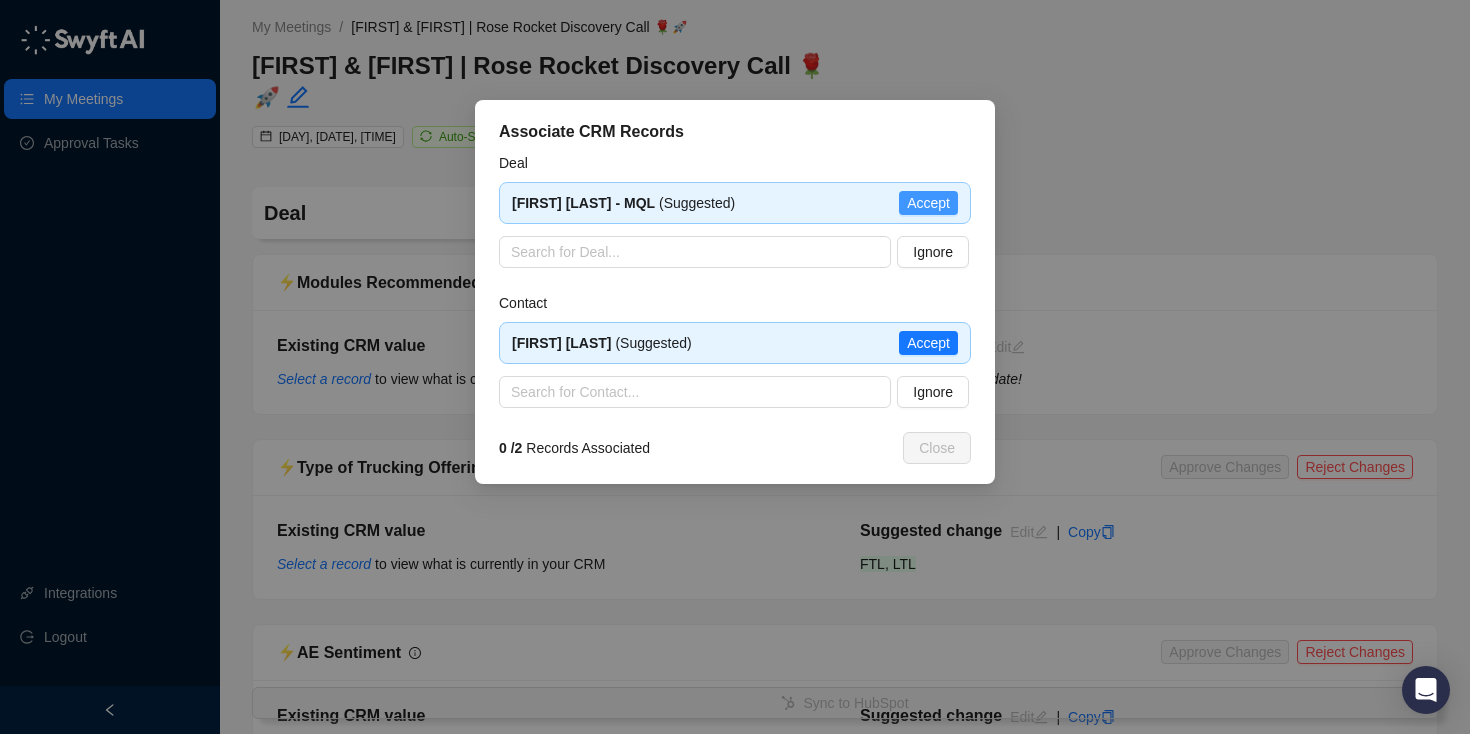 click on "Accept" at bounding box center [928, 203] 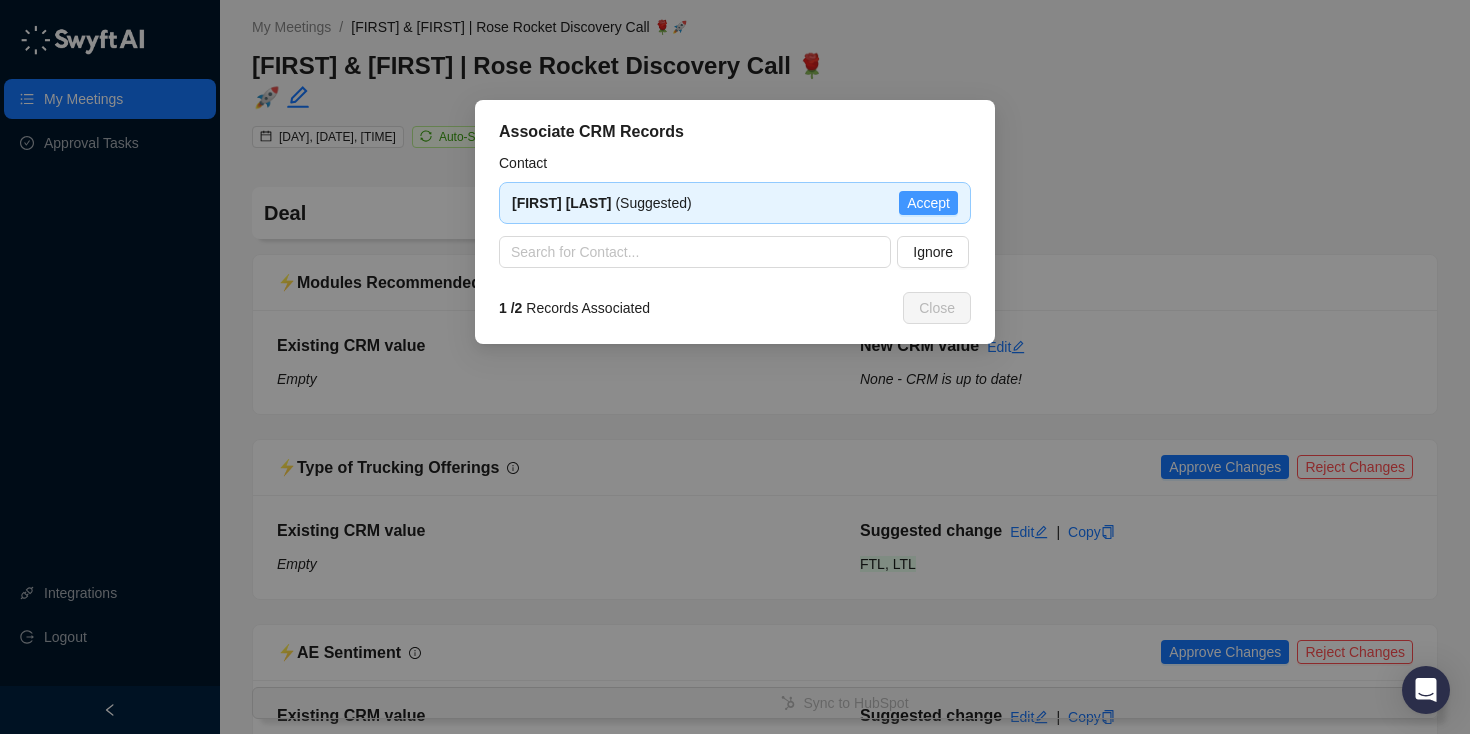 click on "Accept" at bounding box center (928, 203) 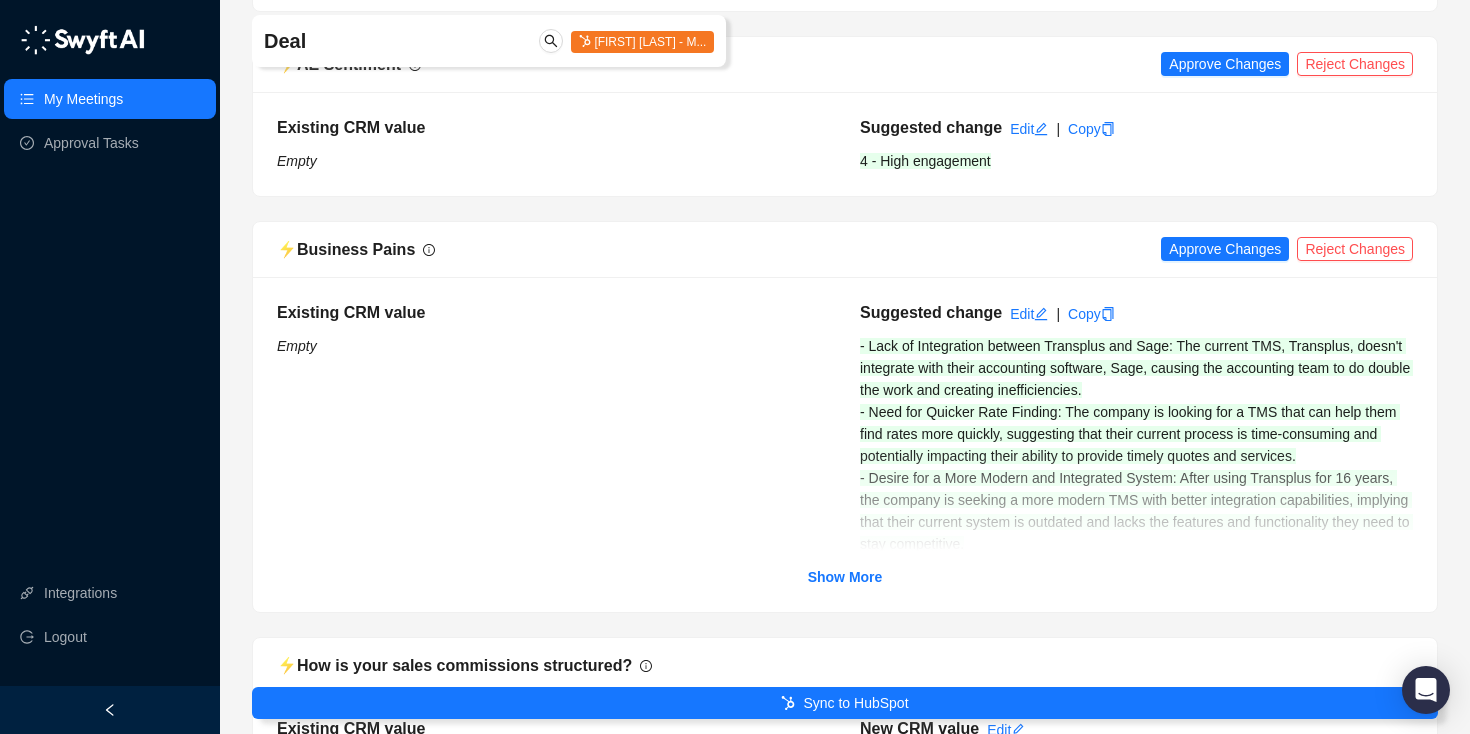 scroll, scrollTop: 657, scrollLeft: 0, axis: vertical 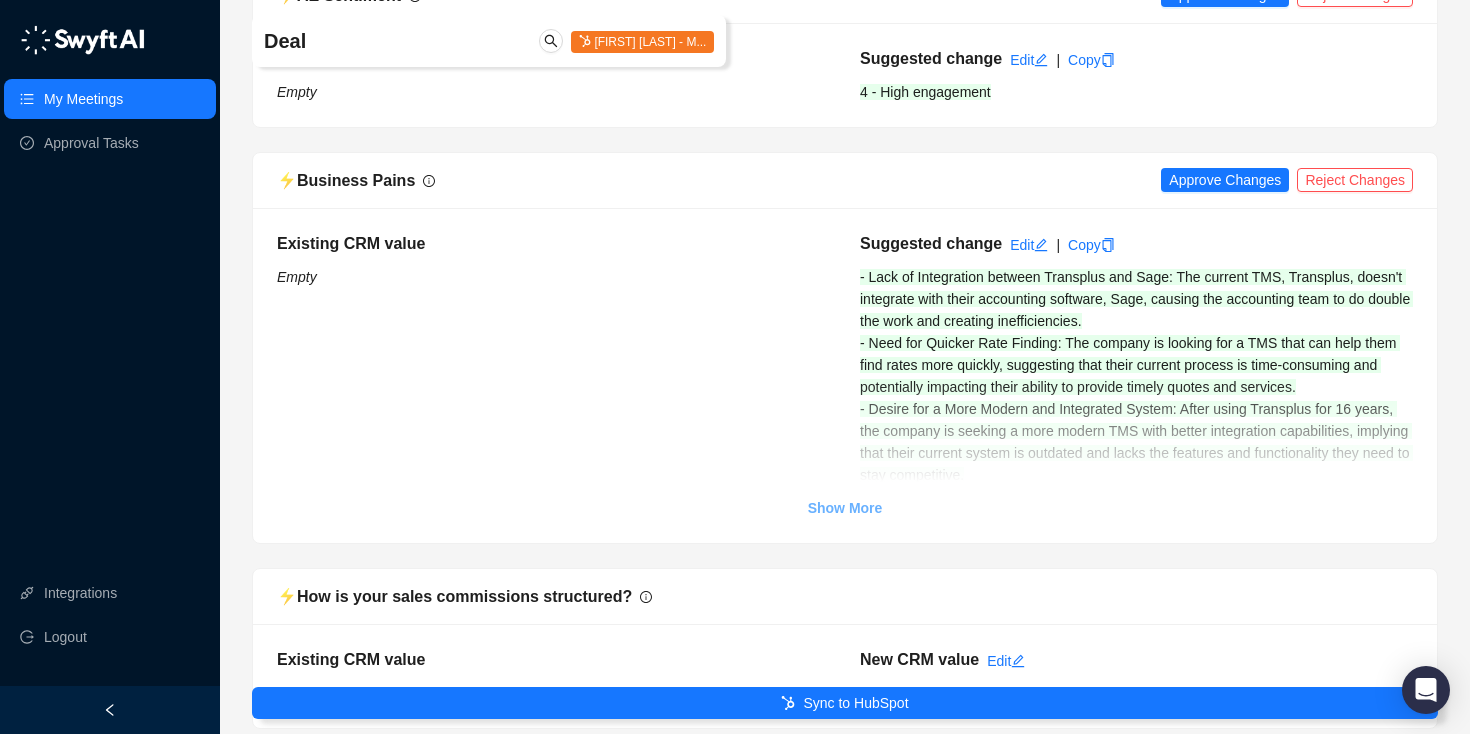 click on "Show More" at bounding box center (845, 508) 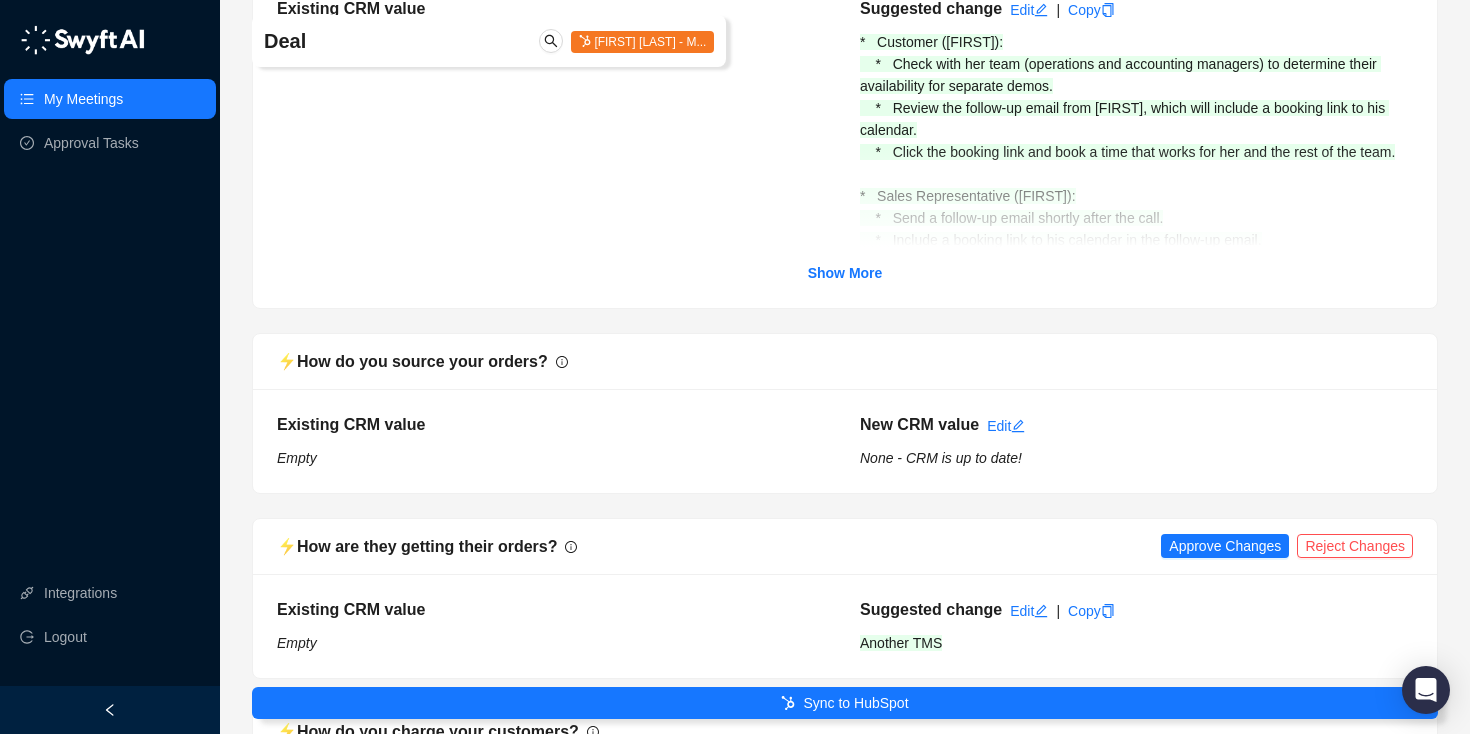 scroll, scrollTop: 1631, scrollLeft: 0, axis: vertical 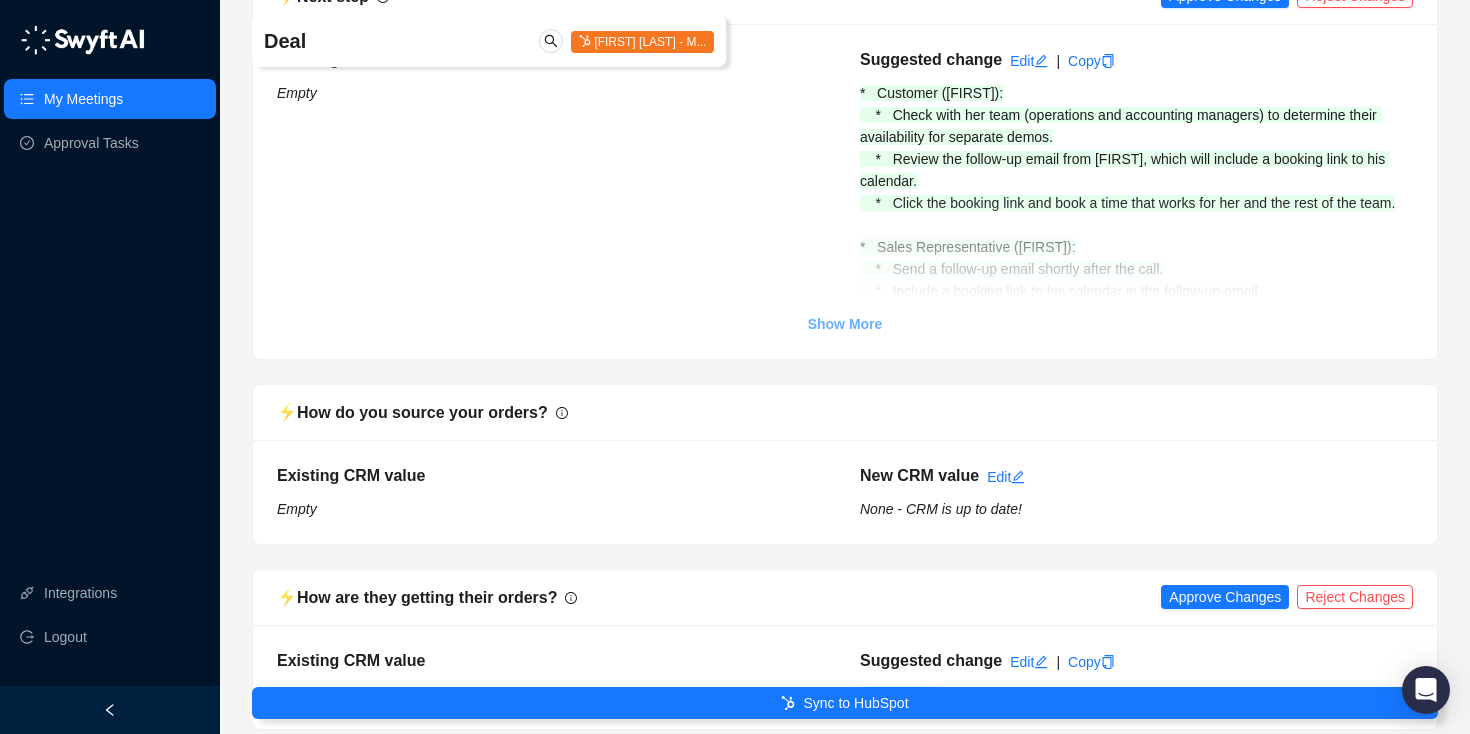 click on "Show More" at bounding box center (845, 324) 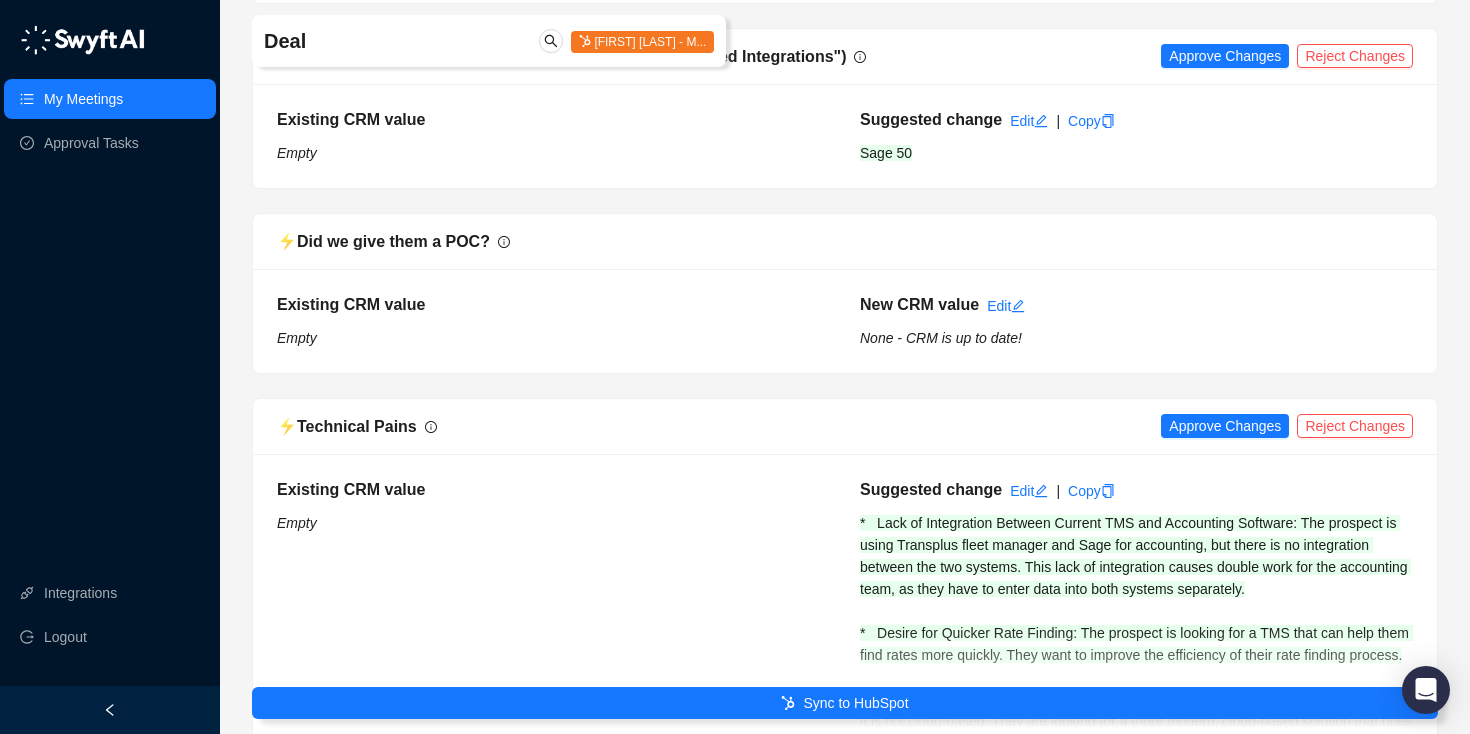 scroll, scrollTop: 3093, scrollLeft: 0, axis: vertical 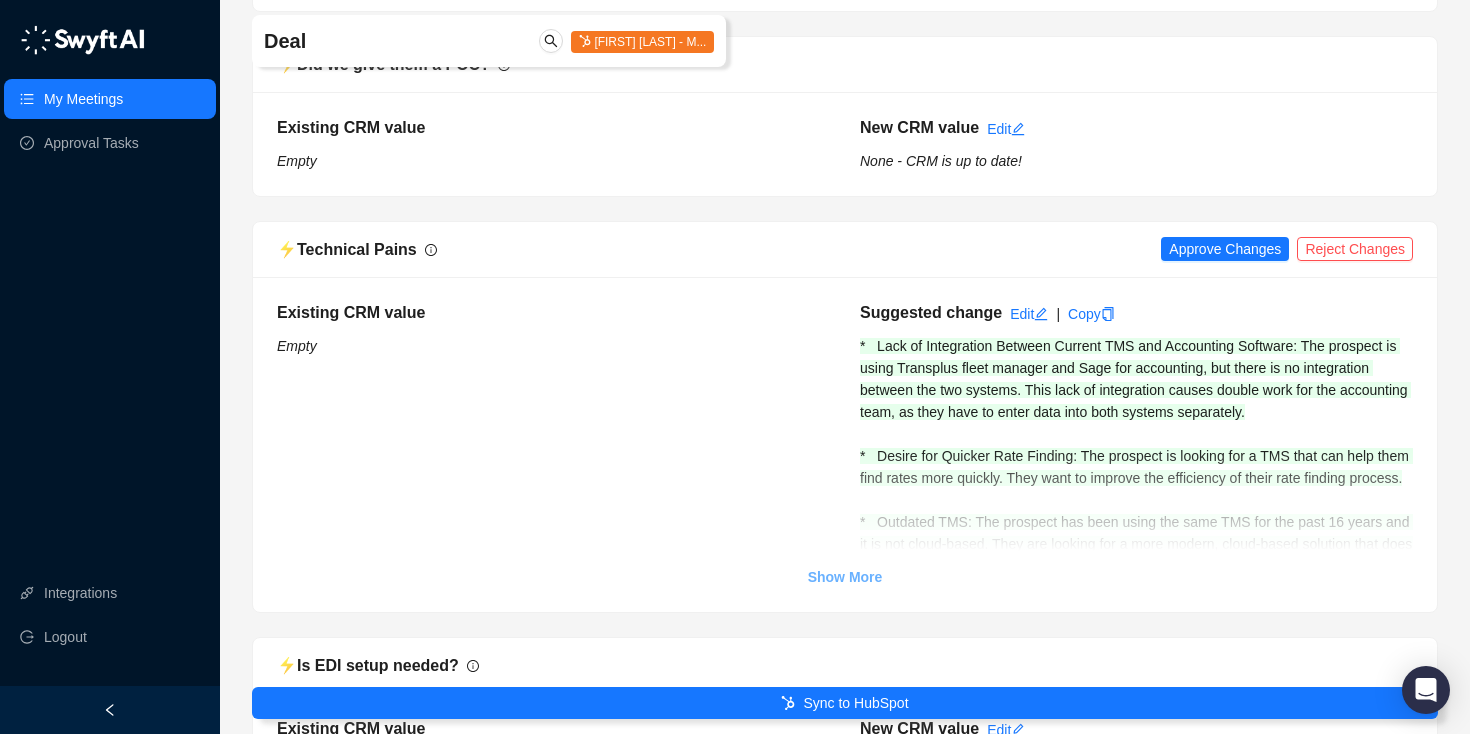 click on "Show More" at bounding box center (845, 577) 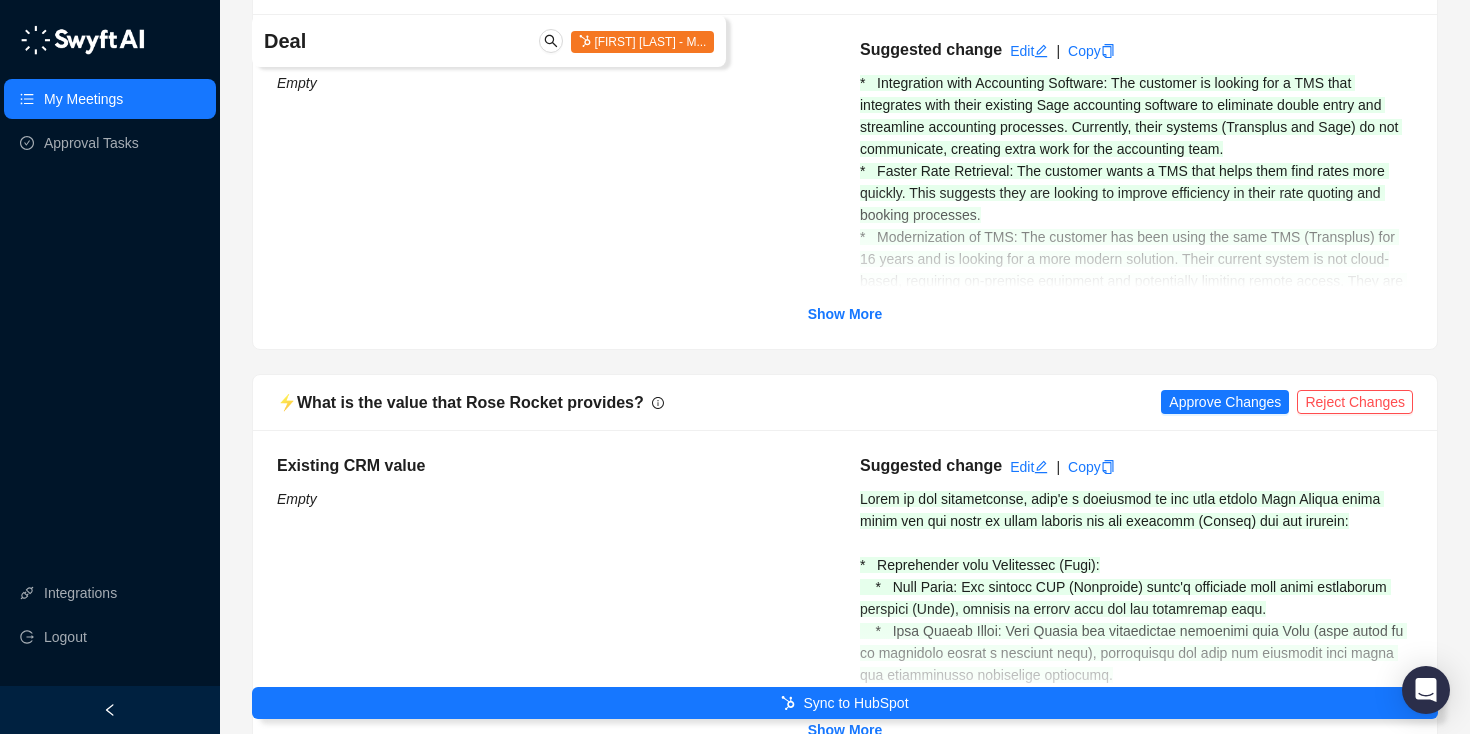 scroll, scrollTop: 4169, scrollLeft: 0, axis: vertical 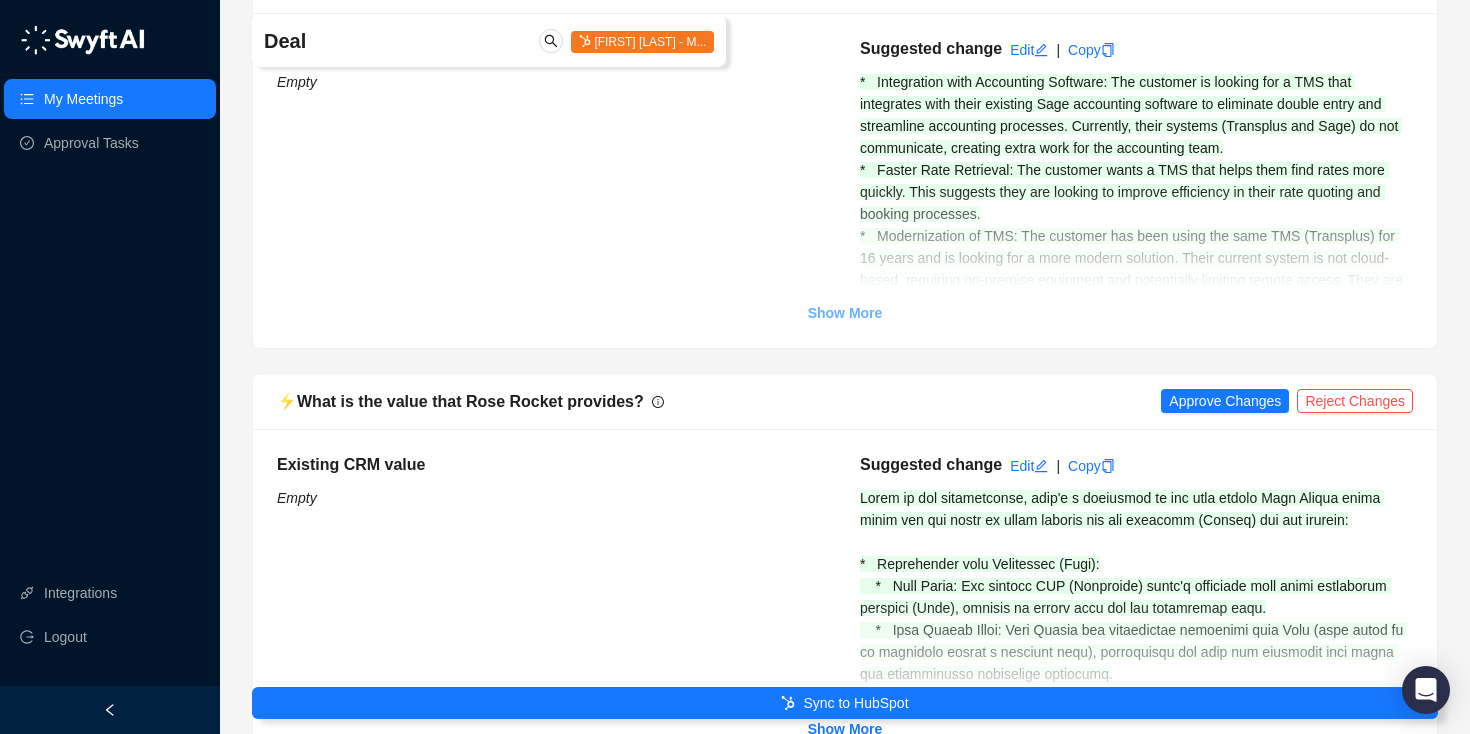 click on "Show More" at bounding box center (845, 313) 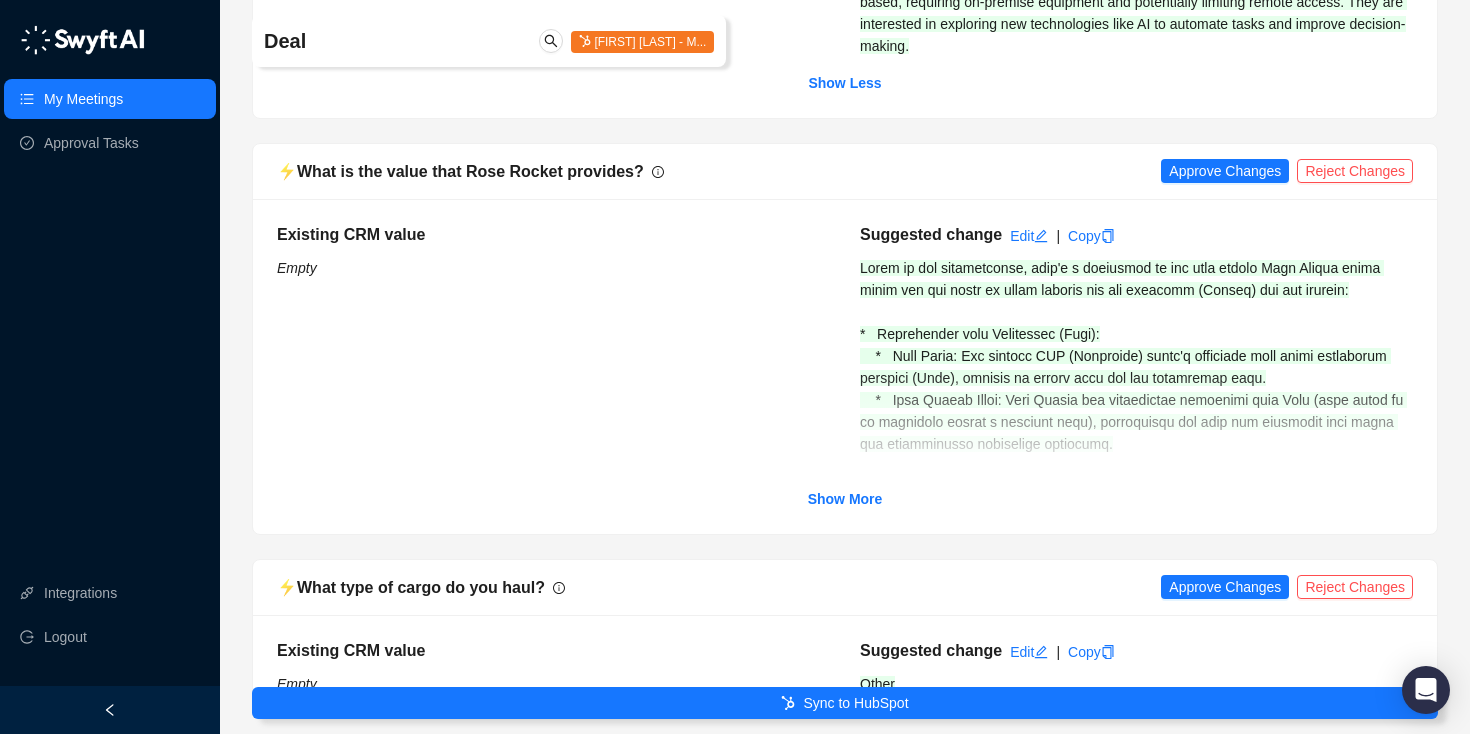 scroll, scrollTop: 4448, scrollLeft: 0, axis: vertical 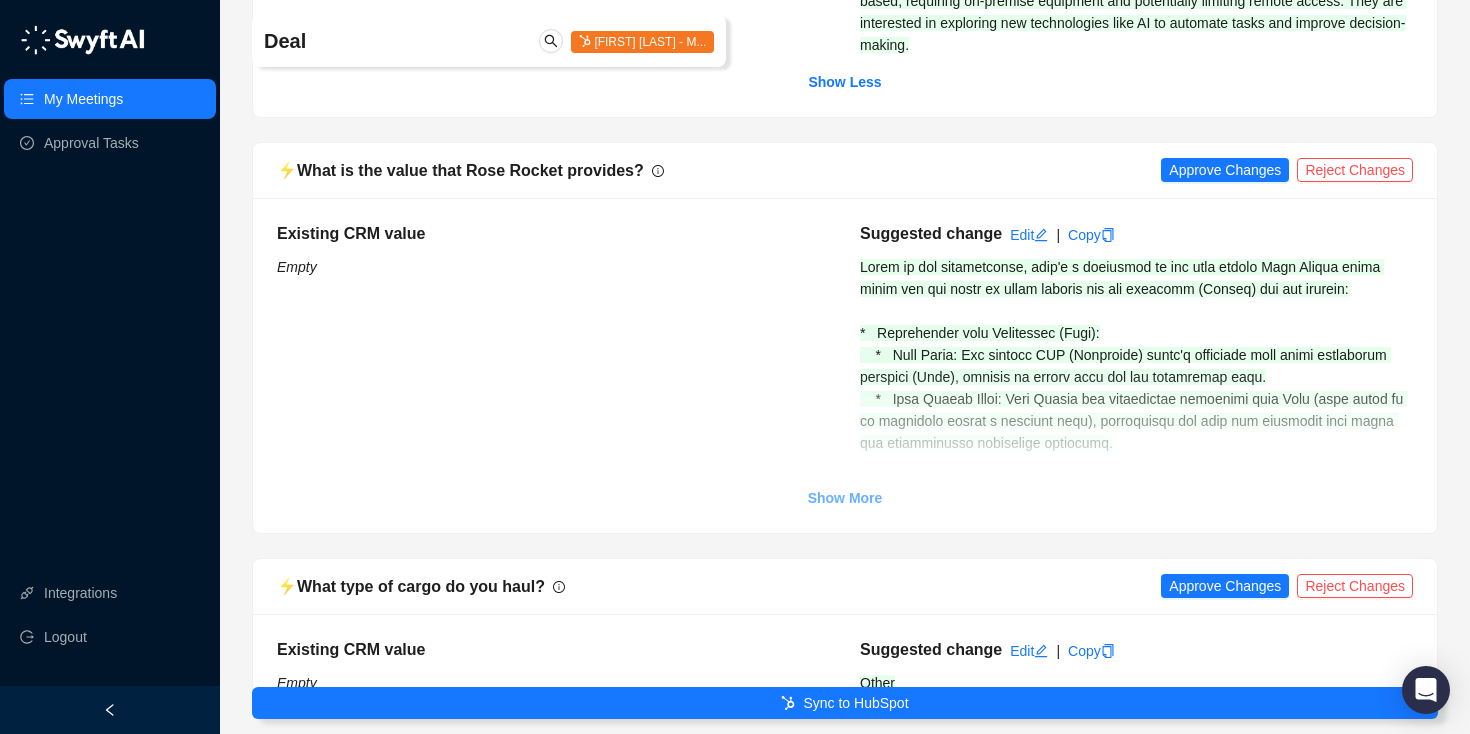 click on "Show More" at bounding box center [845, 498] 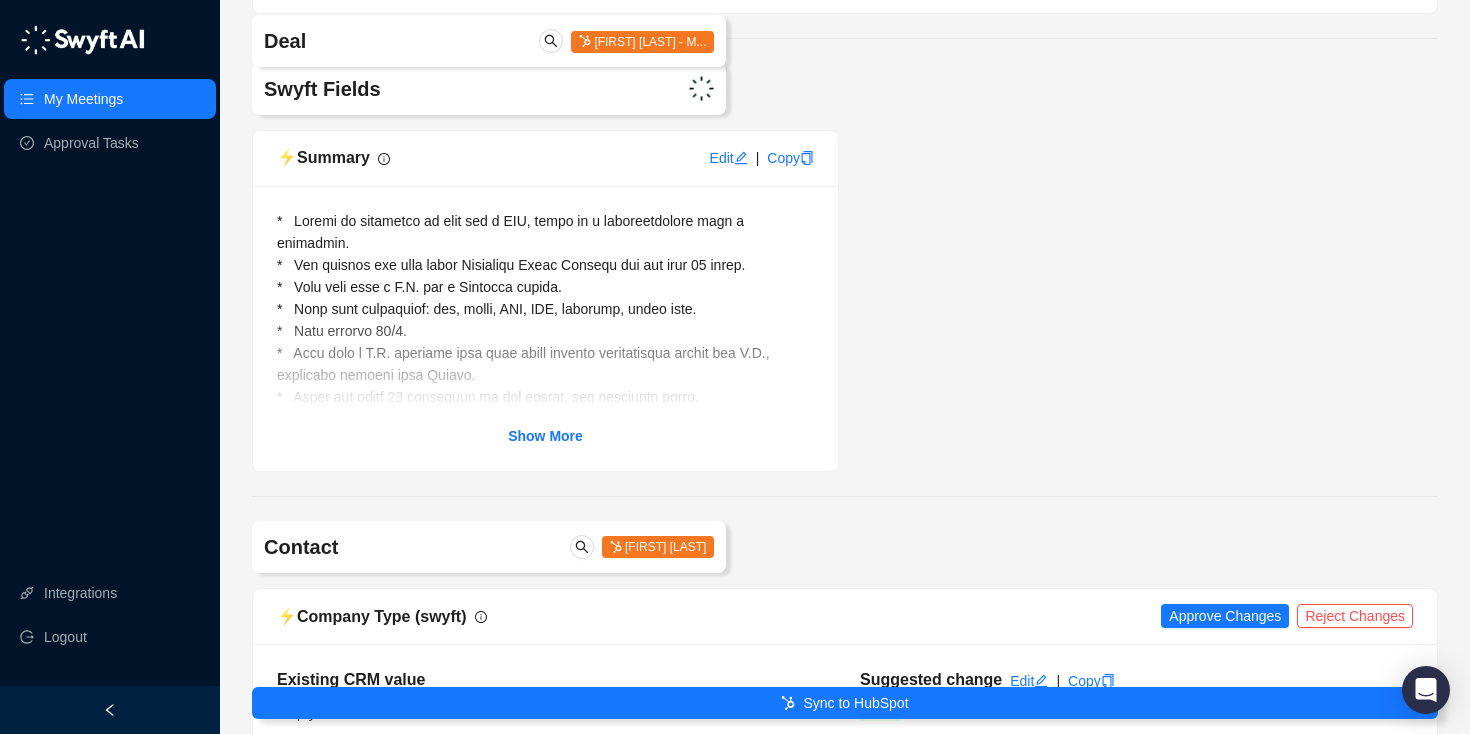 scroll, scrollTop: 9119, scrollLeft: 0, axis: vertical 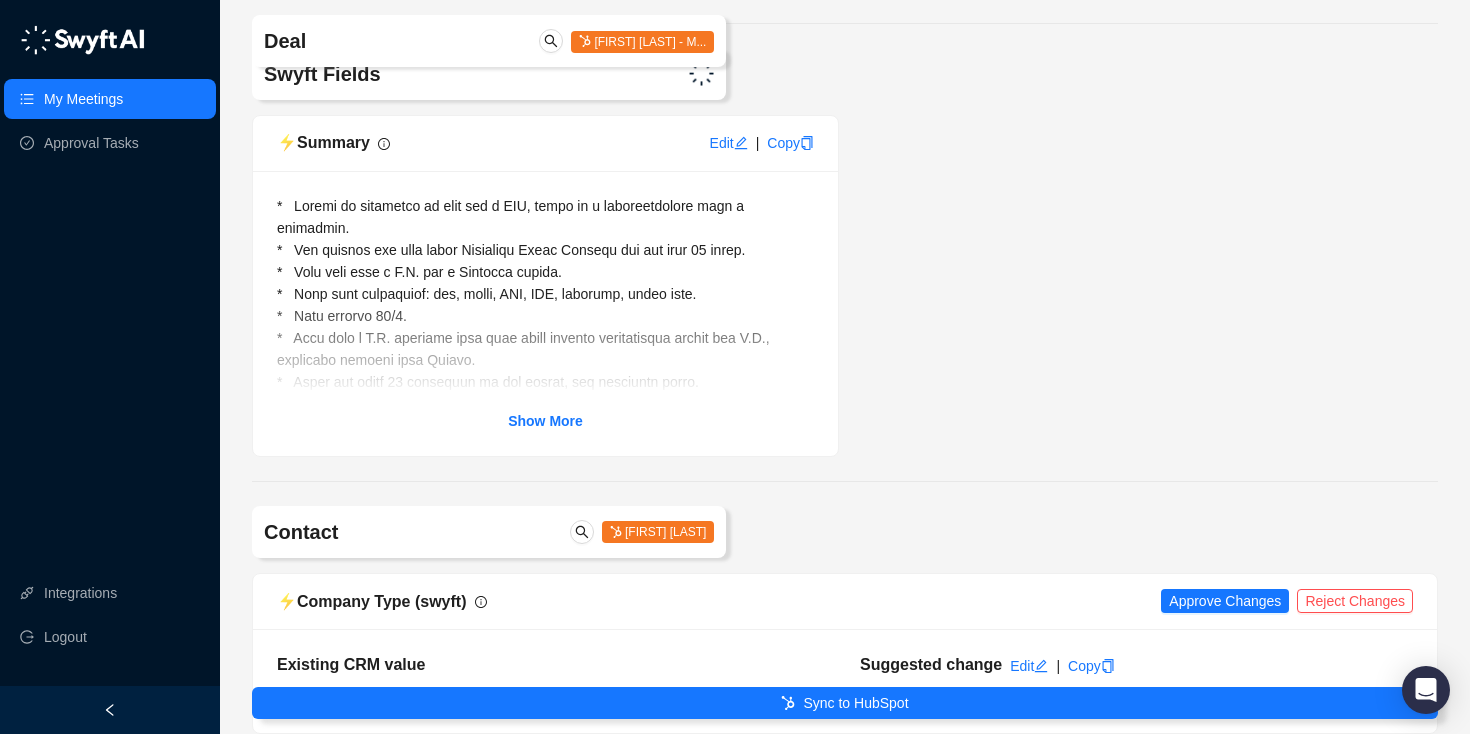 click on "Show More" at bounding box center [545, 313] 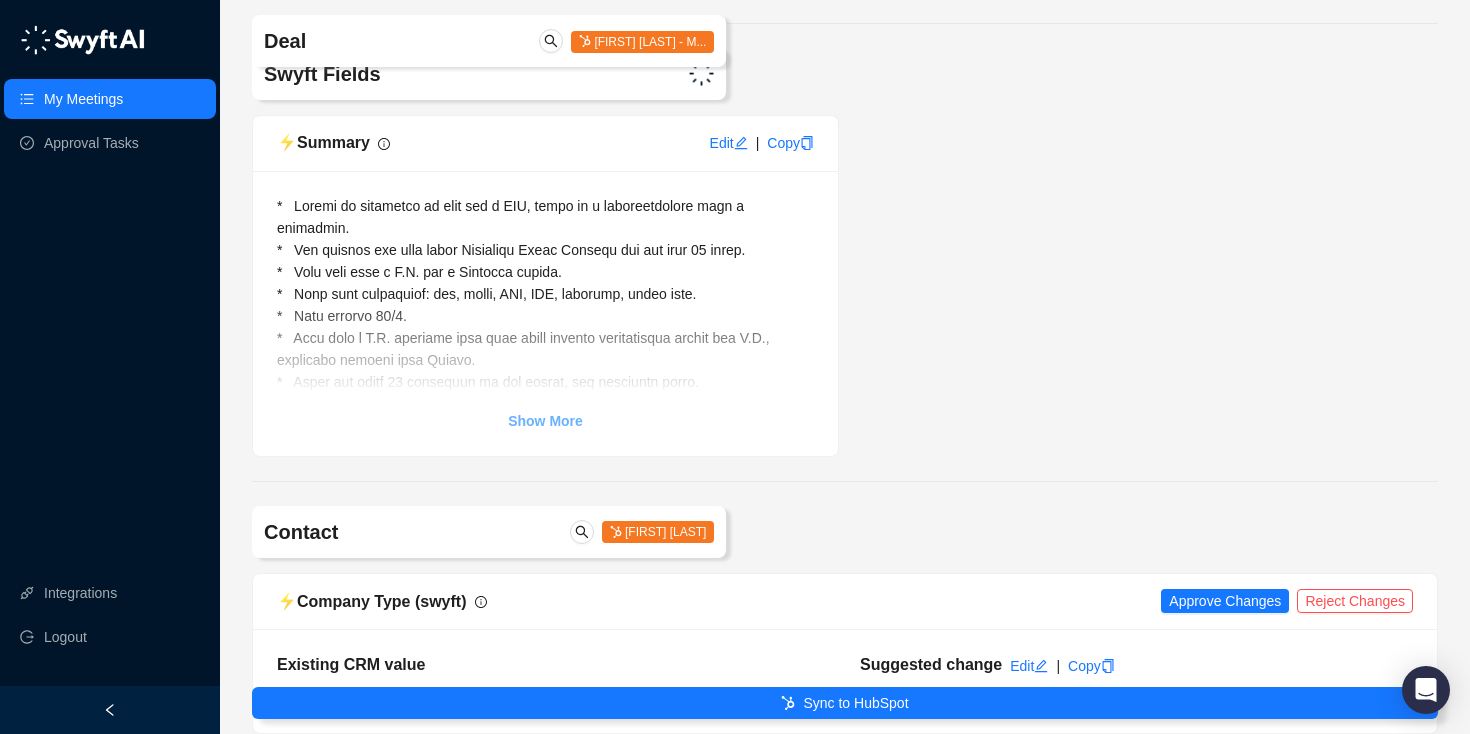 click on "Show More" at bounding box center [545, 421] 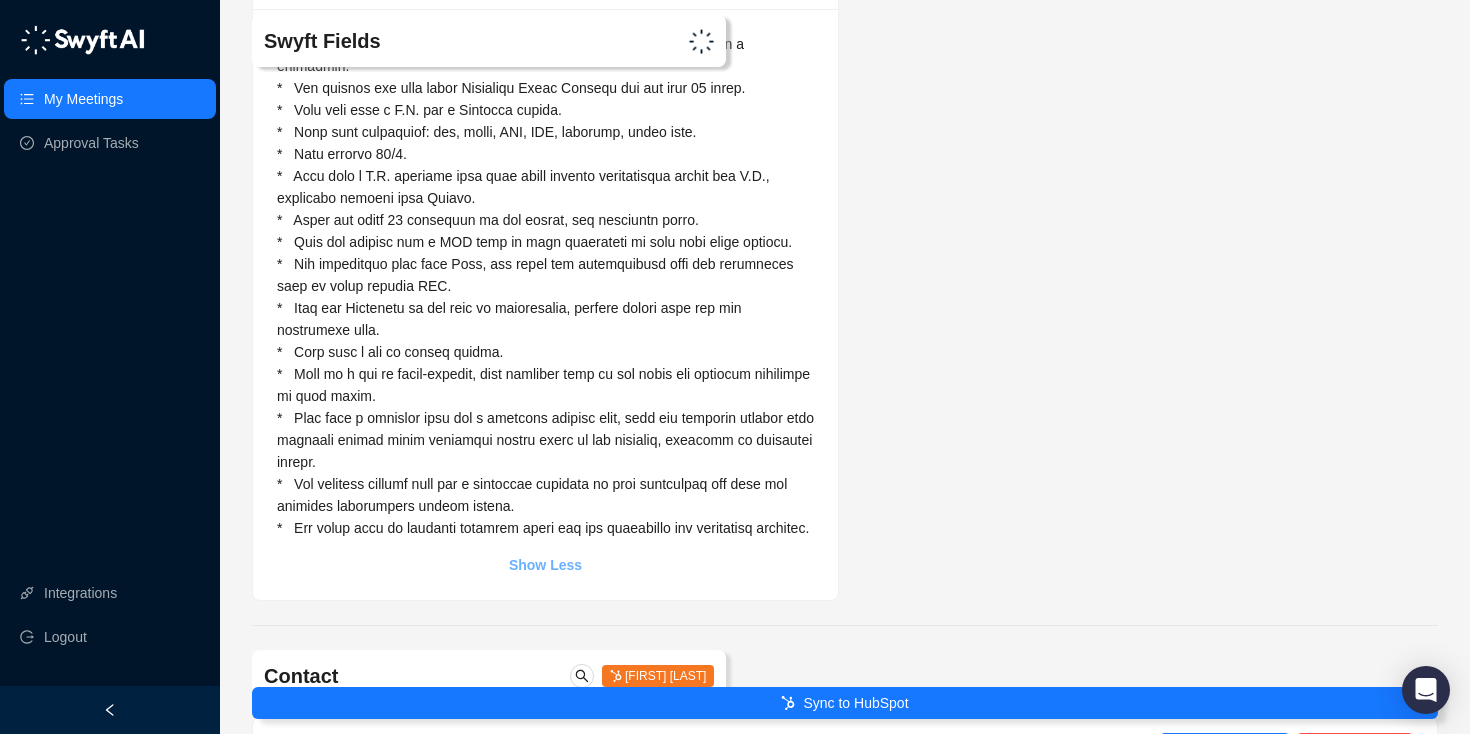 scroll, scrollTop: 9257, scrollLeft: 0, axis: vertical 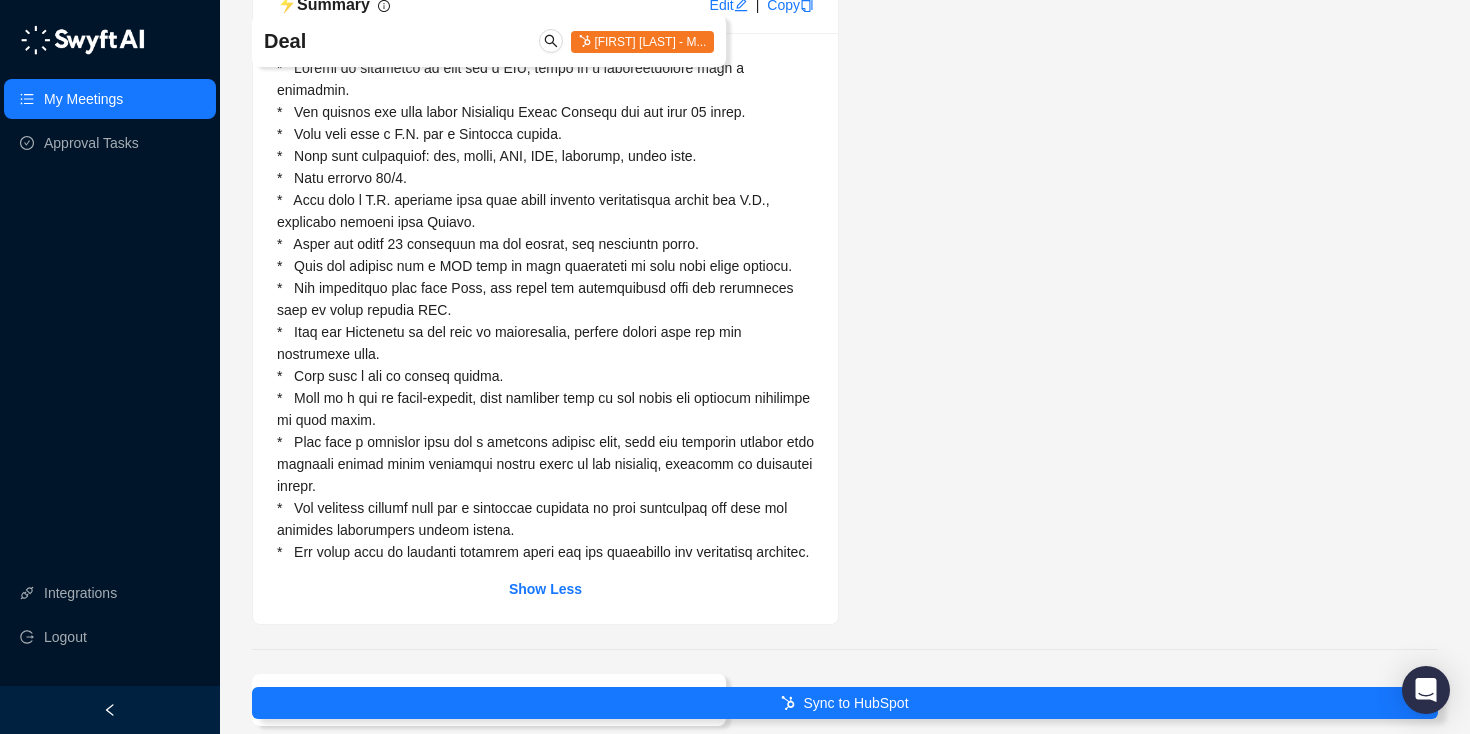type 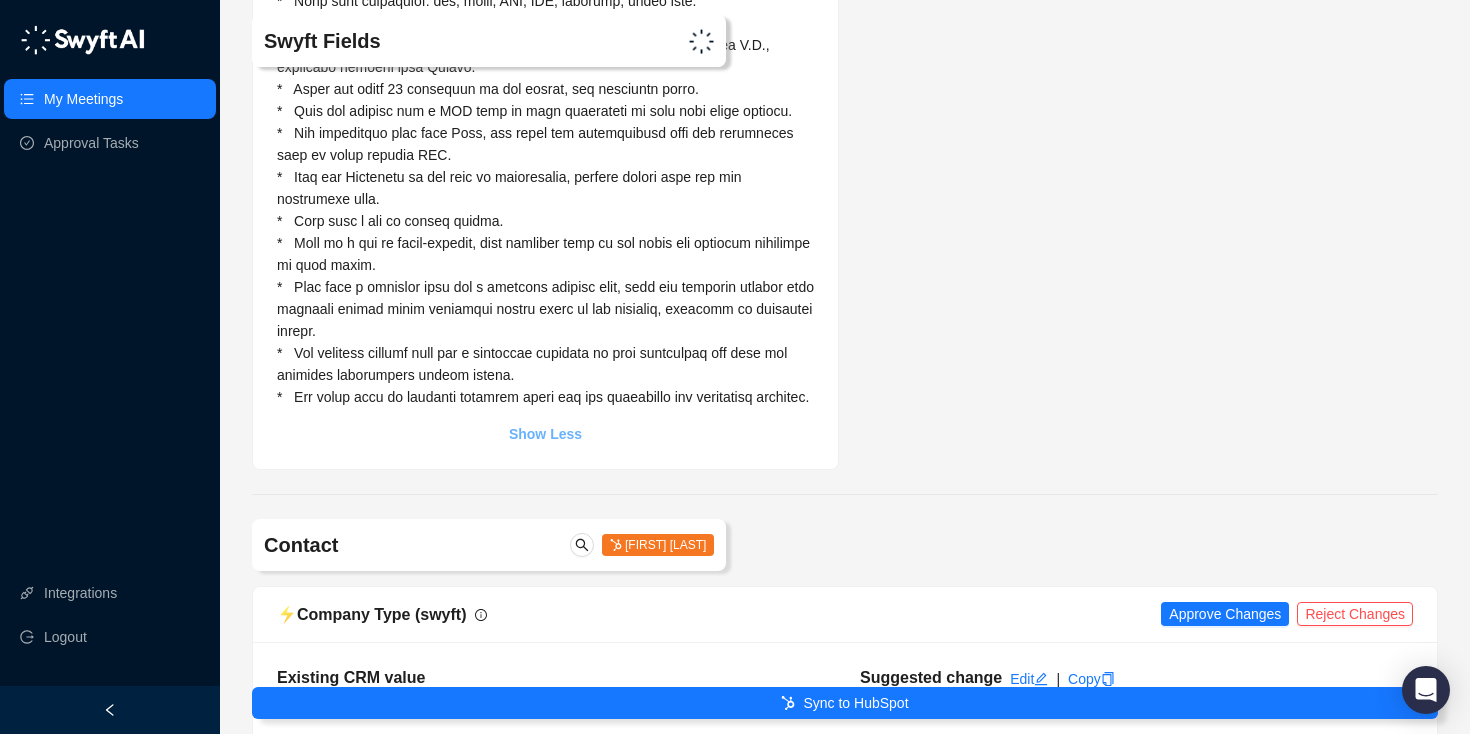 scroll, scrollTop: 9405, scrollLeft: 0, axis: vertical 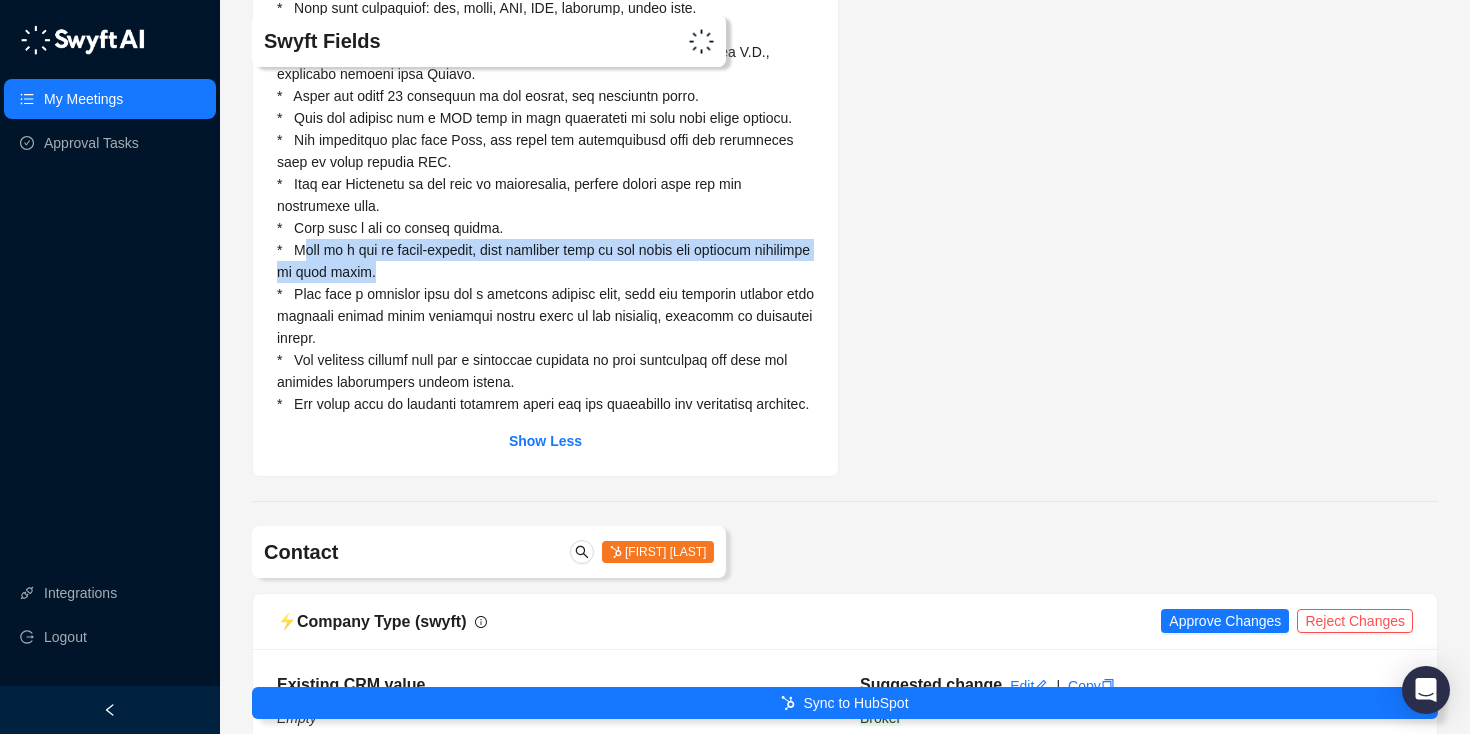 drag, startPoint x: 450, startPoint y: 386, endPoint x: 300, endPoint y: 363, distance: 151.75308 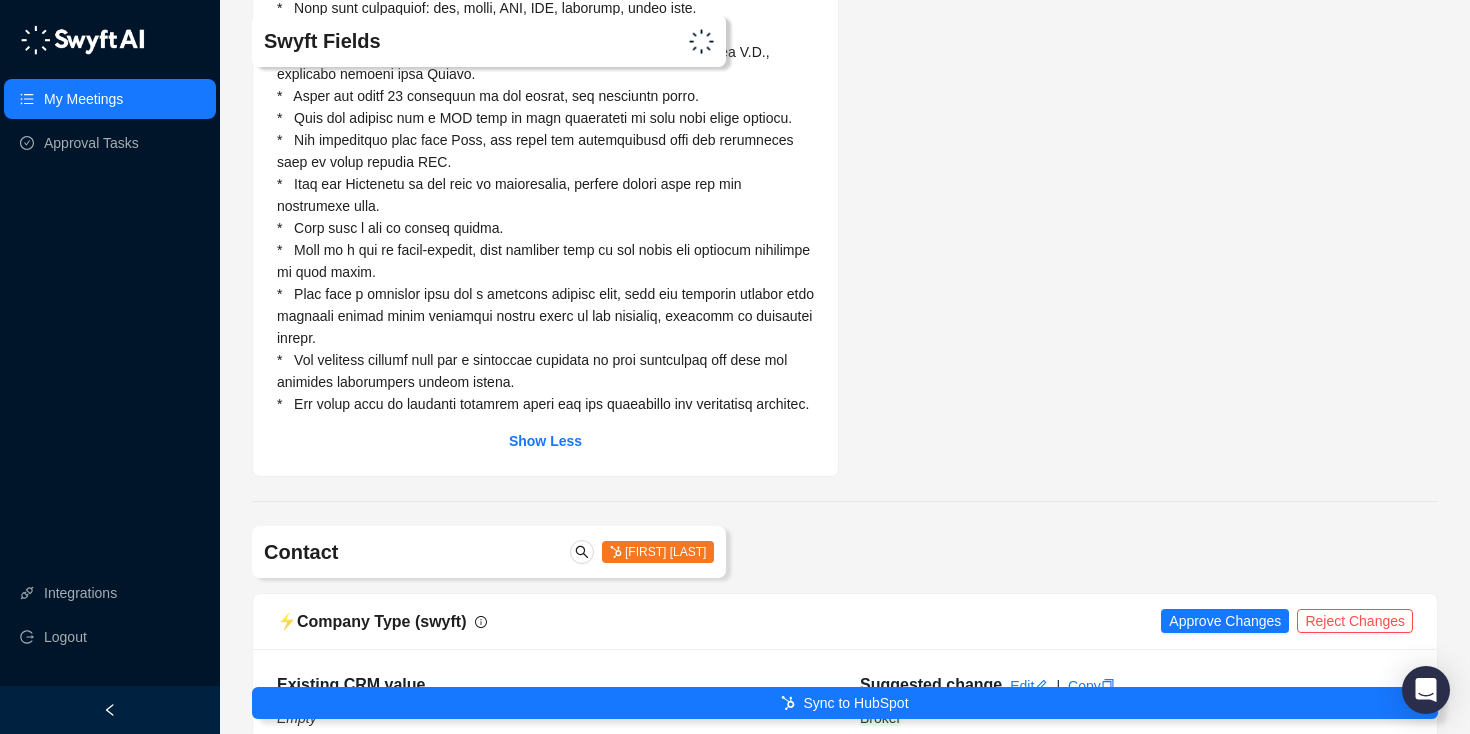 drag, startPoint x: 448, startPoint y: 473, endPoint x: 567, endPoint y: 473, distance: 119 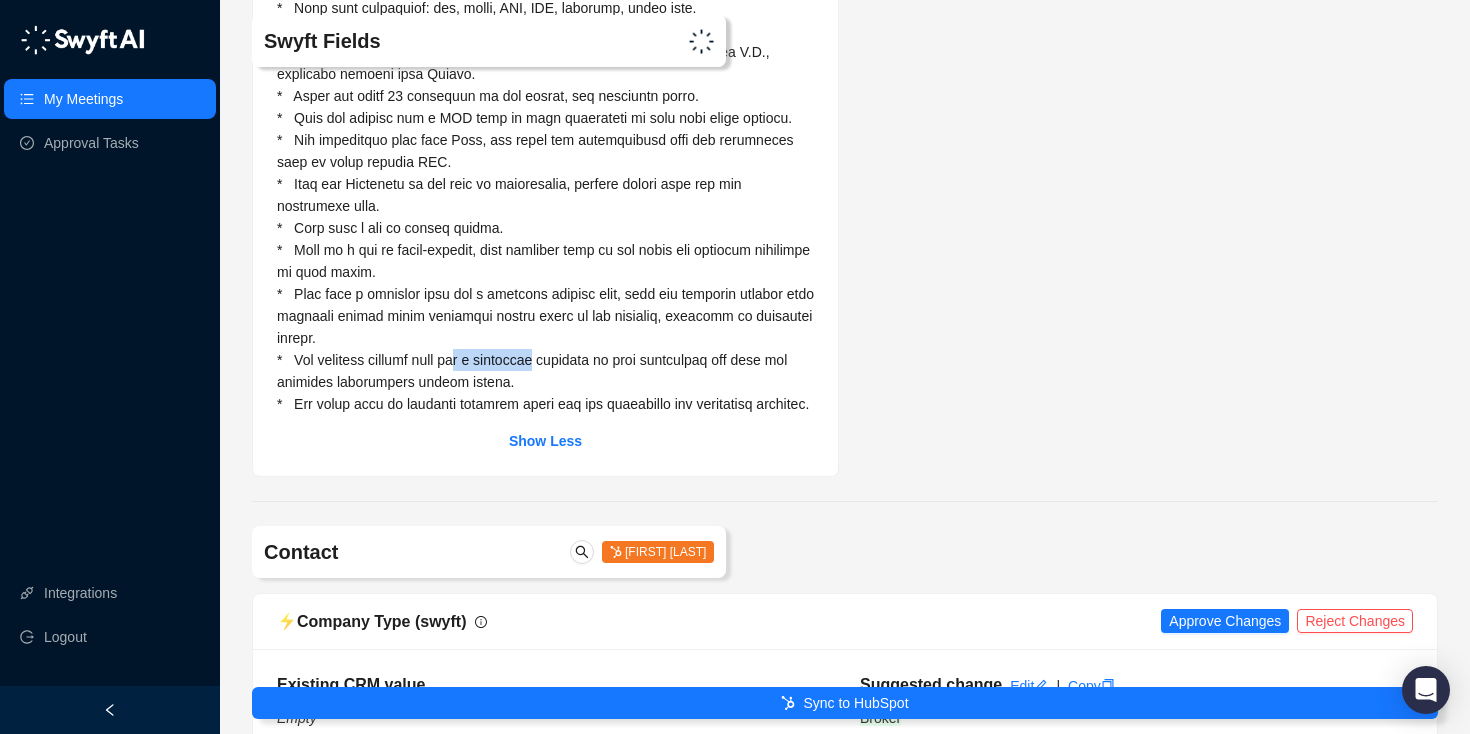 drag, startPoint x: 566, startPoint y: 474, endPoint x: 487, endPoint y: 465, distance: 79.51101 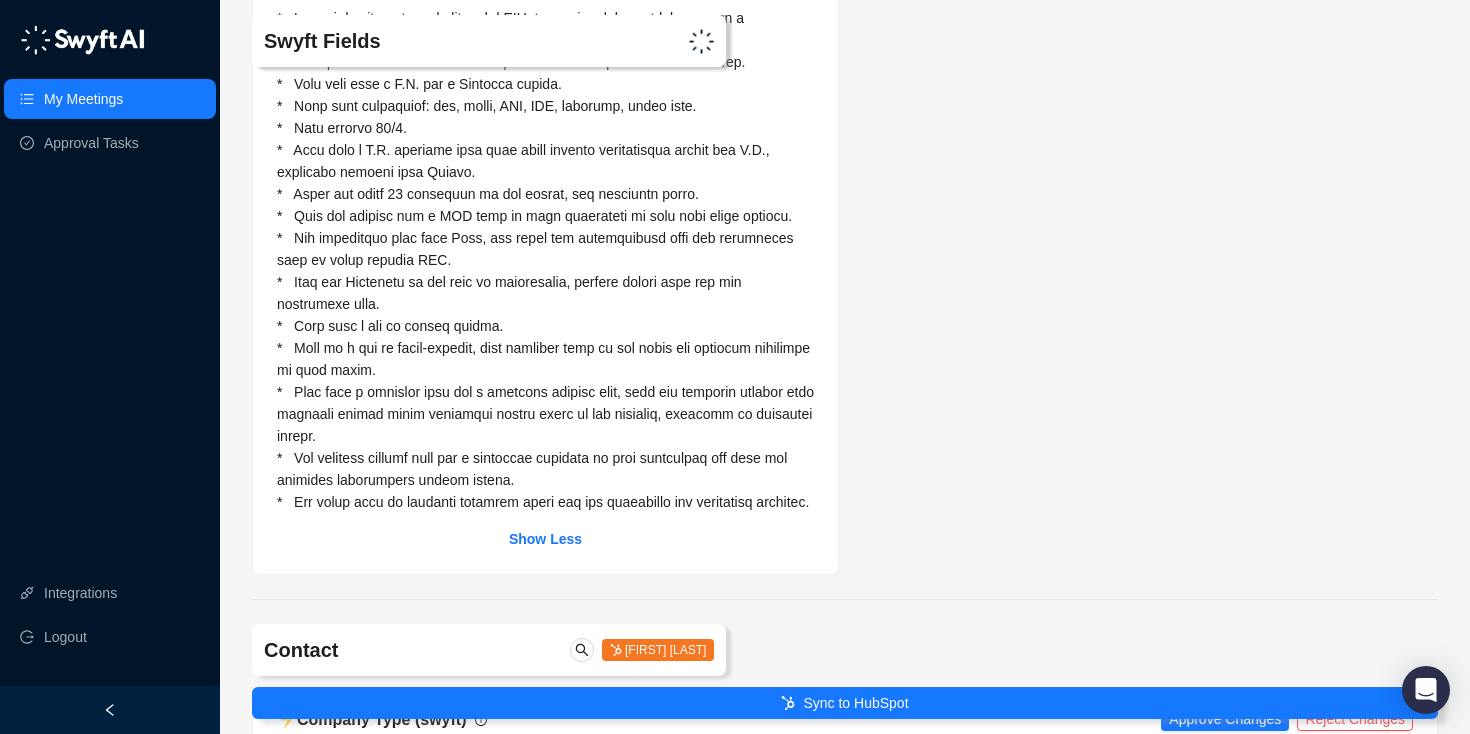 scroll, scrollTop: 9304, scrollLeft: 0, axis: vertical 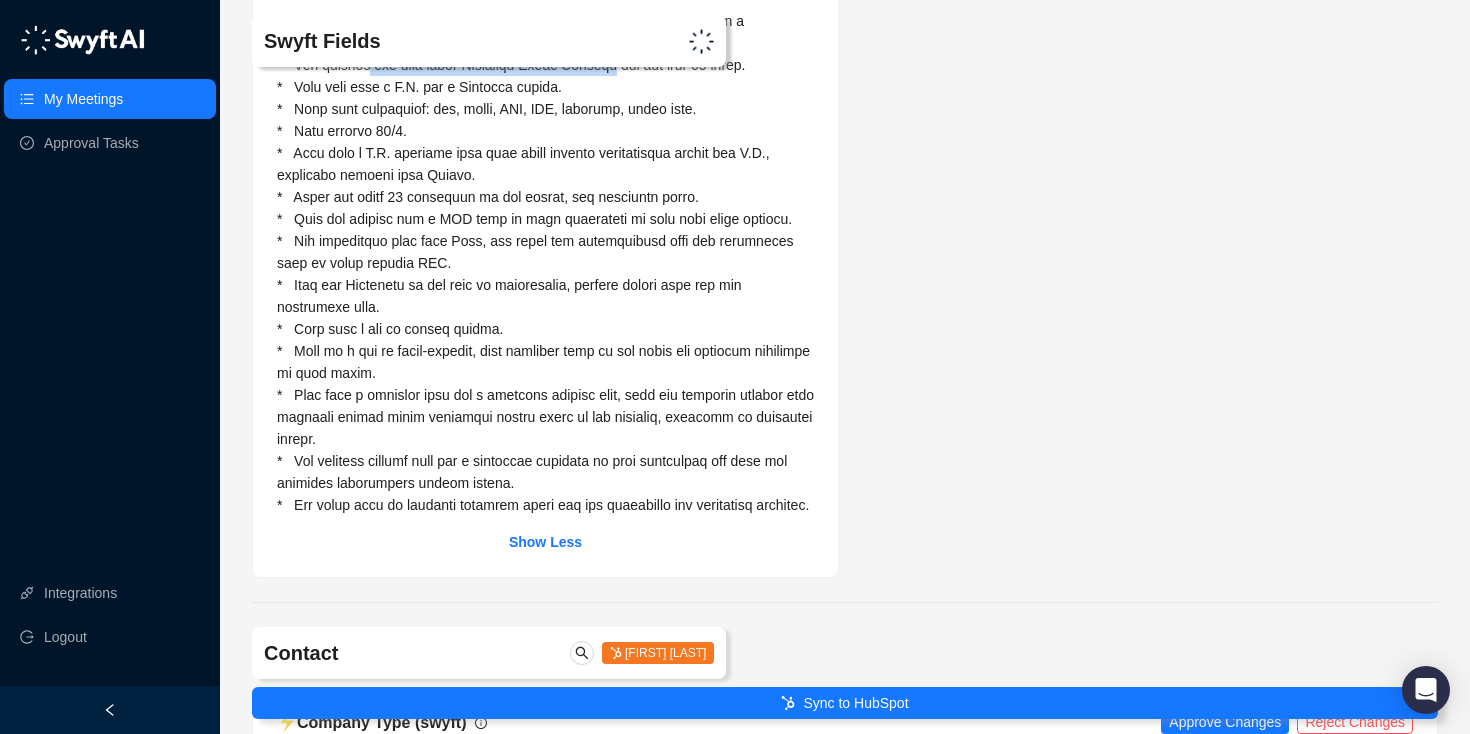drag, startPoint x: 381, startPoint y: 174, endPoint x: 647, endPoint y: 174, distance: 266 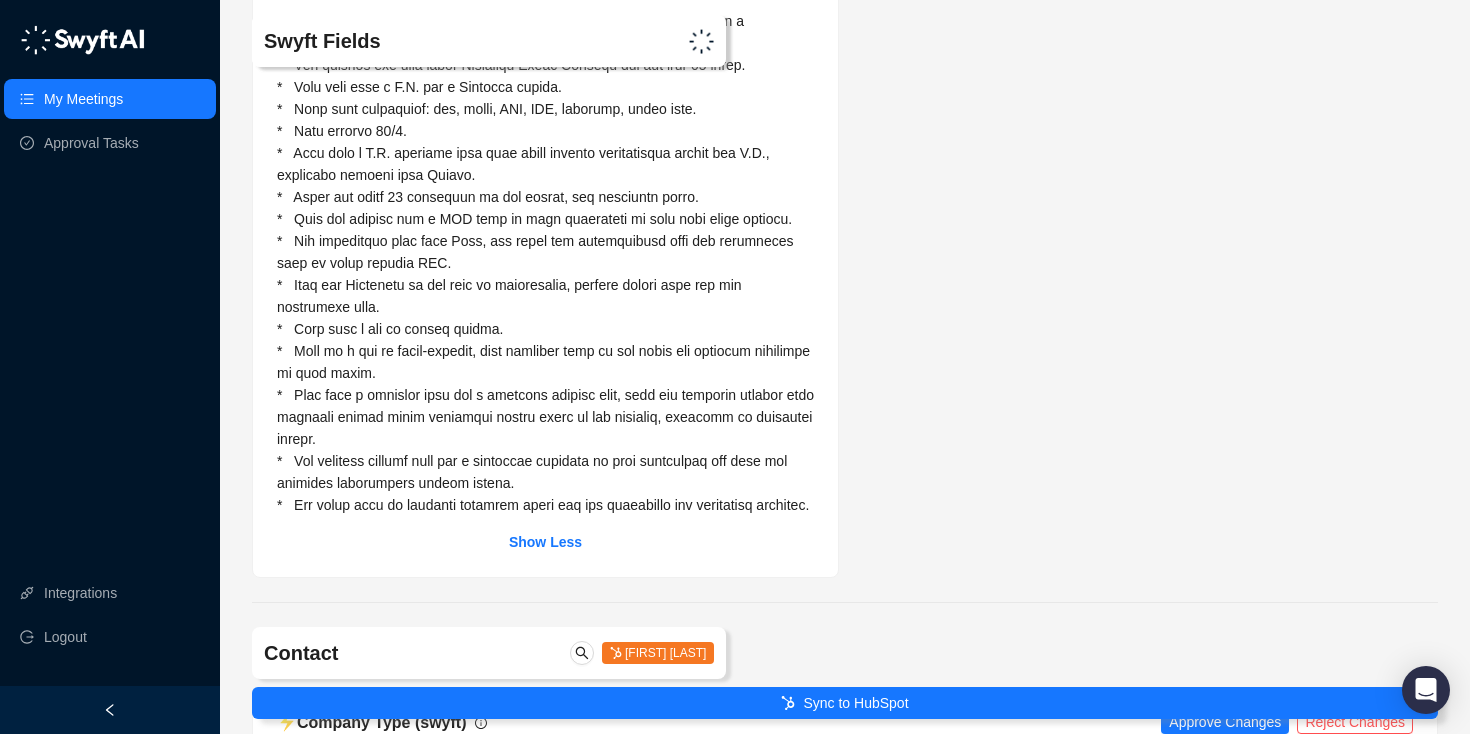 click at bounding box center (545, 263) 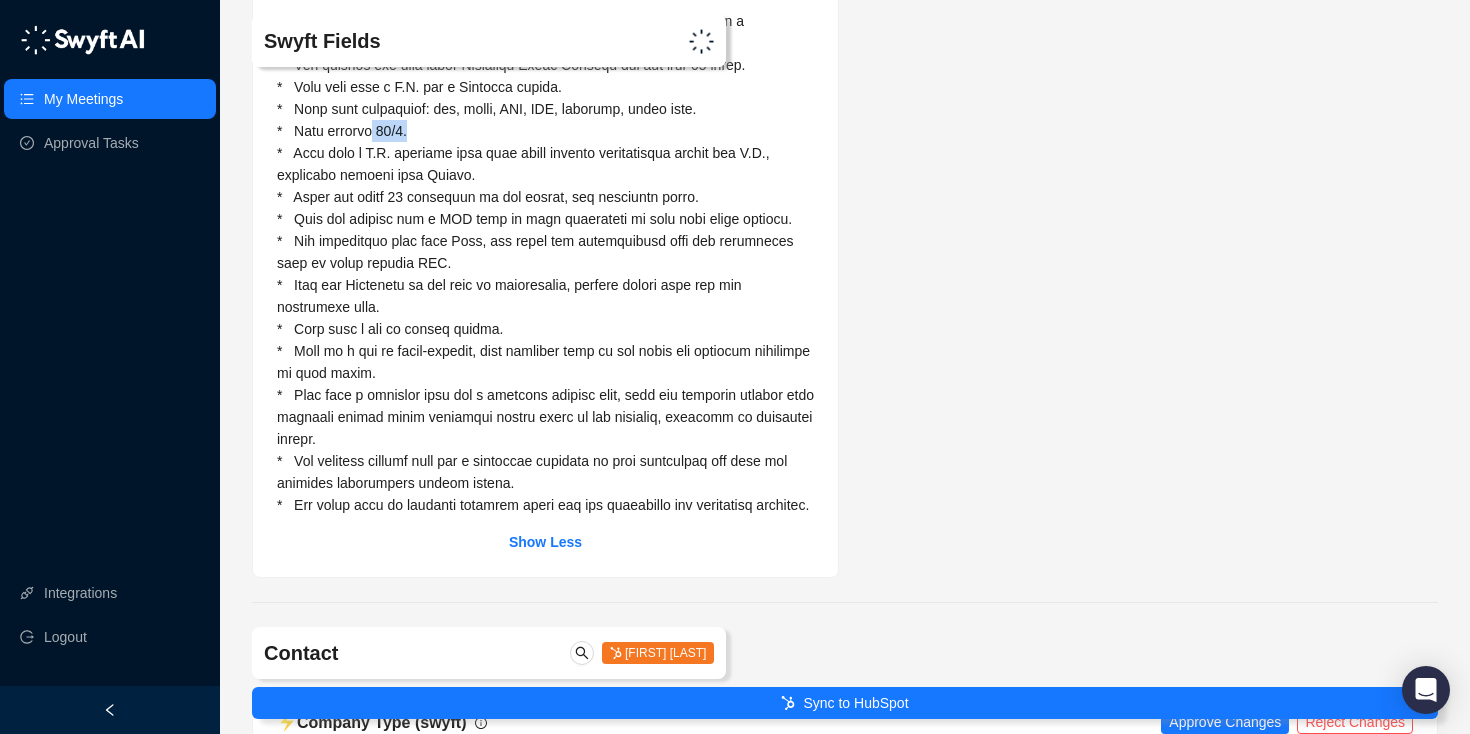 drag, startPoint x: 380, startPoint y: 233, endPoint x: 423, endPoint y: 233, distance: 43 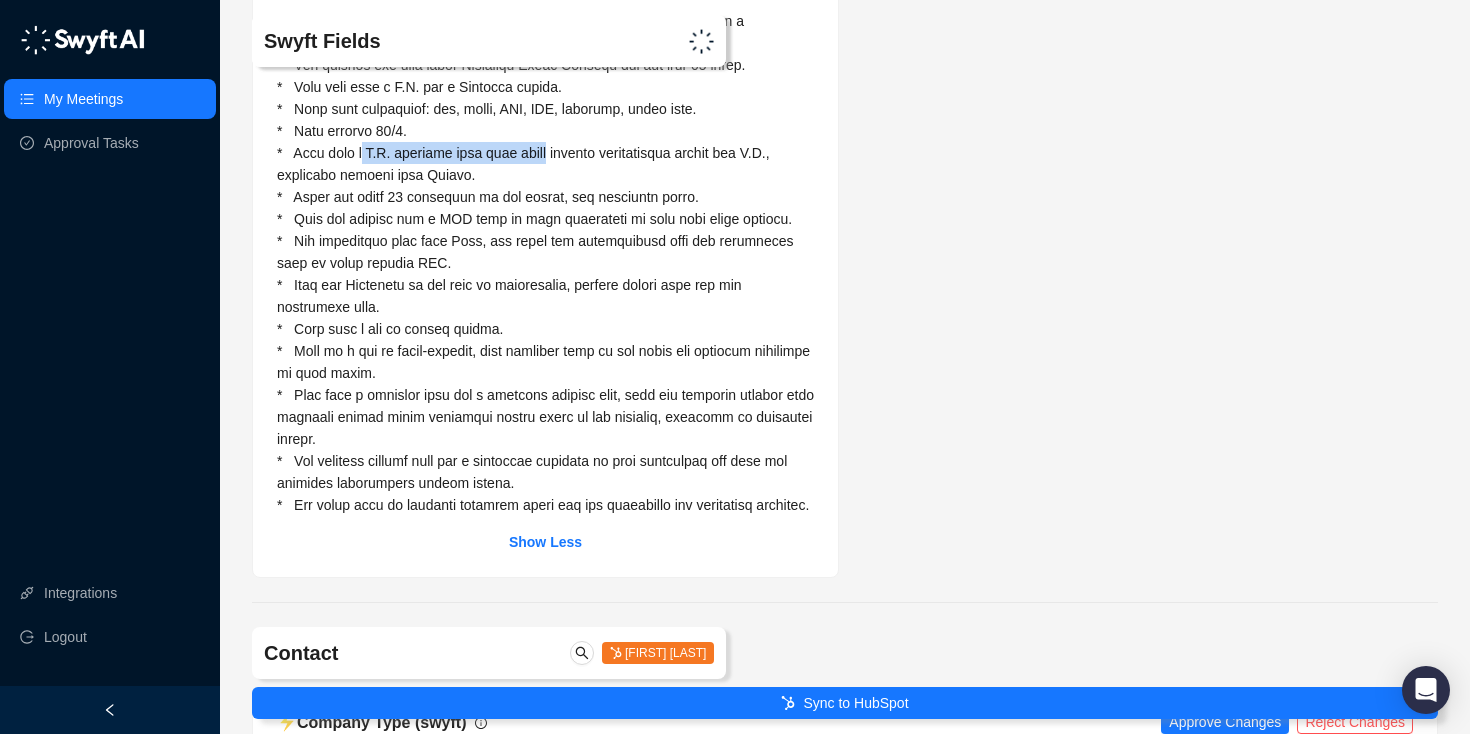drag, startPoint x: 370, startPoint y: 257, endPoint x: 573, endPoint y: 256, distance: 203.00246 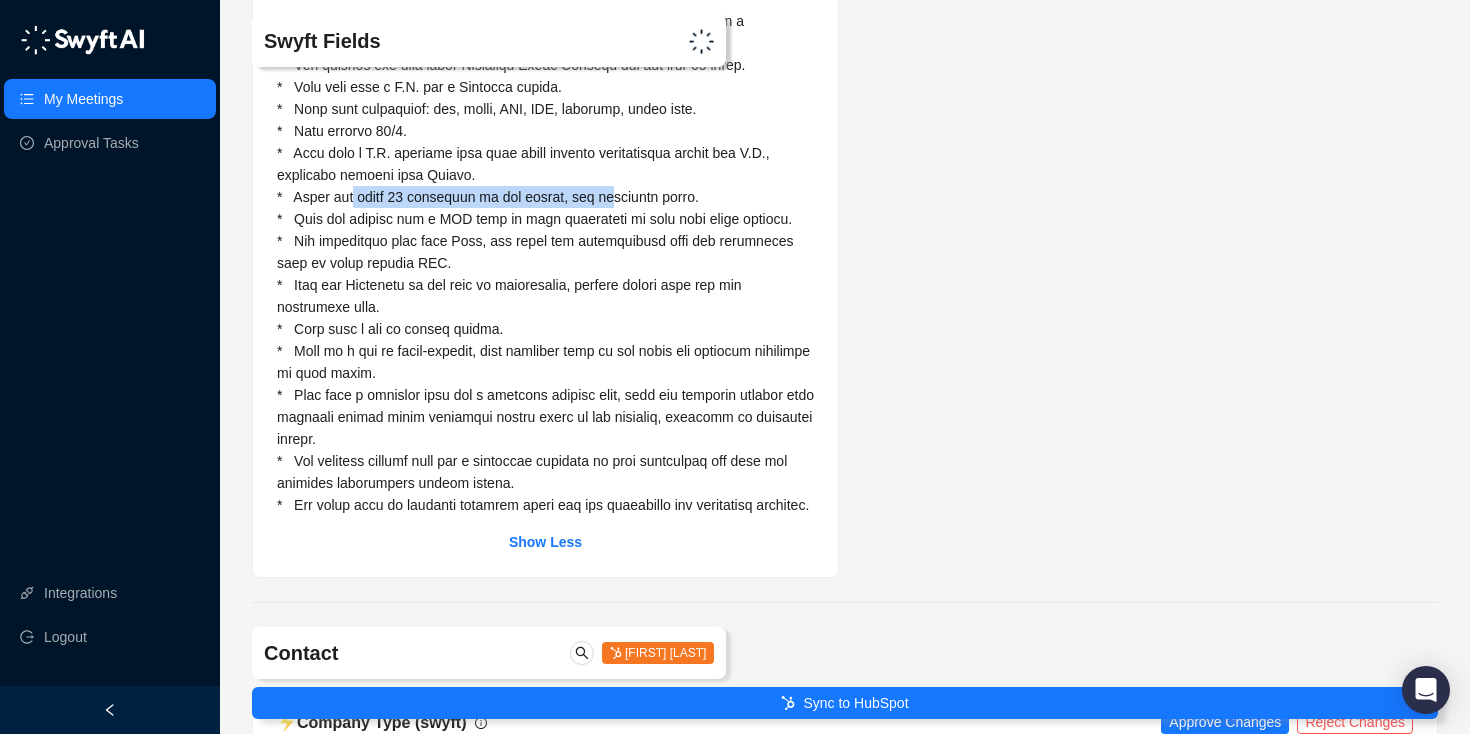 drag, startPoint x: 357, startPoint y: 305, endPoint x: 618, endPoint y: 303, distance: 261.00766 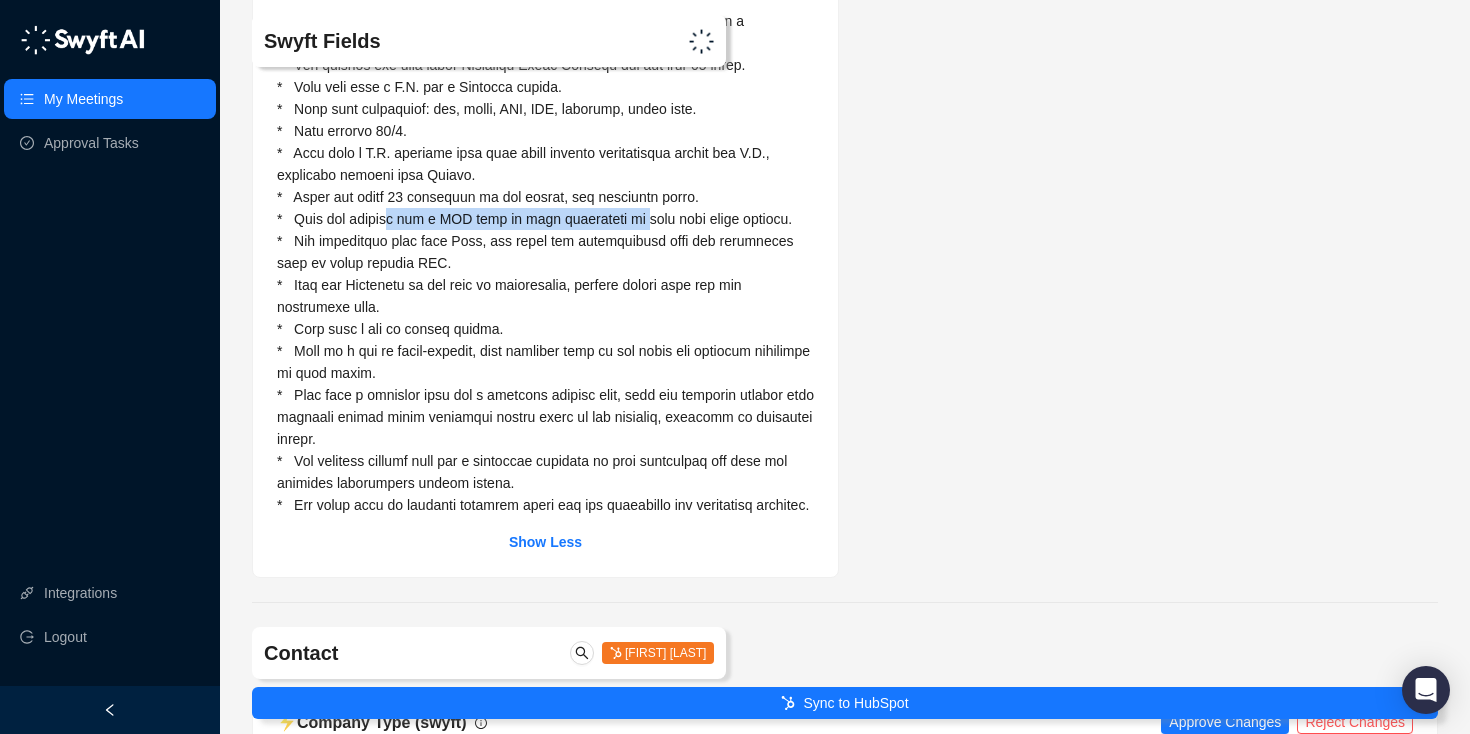 drag, startPoint x: 393, startPoint y: 329, endPoint x: 638, endPoint y: 329, distance: 245 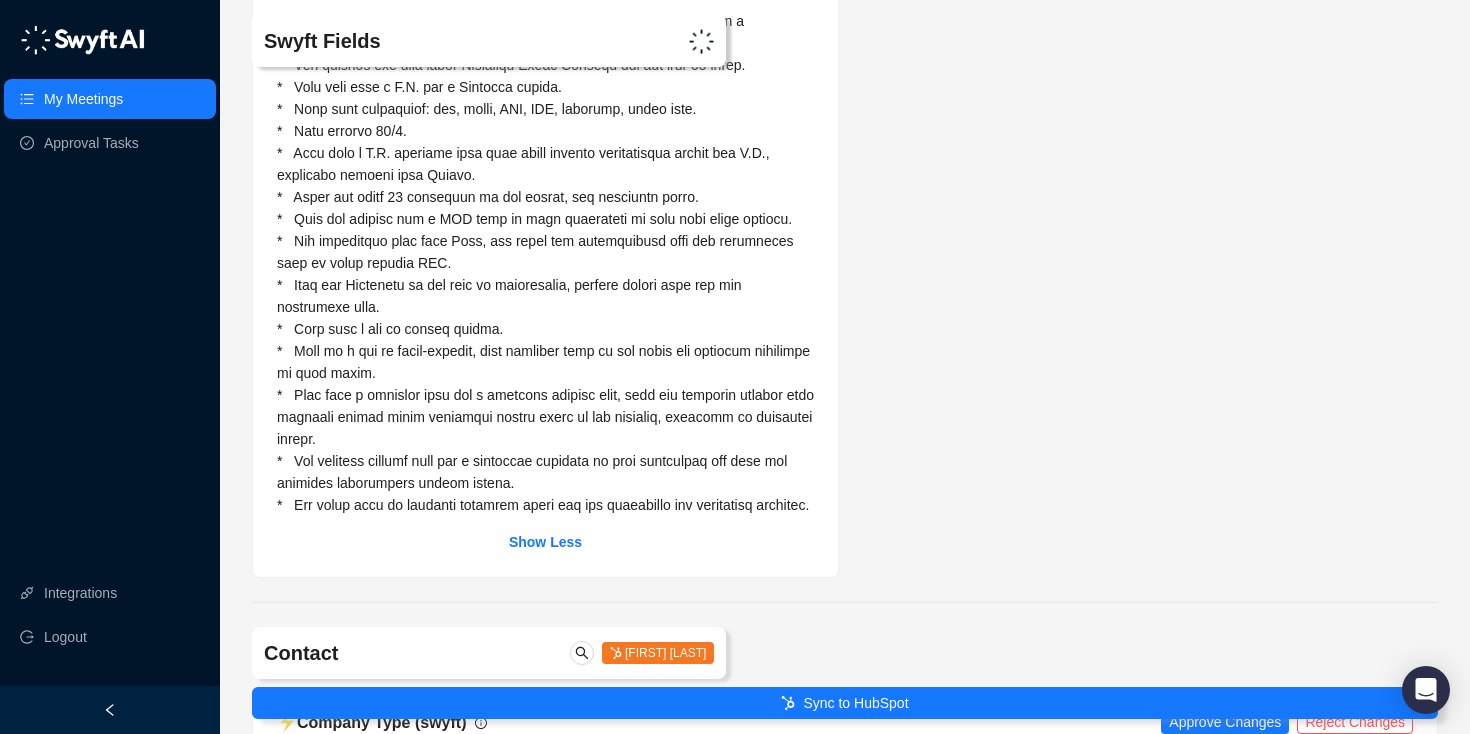 click at bounding box center [547, 263] 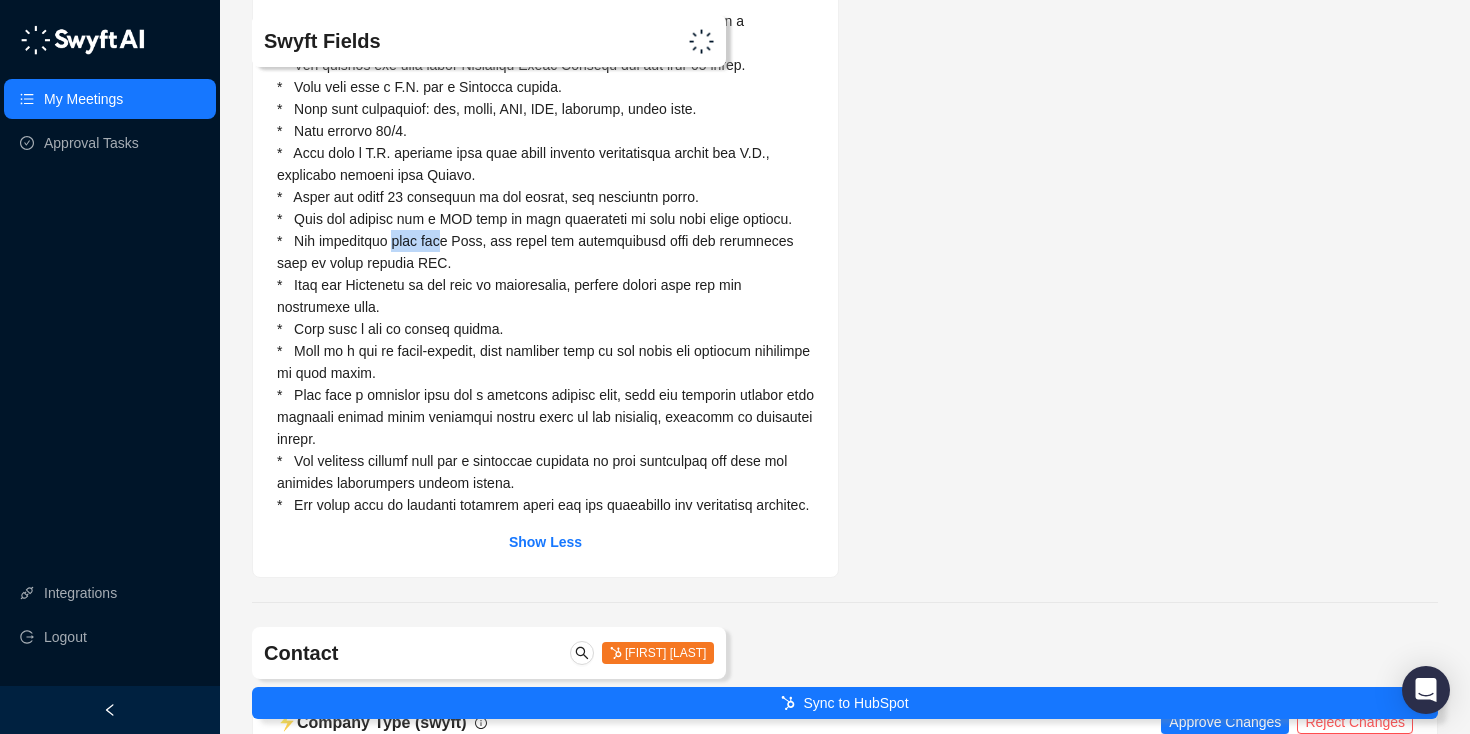 drag, startPoint x: 401, startPoint y: 346, endPoint x: 454, endPoint y: 346, distance: 53 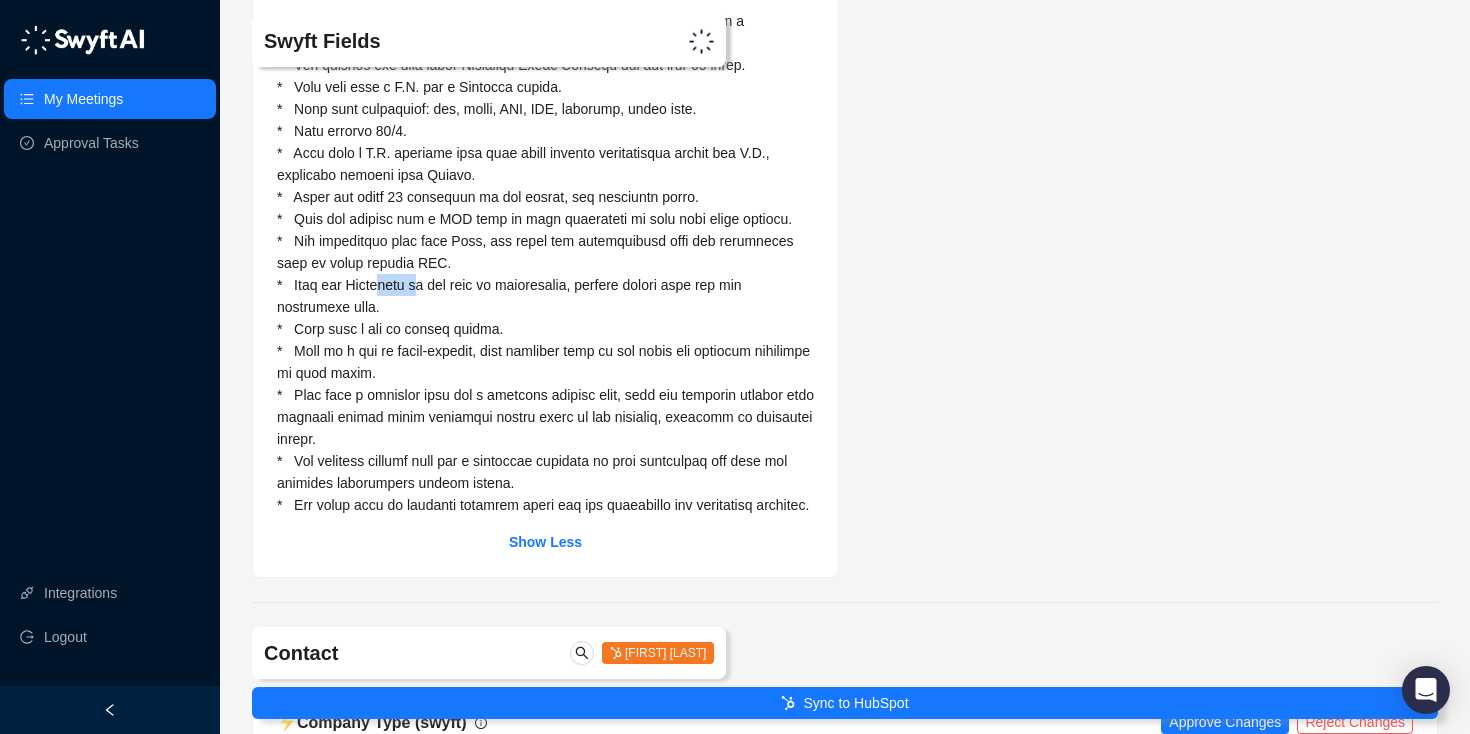 drag, startPoint x: 393, startPoint y: 387, endPoint x: 433, endPoint y: 387, distance: 40 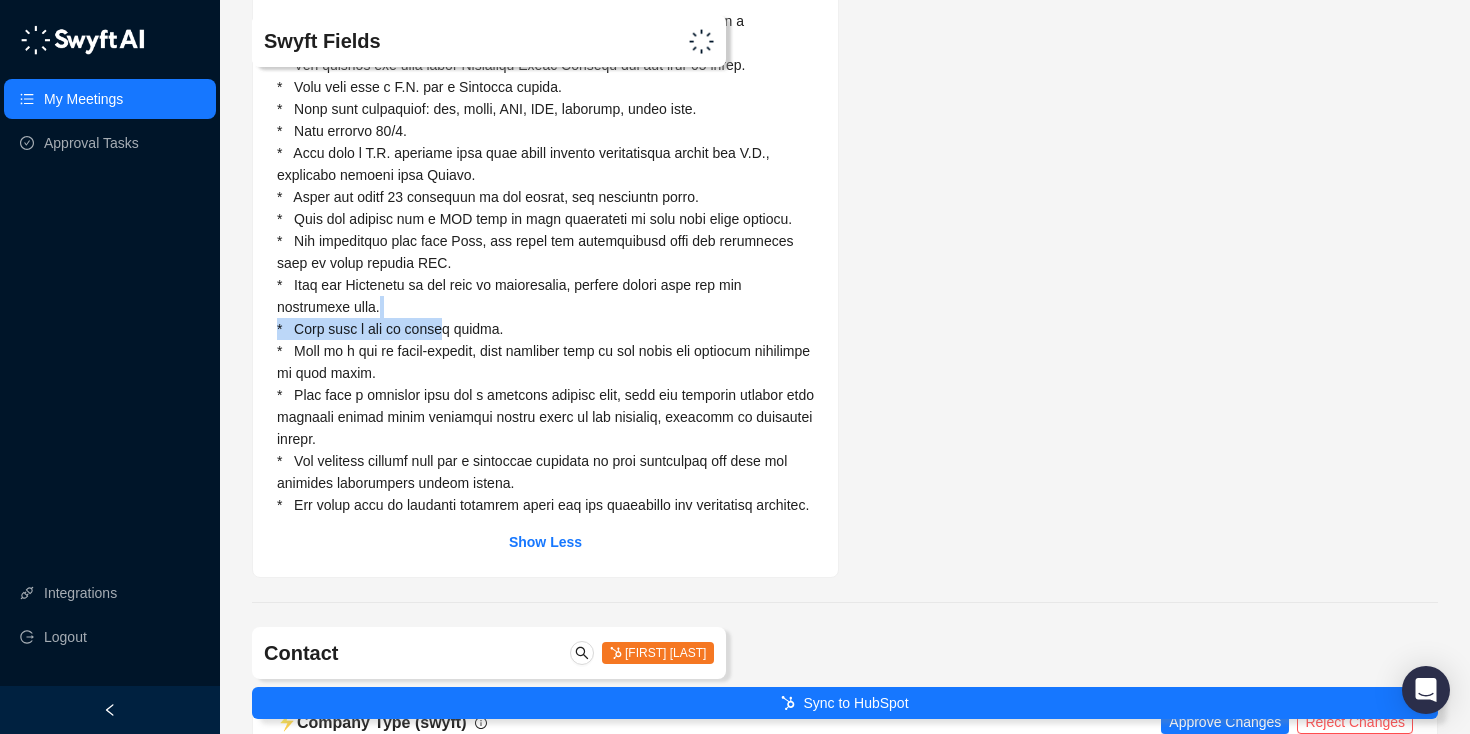 drag, startPoint x: 390, startPoint y: 419, endPoint x: 447, endPoint y: 441, distance: 61.09828 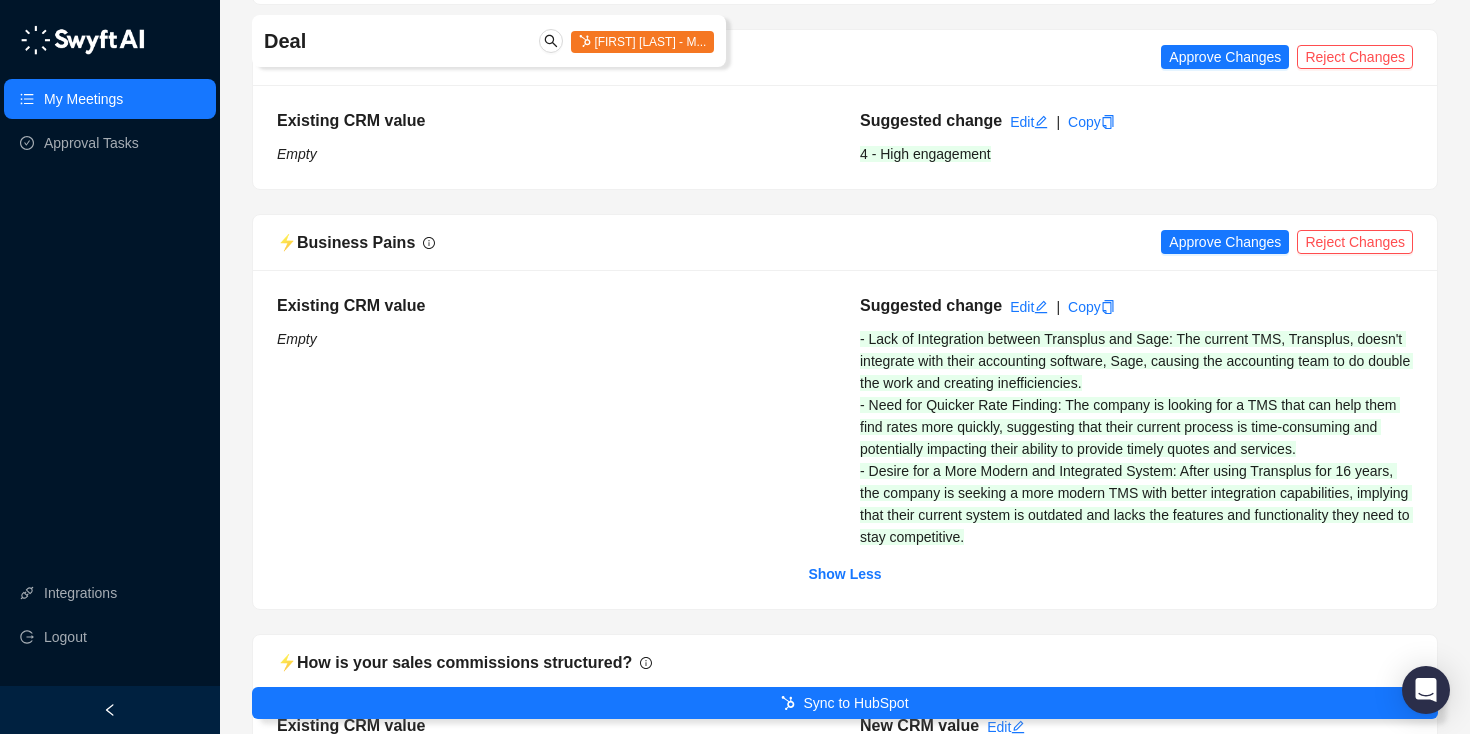 scroll, scrollTop: 668, scrollLeft: 0, axis: vertical 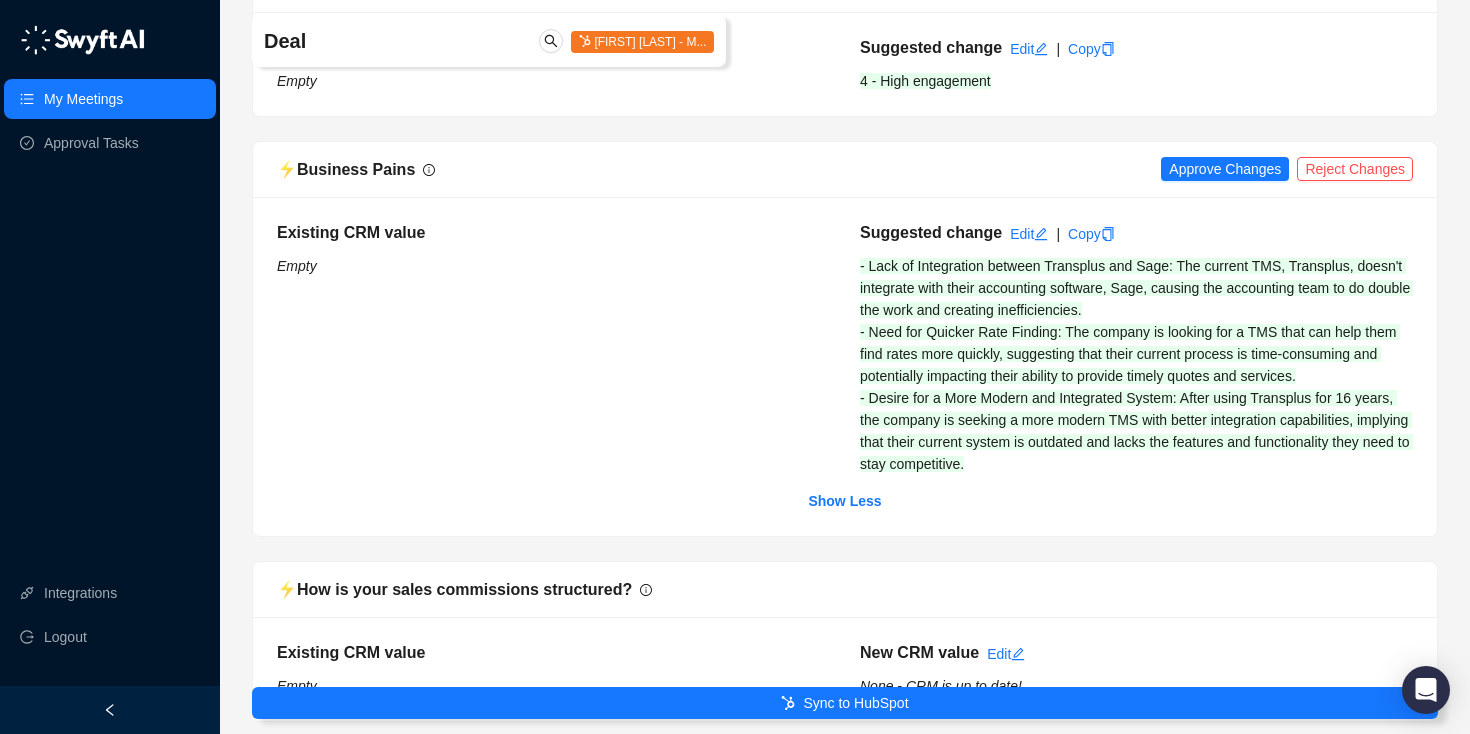 click on "Existing CRM value Empty Suggested change Edit  | Copy  - Lack of Integration between Transplus and Sage: The current TMS, Transplus, doesn't integrate with their accounting software, Sage, causing the accounting team to do double the work and creating inefficiencies.
- Need for Quicker Rate Finding: The company is looking for a TMS that can help them find rates more quickly, suggesting that their current process is time-consuming and potentially impacting their ability to provide timely quotes and services.
- Desire for a More Modern and Integrated System: After using Transplus for 16 years, the company is seeking a more modern TMS with better integration capabilities, implying that their current system is outdated and lacks the features and functionality they need to stay competitive. Show Less" at bounding box center [845, 366] 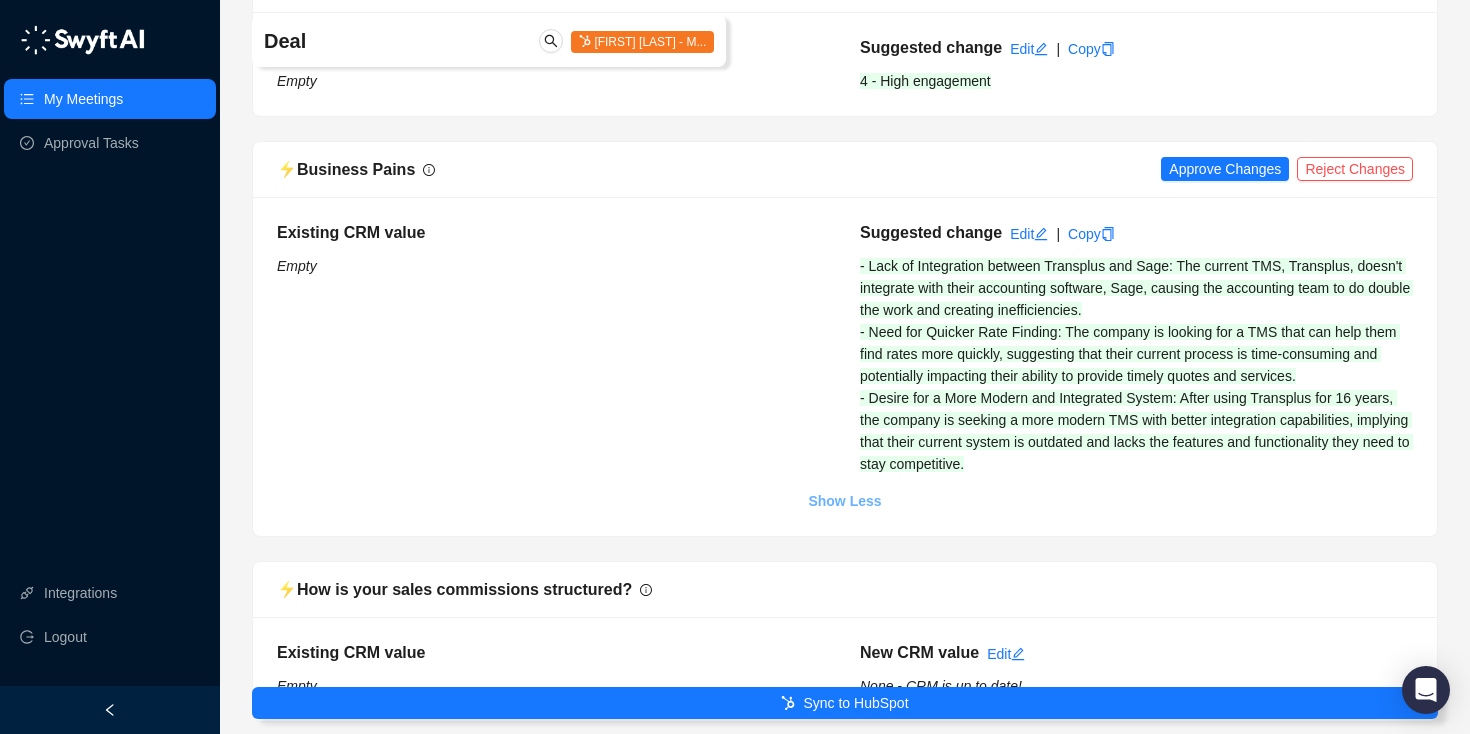click on "Show Less" at bounding box center (844, 501) 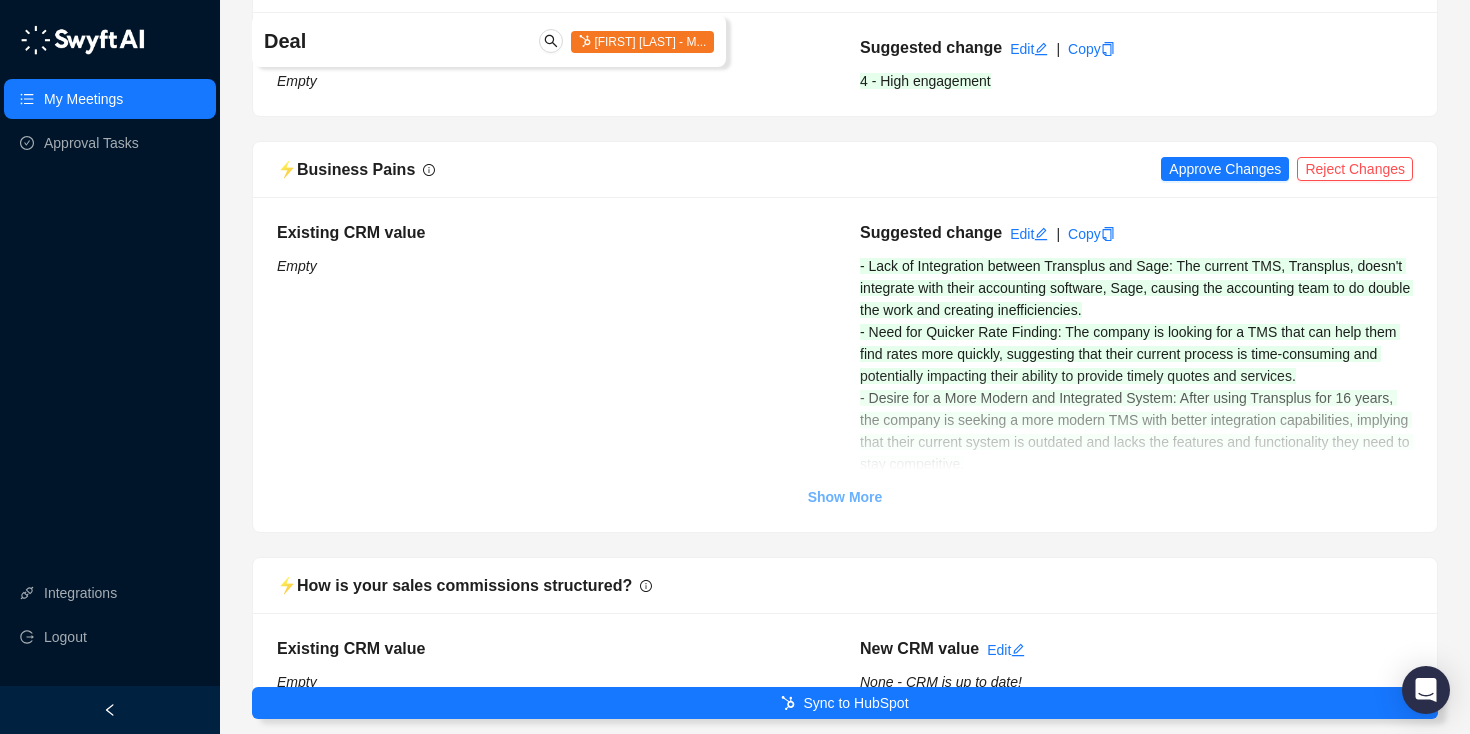 click on "Show More" at bounding box center [845, 497] 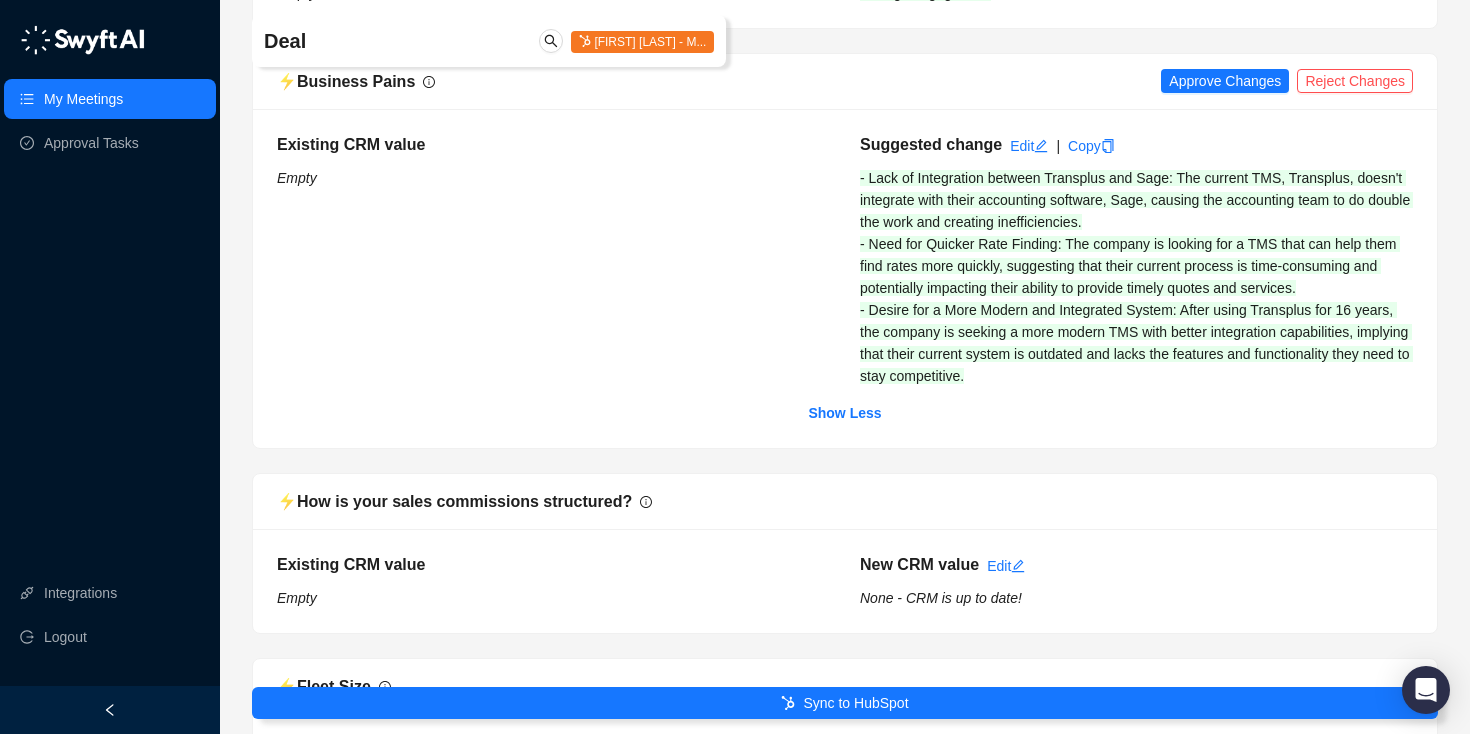 scroll, scrollTop: 760, scrollLeft: 0, axis: vertical 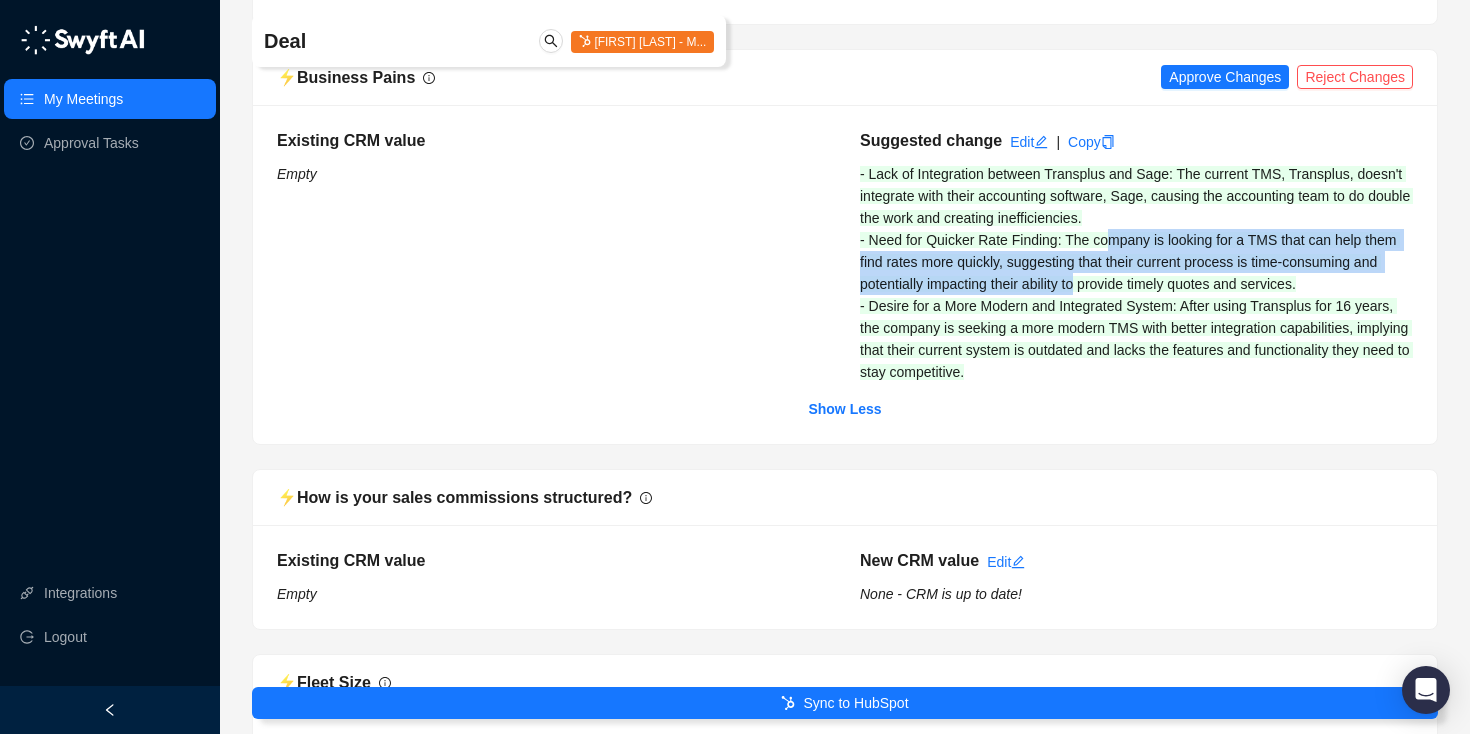 drag, startPoint x: 1117, startPoint y: 241, endPoint x: 1189, endPoint y: 280, distance: 81.88406 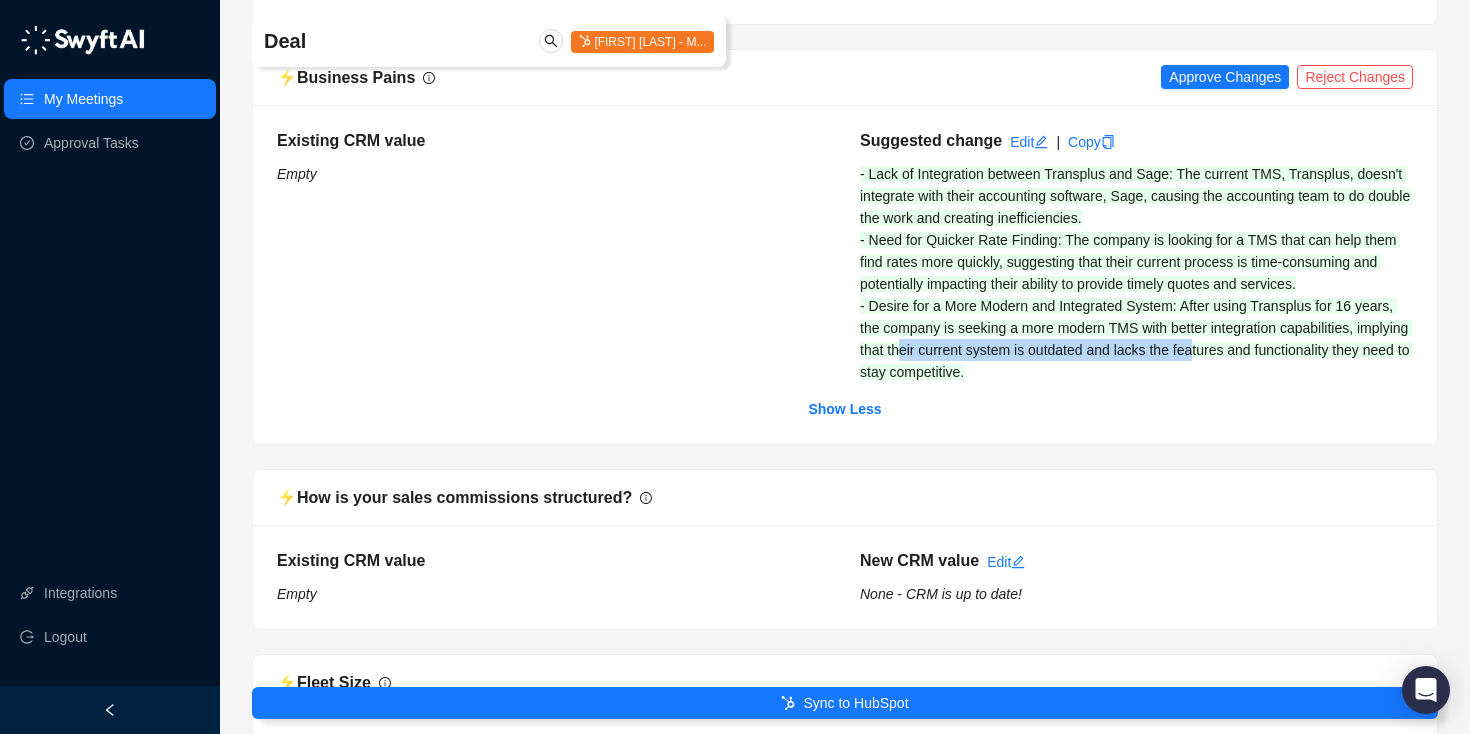 drag, startPoint x: 959, startPoint y: 379, endPoint x: 1266, endPoint y: 378, distance: 307.00162 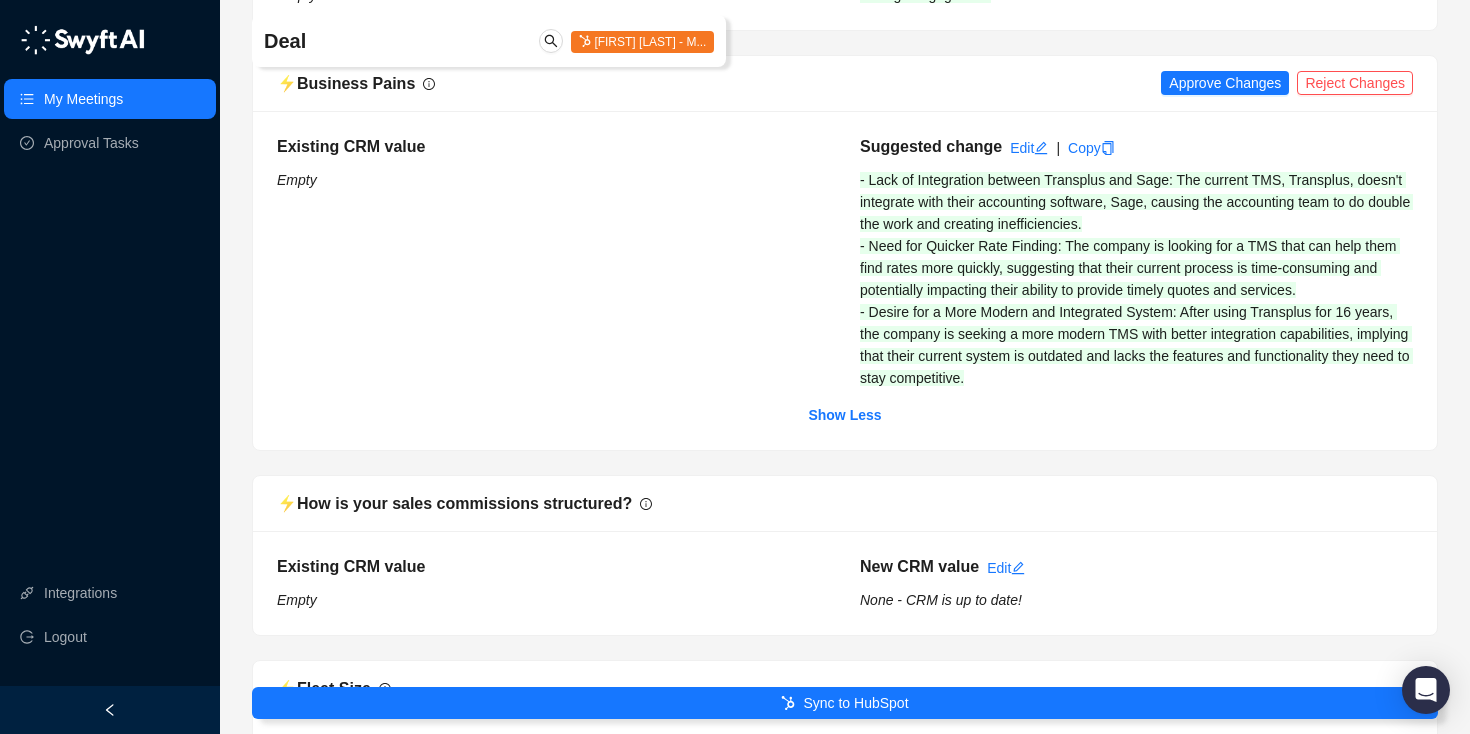 scroll, scrollTop: 748, scrollLeft: 0, axis: vertical 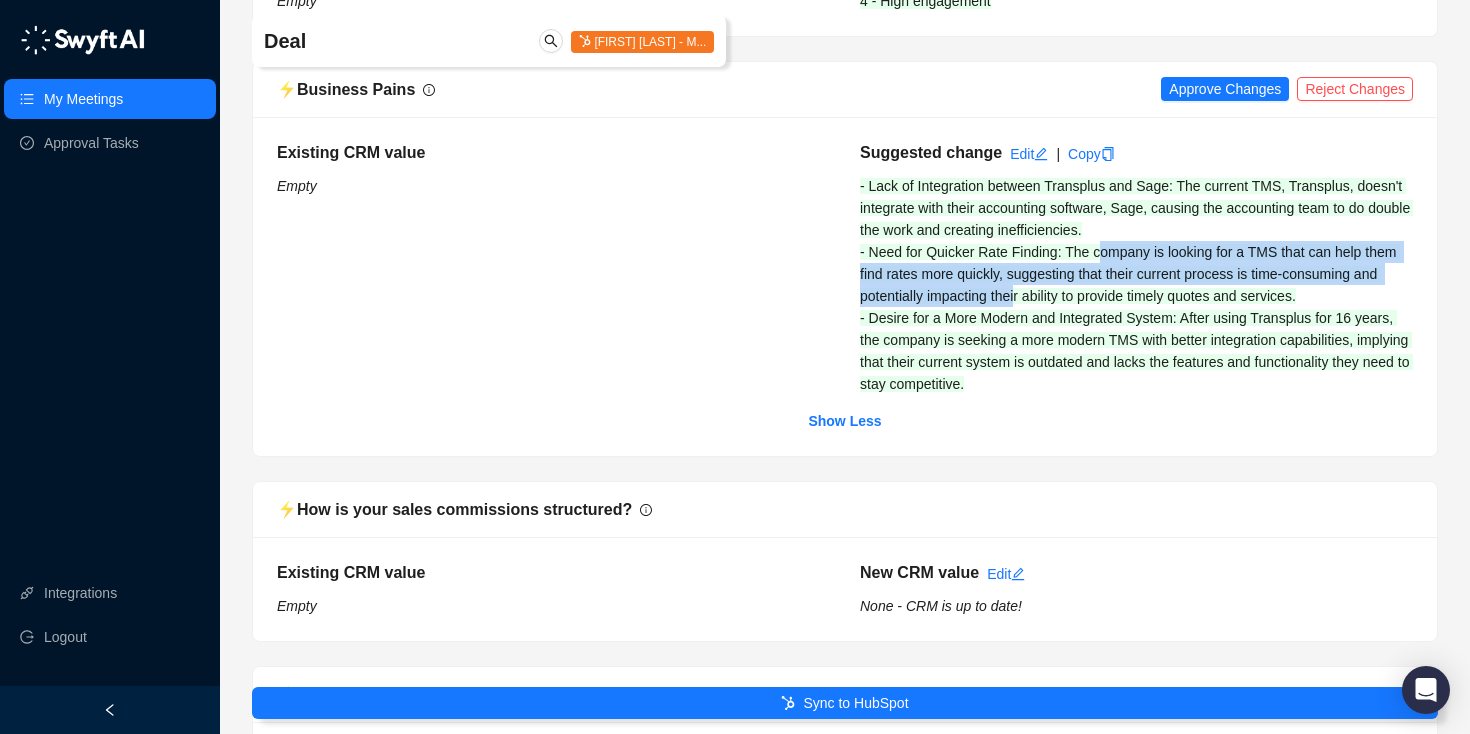 drag, startPoint x: 1108, startPoint y: 246, endPoint x: 1127, endPoint y: 285, distance: 43.382023 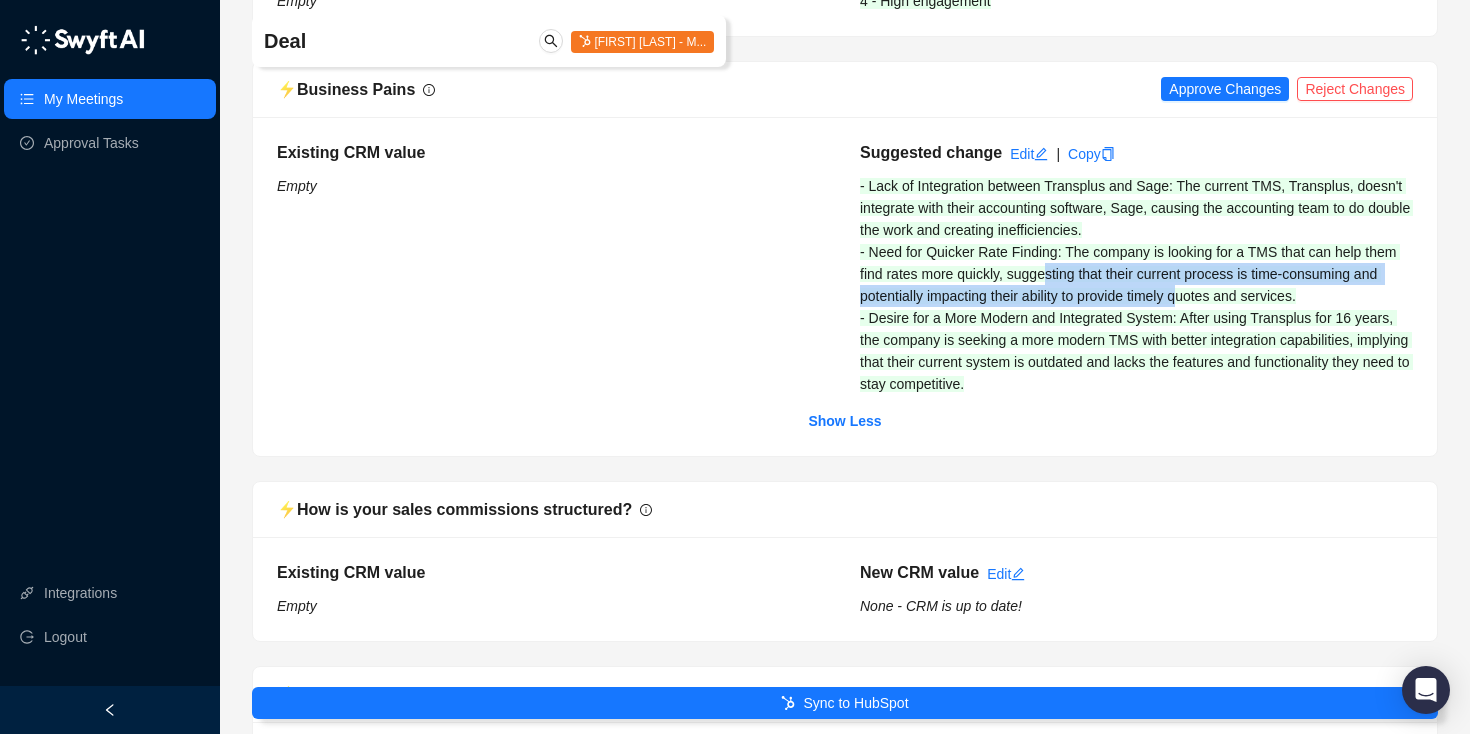drag, startPoint x: 1087, startPoint y: 275, endPoint x: 1294, endPoint y: 290, distance: 207.54277 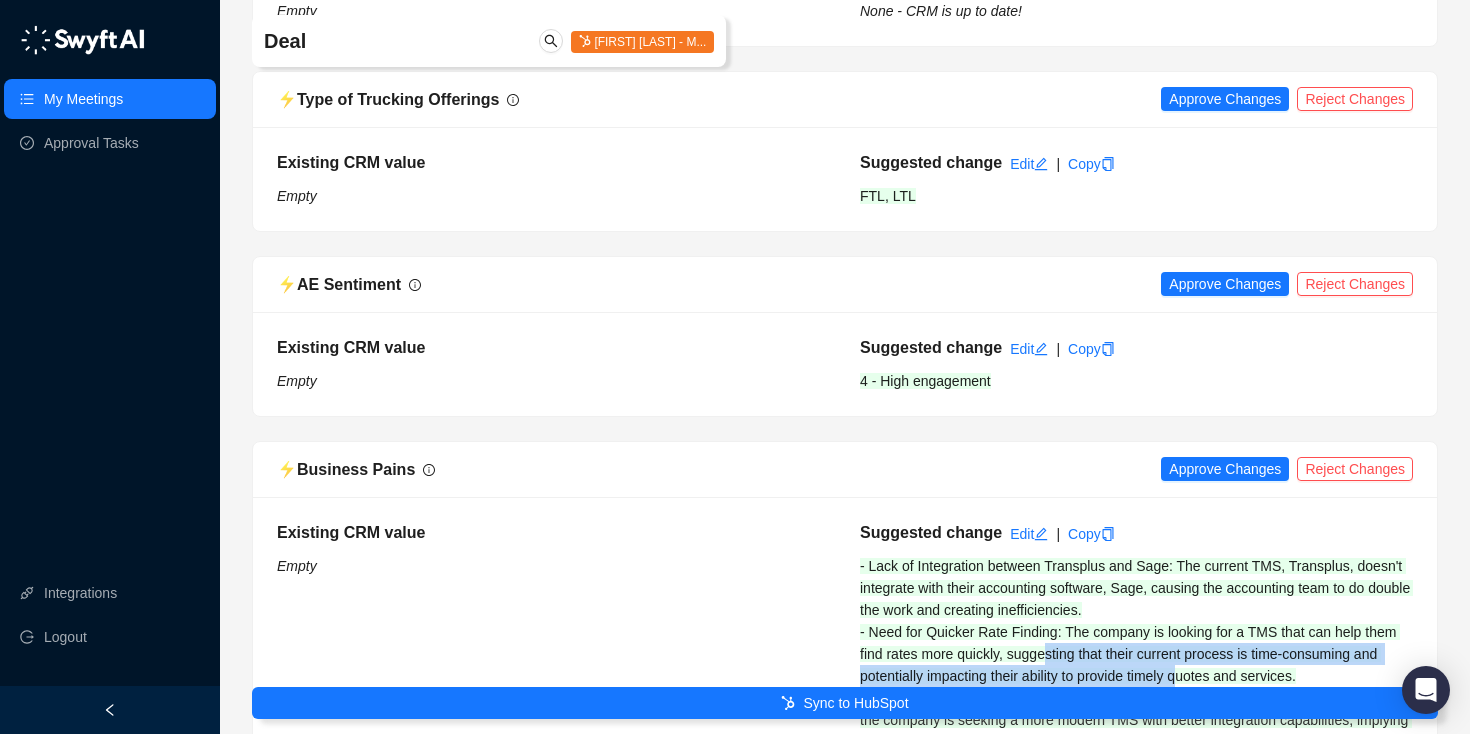 scroll, scrollTop: 669, scrollLeft: 0, axis: vertical 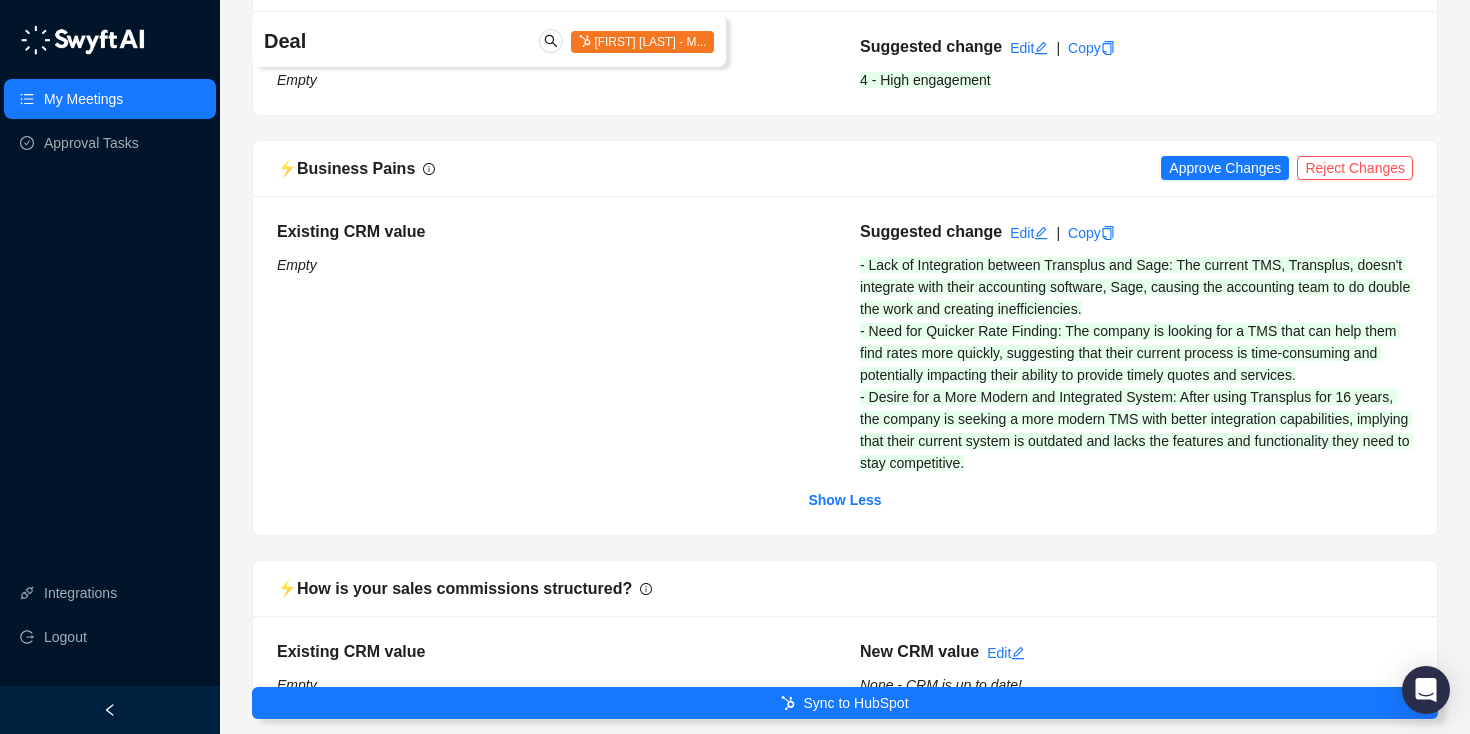 click on "Suggested change Edit  | Copy  - Lack of Integration between Transplus and Sage: The current TMS, Transplus, doesn't integrate with their accounting software, Sage, causing the accounting team to do double the work and creating inefficiencies.
- Need for Quicker Rate Finding: The company is looking for a TMS that can help them find rates more quickly, suggesting that their current process is time-consuming and potentially impacting their ability to provide timely quotes and services.
- Desire for a More Modern and Integrated System: After using Transplus for 16 years, the company is seeking a more modern TMS with better integration capabilities, implying that their current system is outdated and lacks the features and functionality they need to stay competitive." at bounding box center (1136, 347) 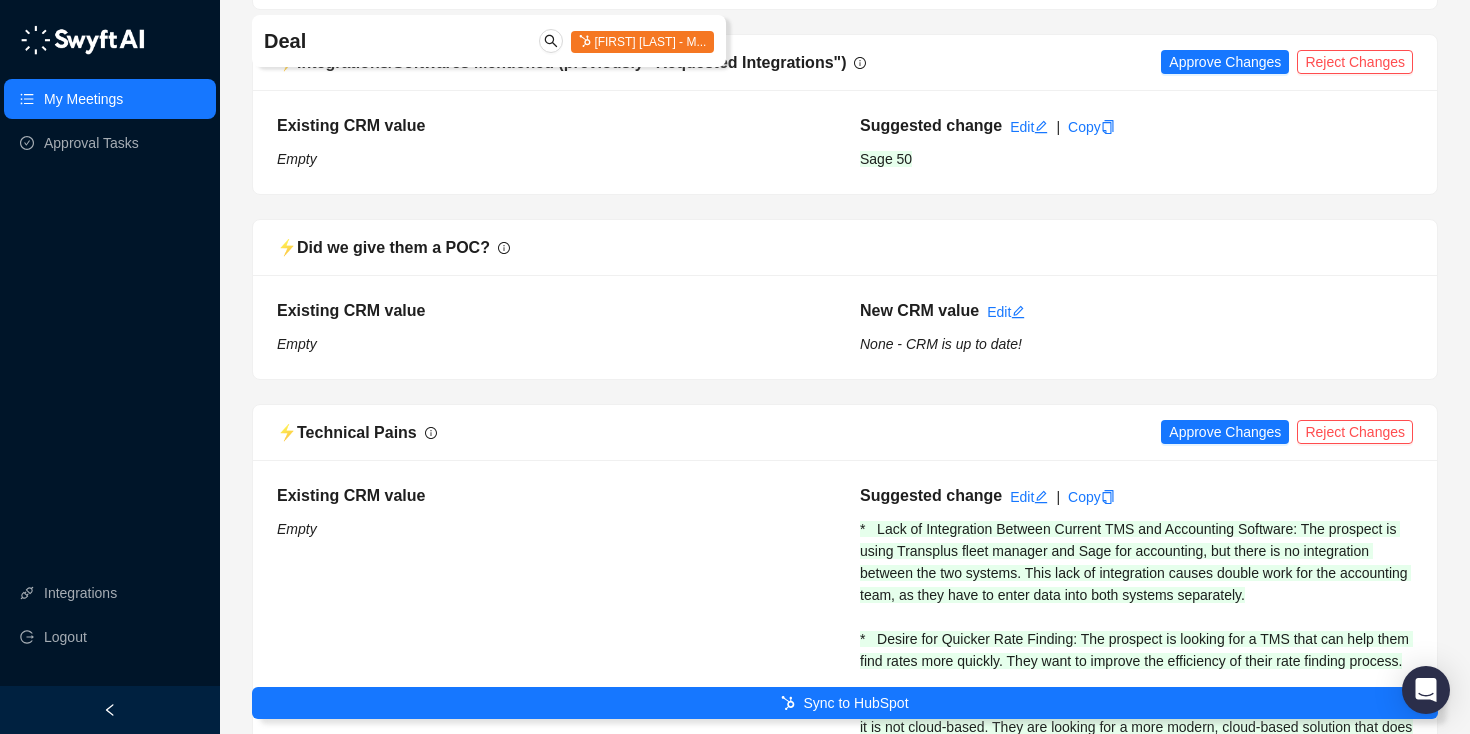 scroll, scrollTop: 3287, scrollLeft: 0, axis: vertical 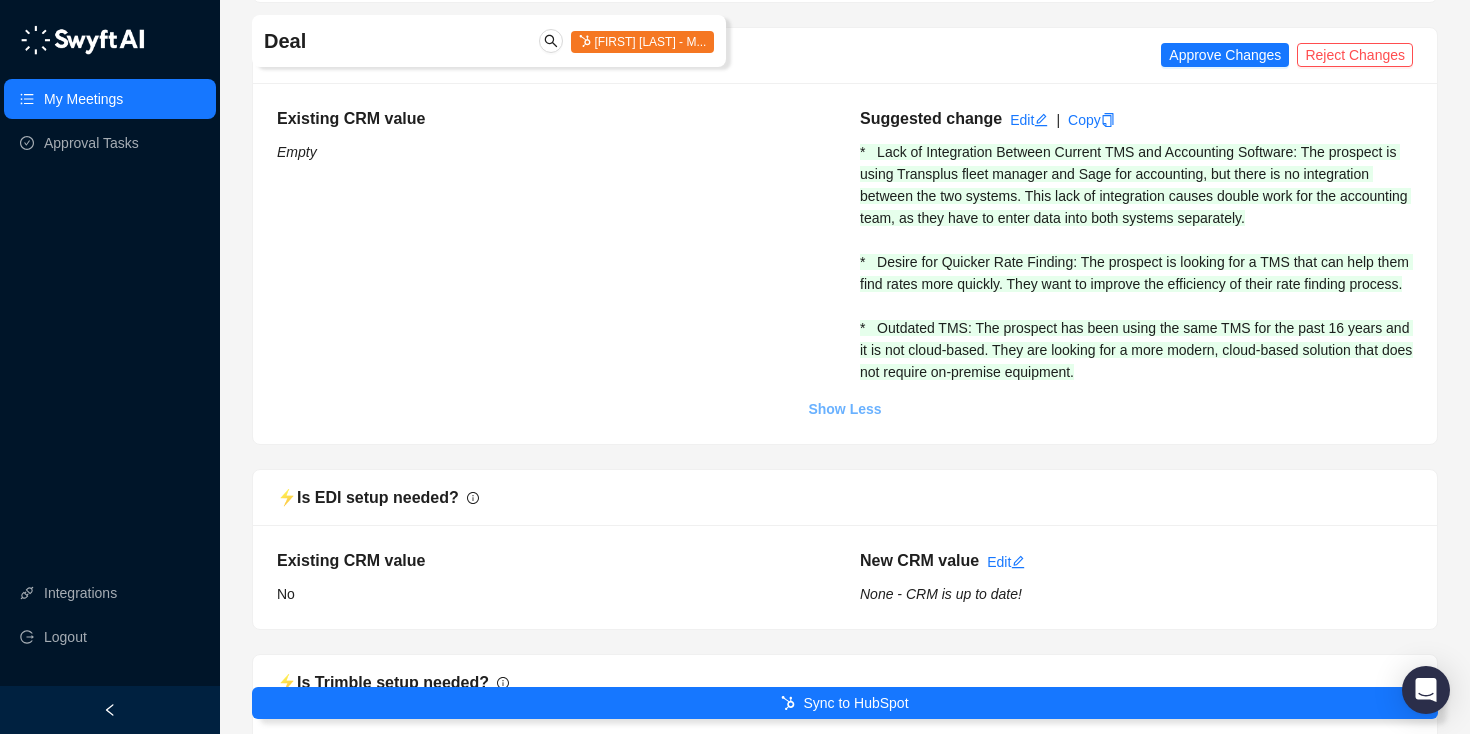 click on "Show Less" at bounding box center (844, 409) 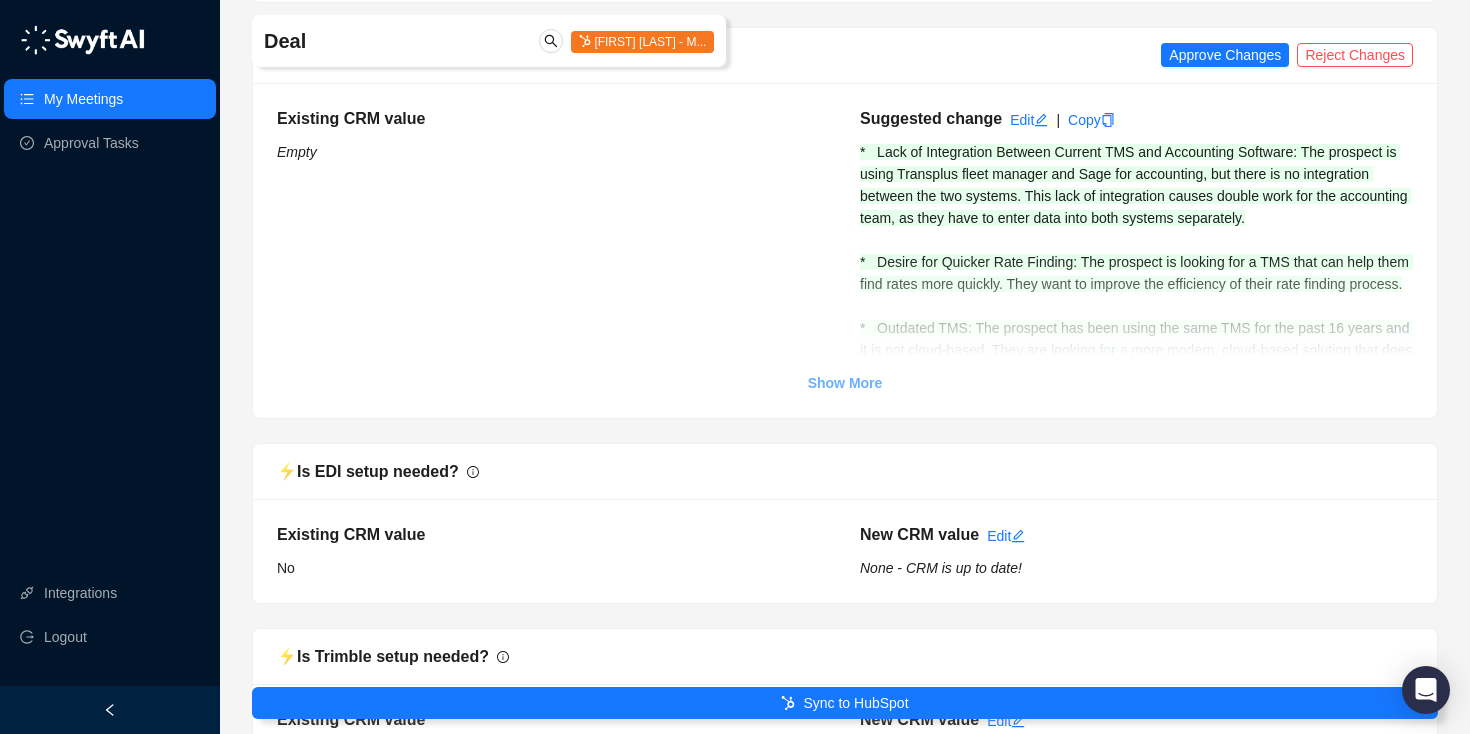 click on "Show More" at bounding box center [845, 383] 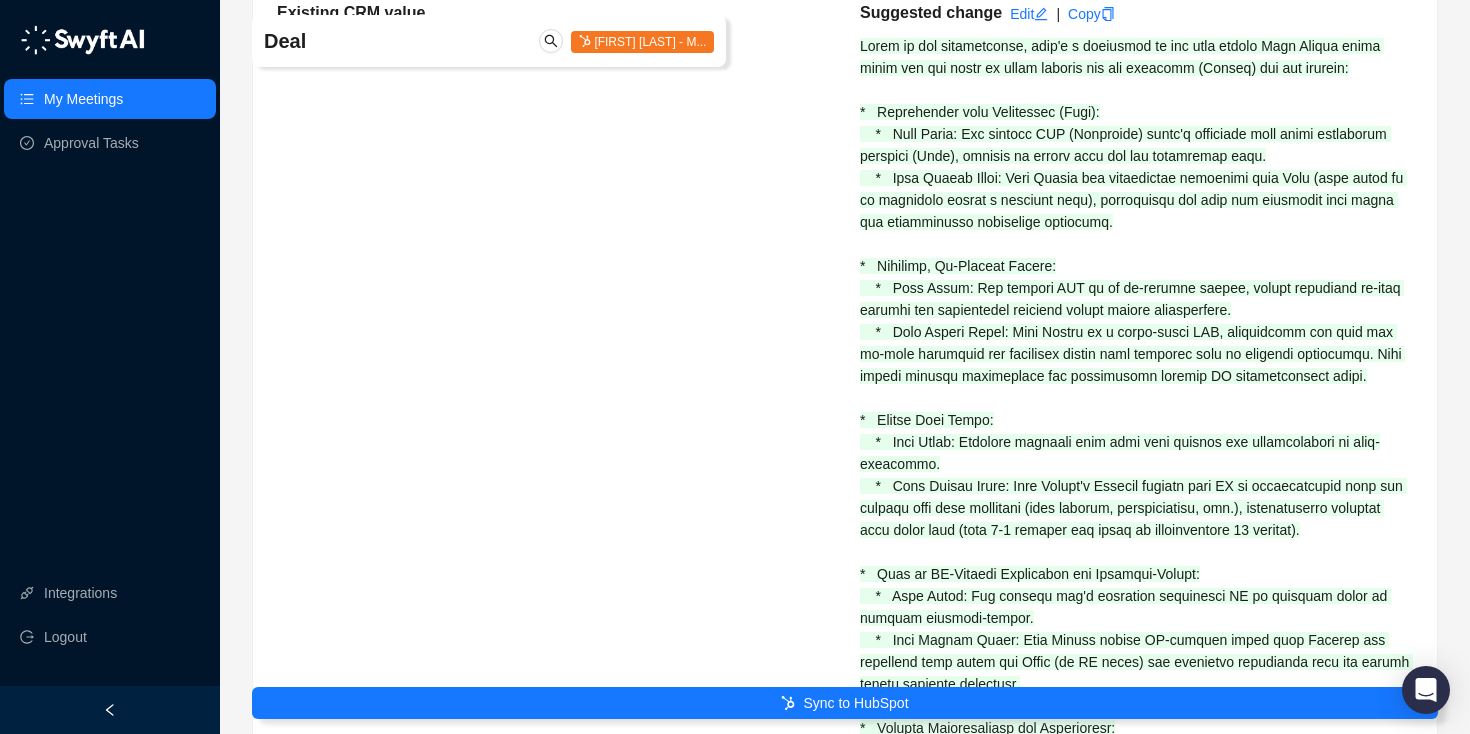 scroll, scrollTop: 4680, scrollLeft: 0, axis: vertical 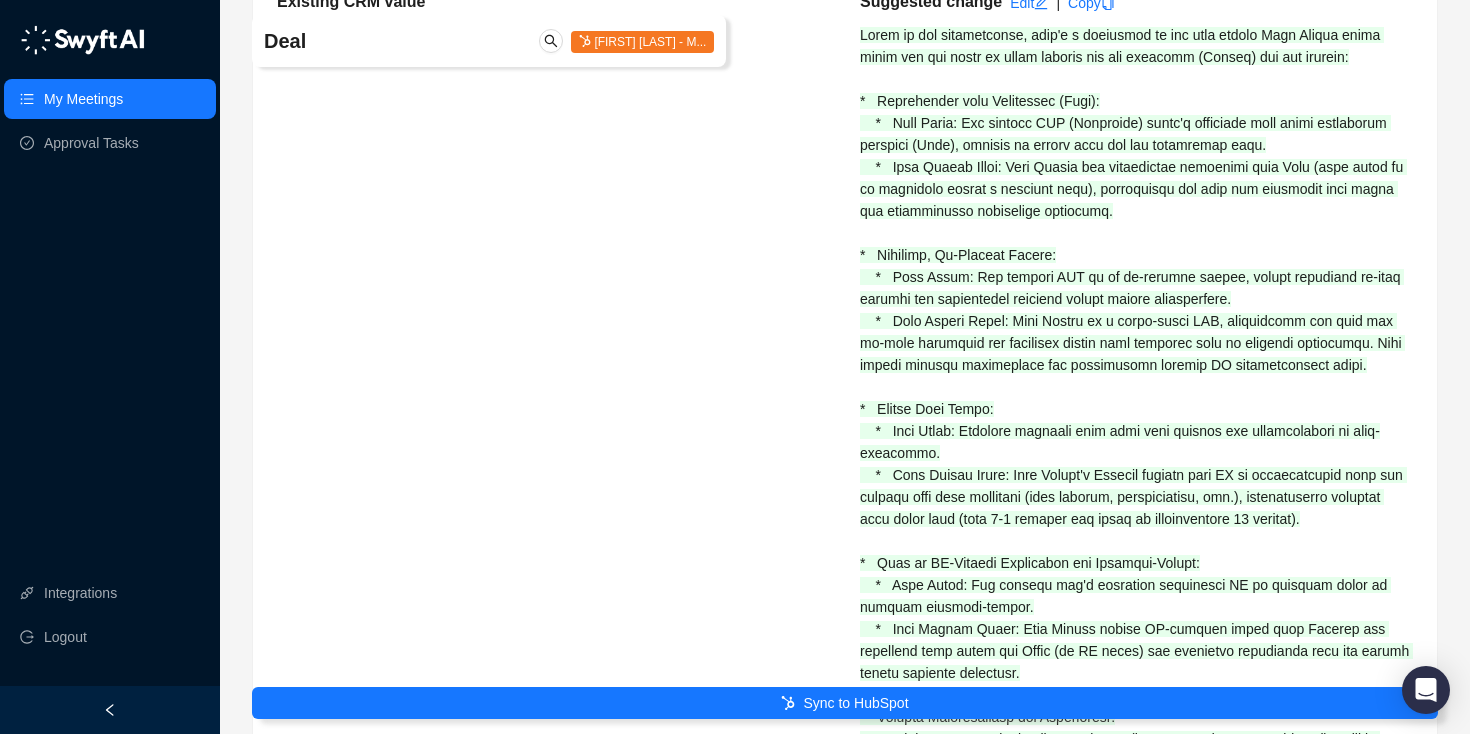 click at bounding box center [1137, 838] 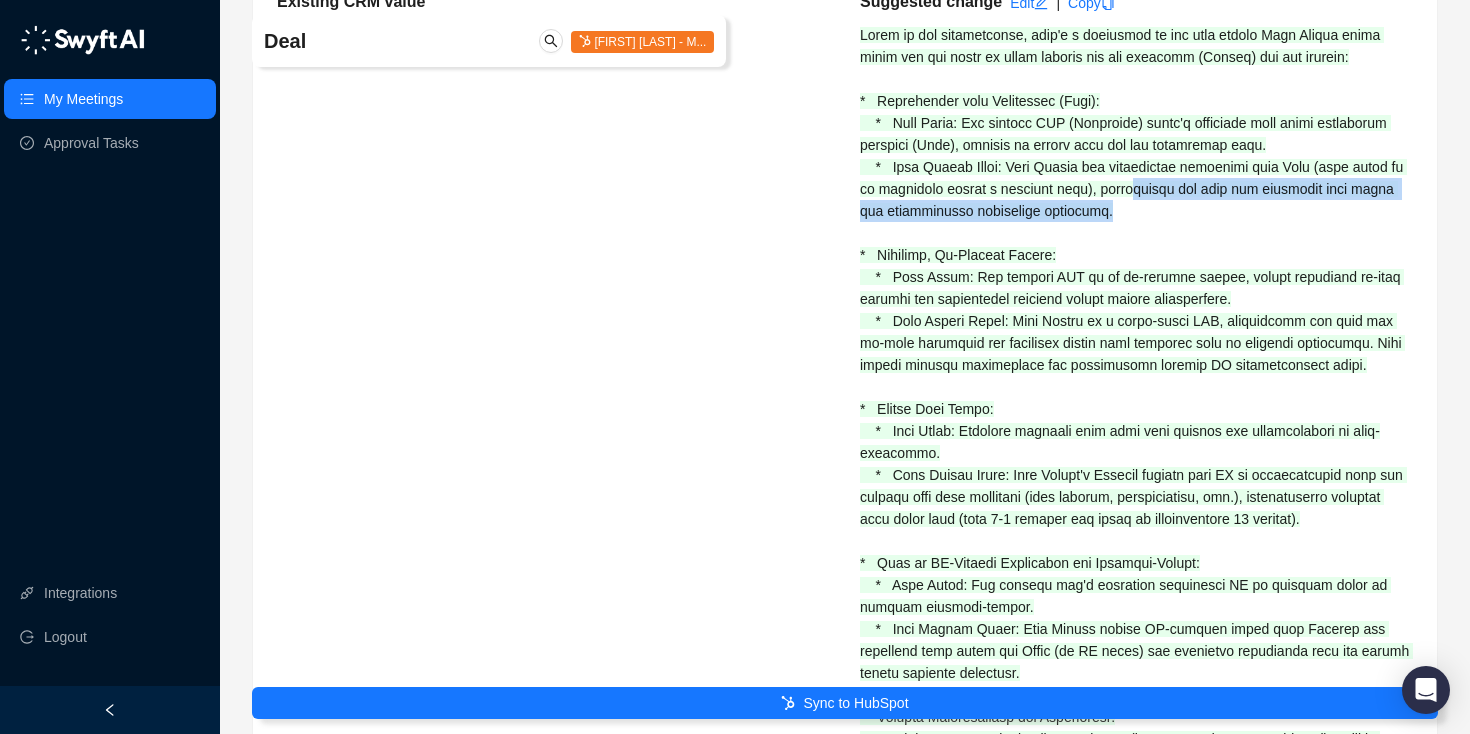 drag, startPoint x: 1154, startPoint y: 255, endPoint x: 1238, endPoint y: 274, distance: 86.12201 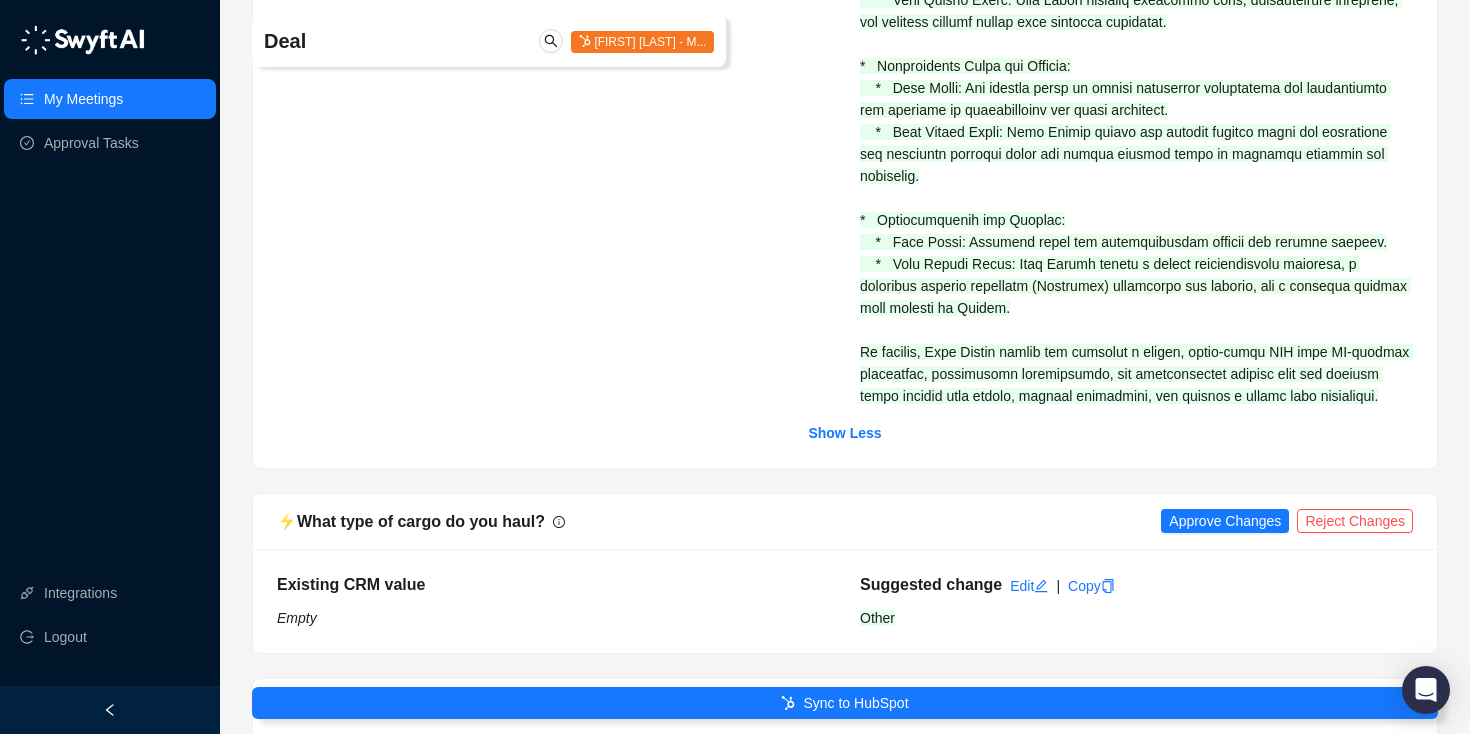 scroll, scrollTop: 5926, scrollLeft: 0, axis: vertical 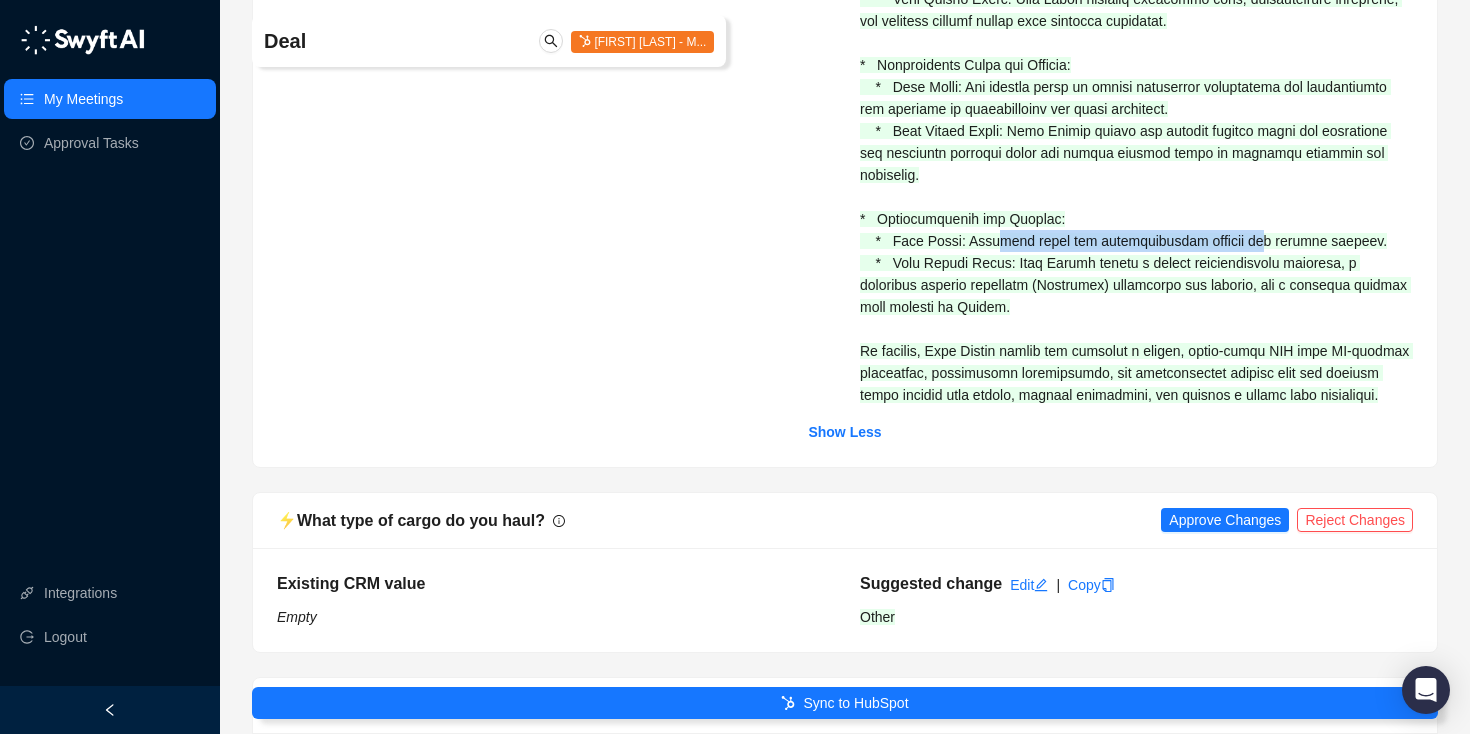 drag, startPoint x: 1002, startPoint y: 310, endPoint x: 1273, endPoint y: 303, distance: 271.0904 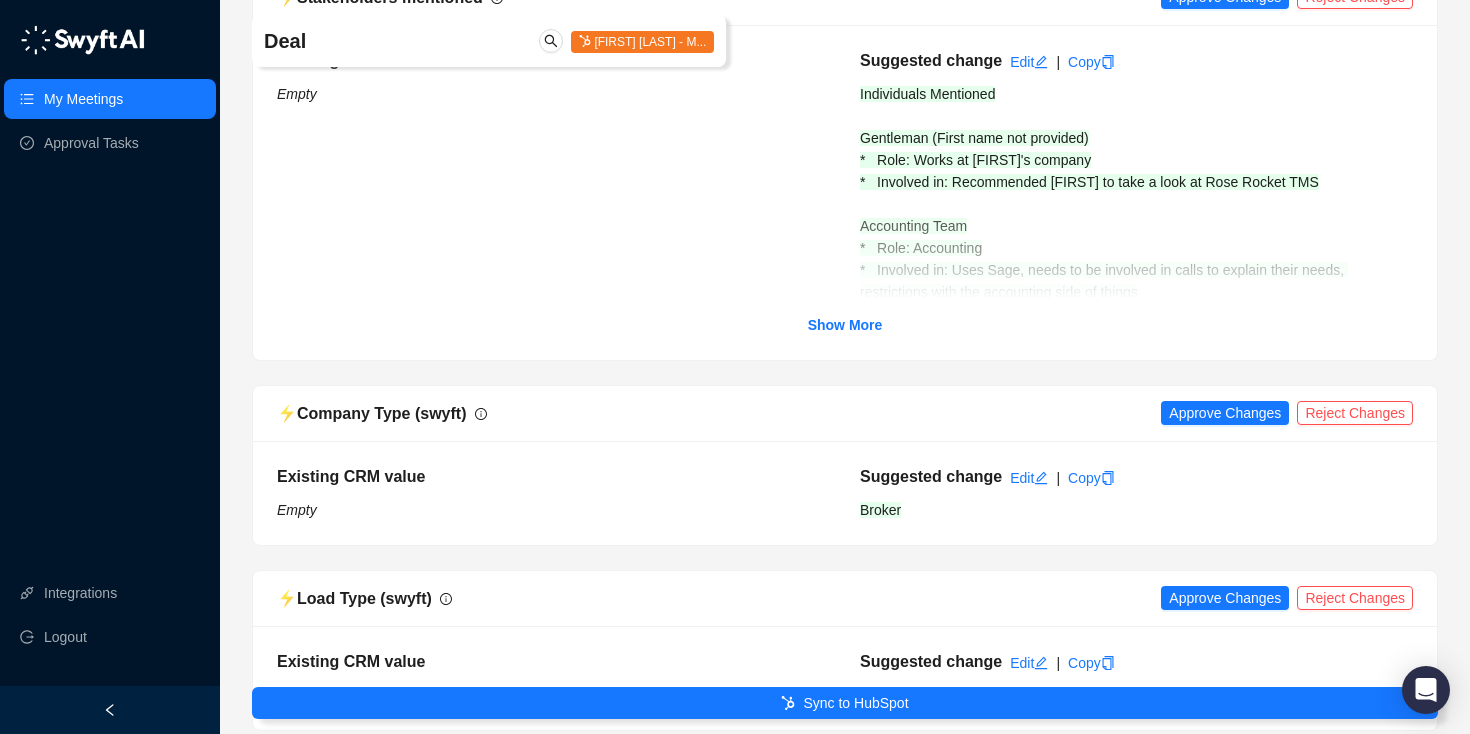 scroll, scrollTop: 7593, scrollLeft: 0, axis: vertical 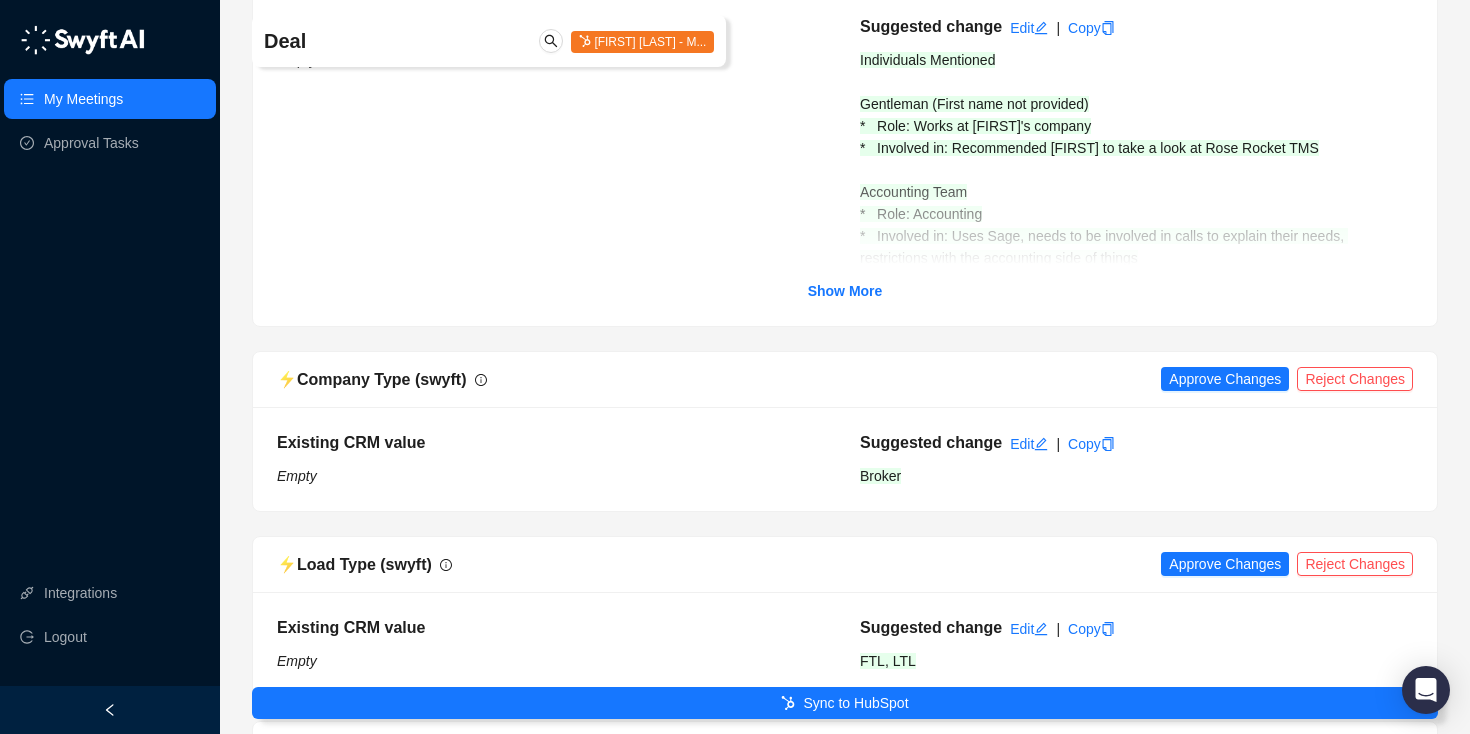 click on "Existing CRM value Empty Suggested change Edit  | Copy  Individuals Mentioned
Gentleman (First name not provided)
*   Role: Works at [FIRST]'s company
*   Involved in: Recommended [FIRST] to take a look at Rose Rocket TMS
Accounting Team
*   Role: Accounting
*   Involved in: Uses Sage, needs to be involved in calls to explain their needs, restrictions with the accounting side of things Show More" at bounding box center [845, 158] 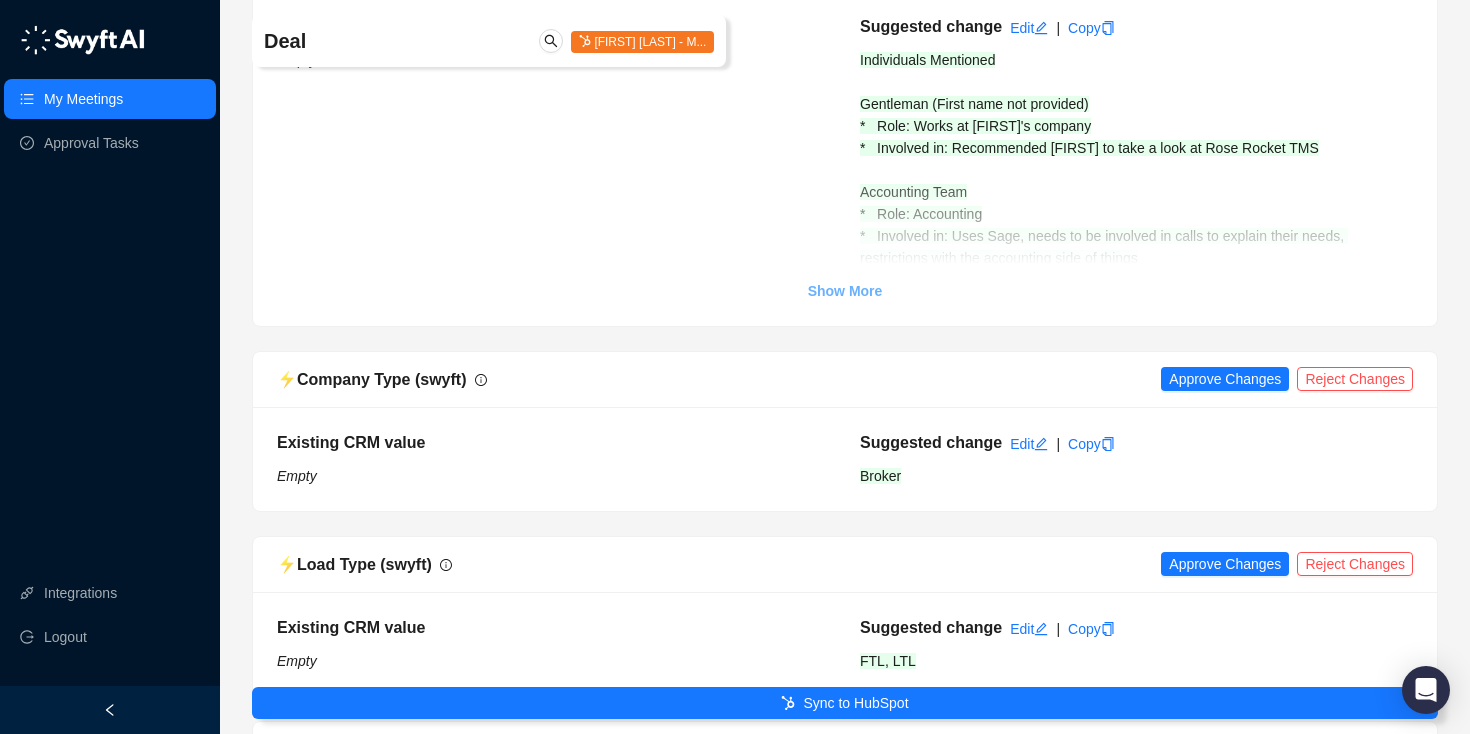 click on "Show More" at bounding box center [845, 291] 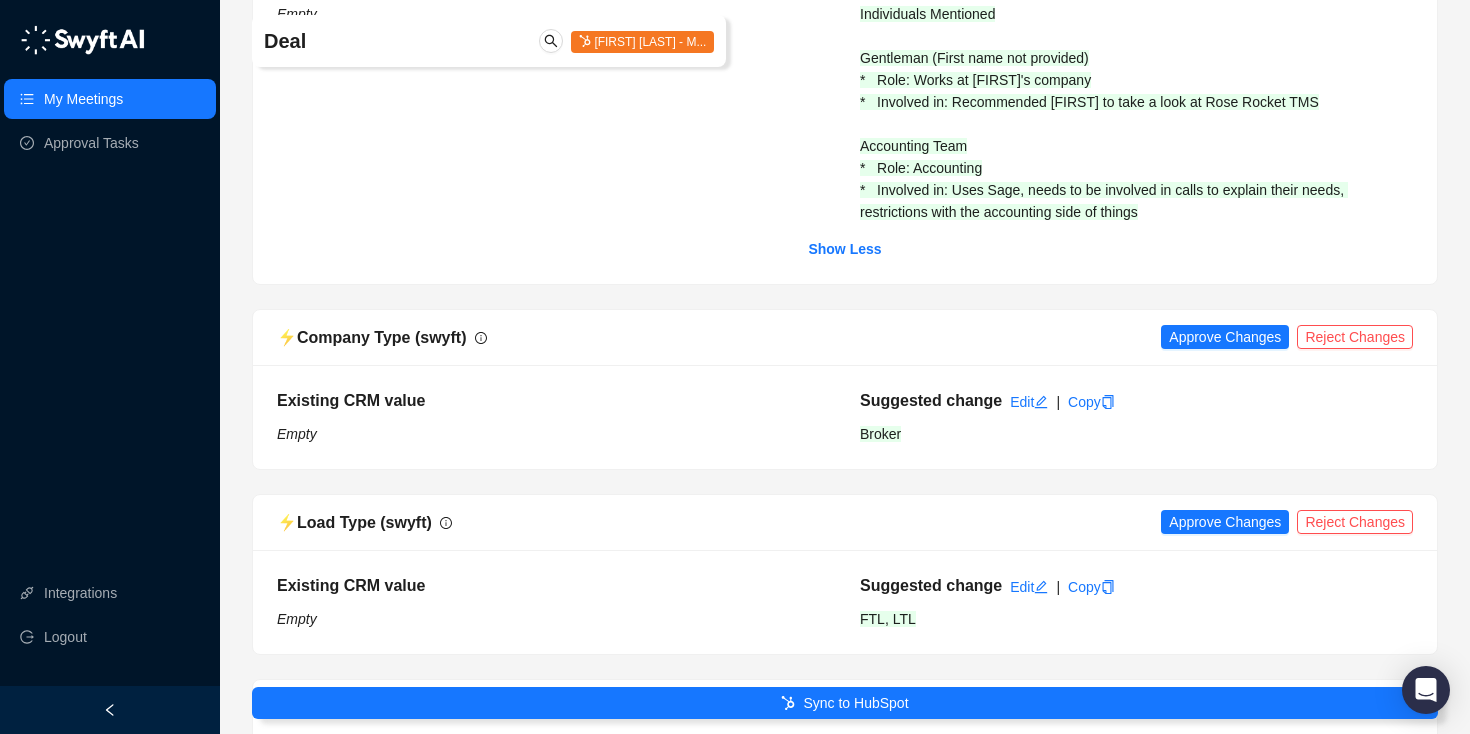 scroll, scrollTop: 7641, scrollLeft: 0, axis: vertical 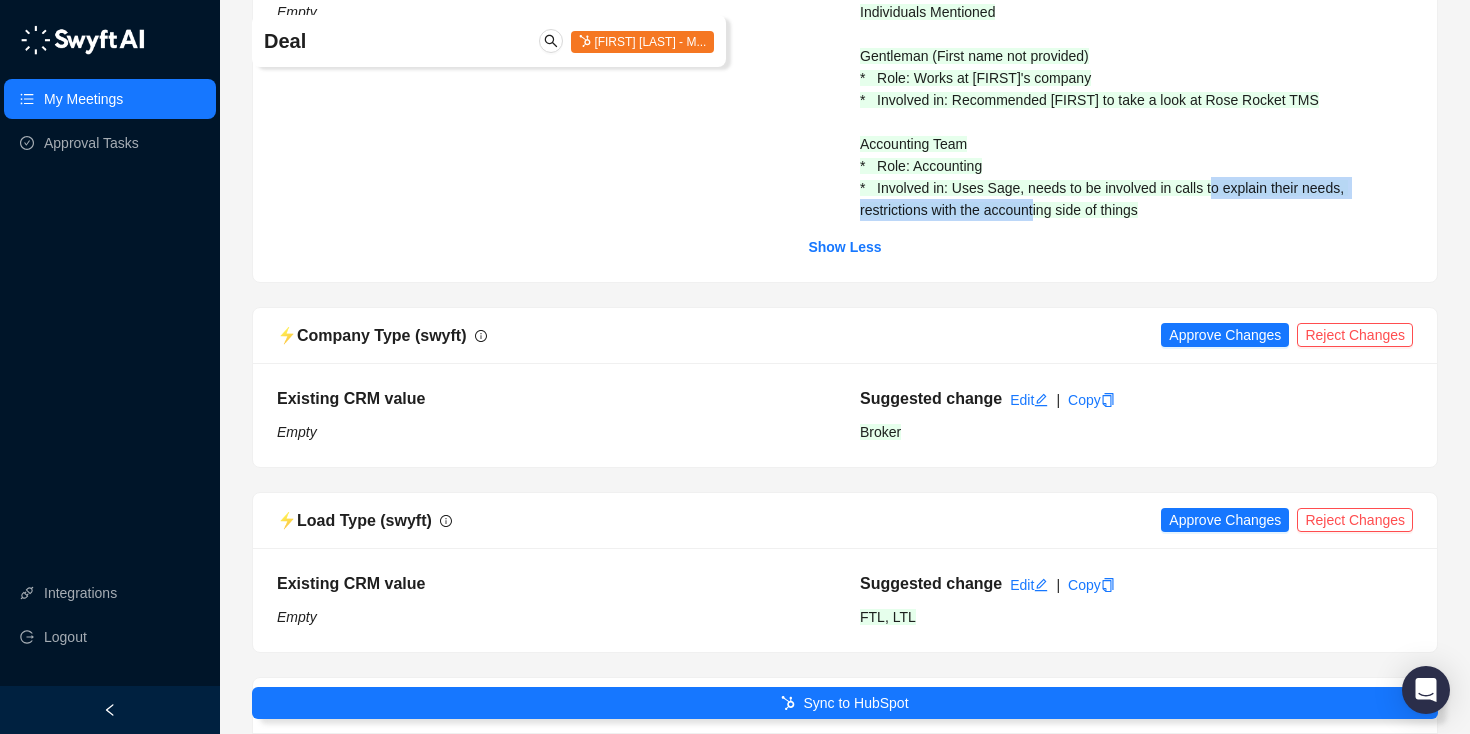 drag, startPoint x: 1057, startPoint y: 286, endPoint x: 1230, endPoint y: 281, distance: 173.07224 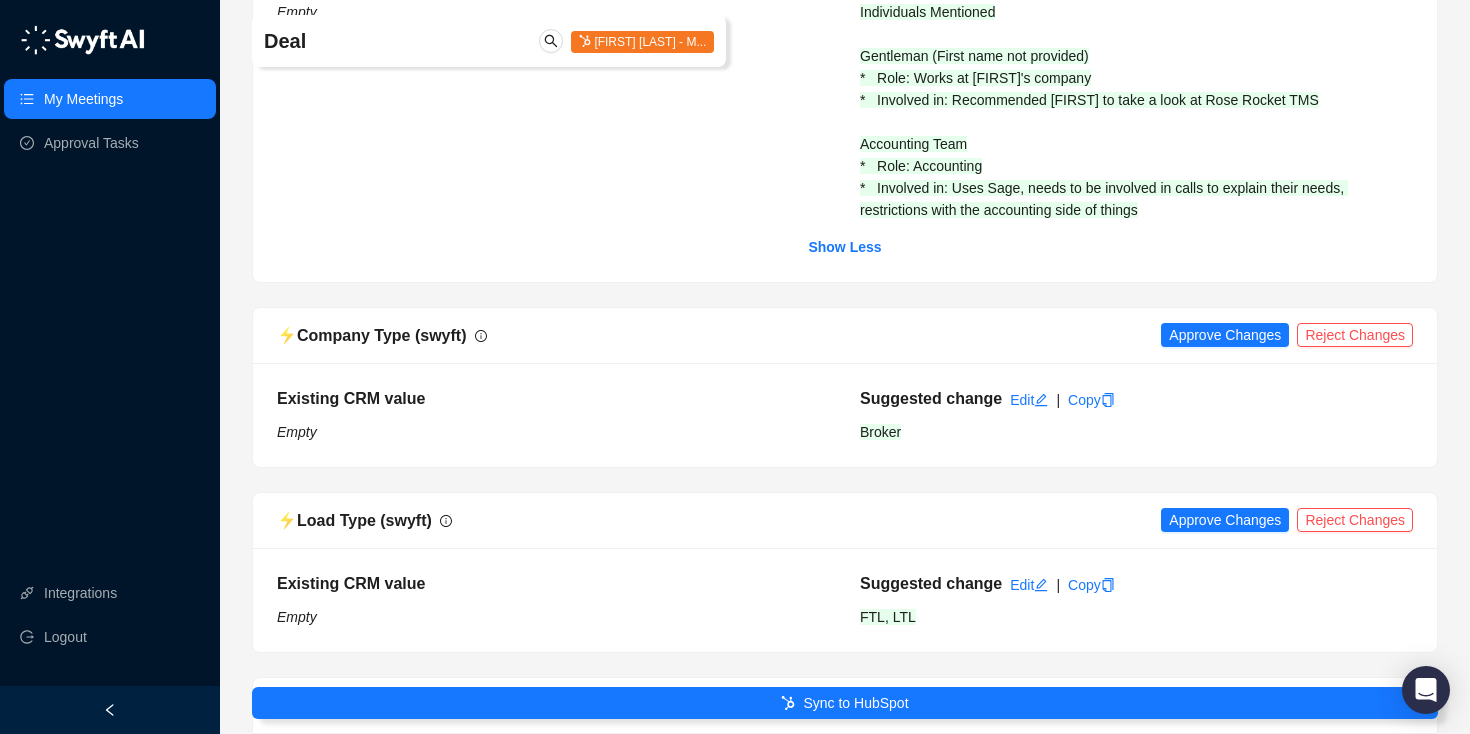 click on "Individuals Mentioned
Gentleman (First name not provided)
*   Role: Works at [FIRST]'s company
*   Involved in: Recommended [FIRST] to take a look at Rose Rocket TMS
Accounting Team
*   Role: Accounting
*   Involved in: Uses Sage, needs to be involved in calls to explain their needs, restrictions with the accounting side of things" at bounding box center (1104, 111) 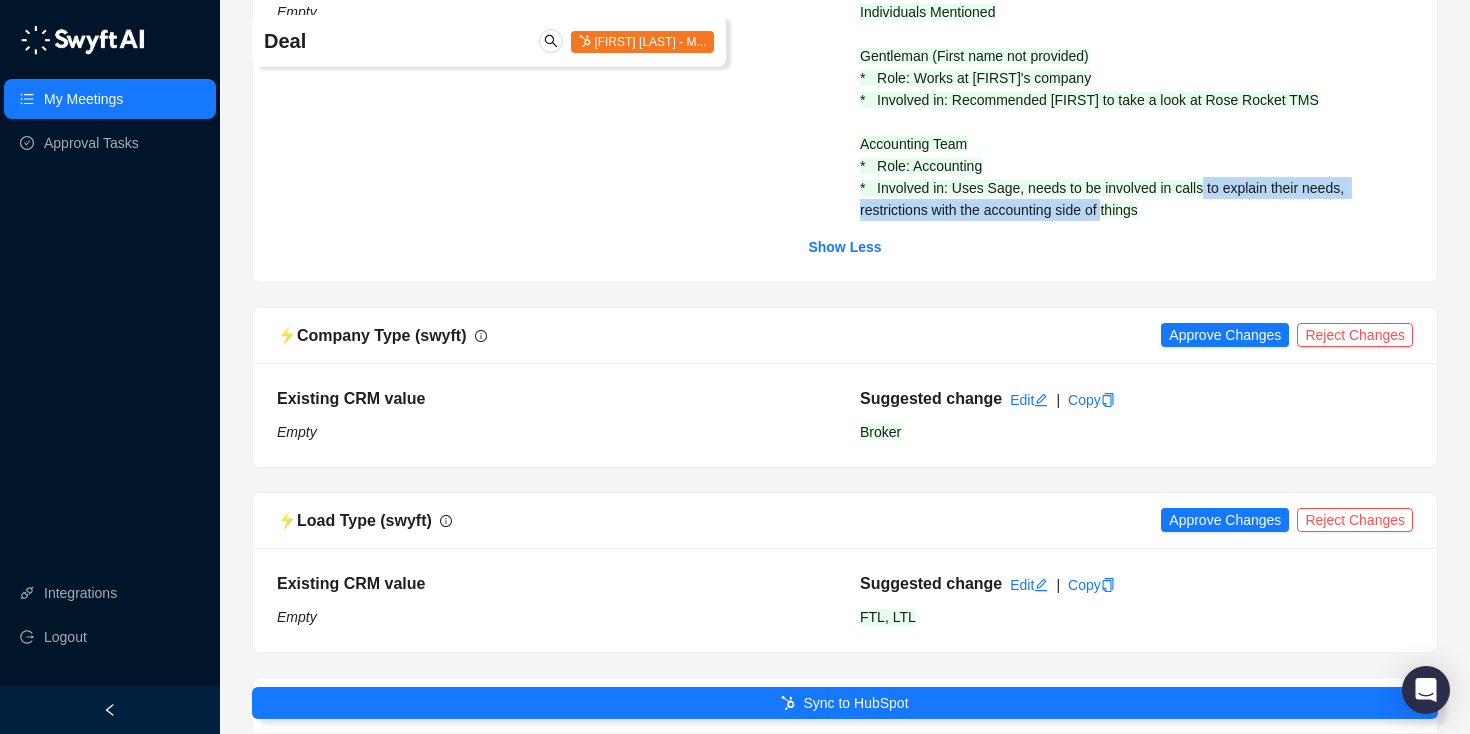 drag, startPoint x: 1218, startPoint y: 281, endPoint x: 1125, endPoint y: 293, distance: 93.770996 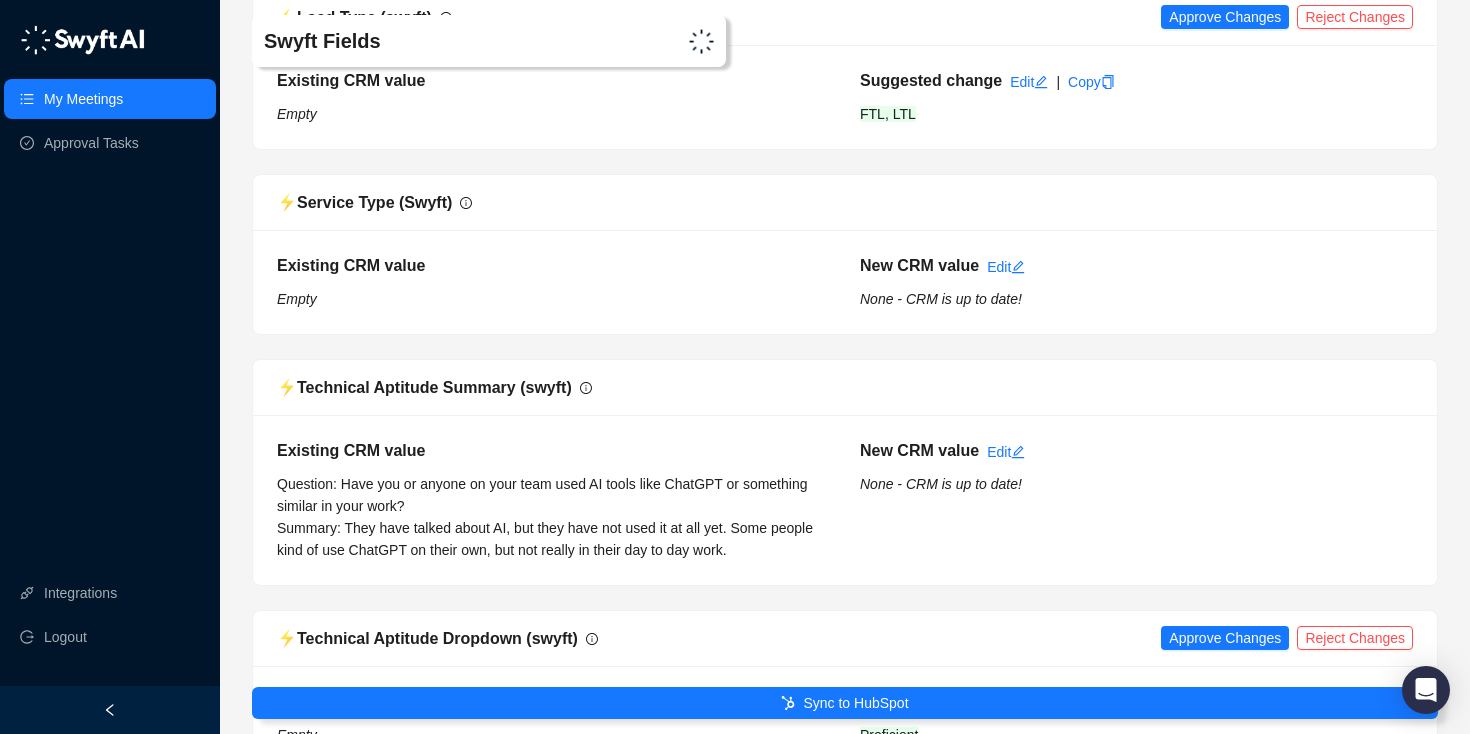 scroll, scrollTop: 9925, scrollLeft: 0, axis: vertical 